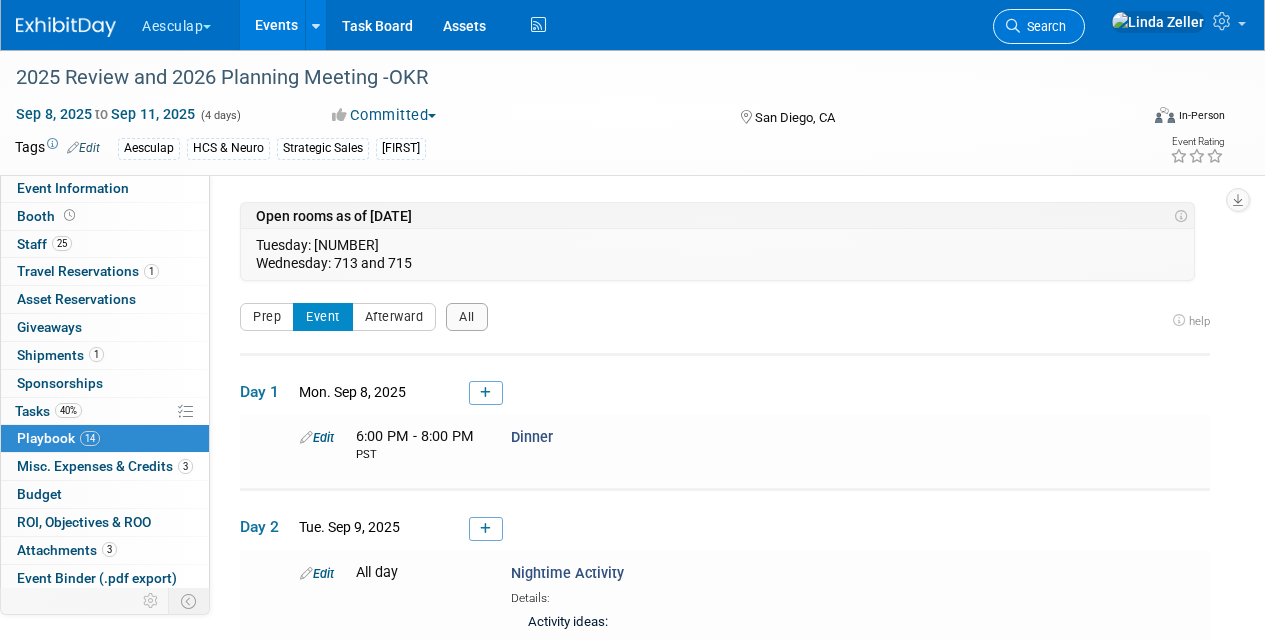 scroll, scrollTop: 0, scrollLeft: 0, axis: both 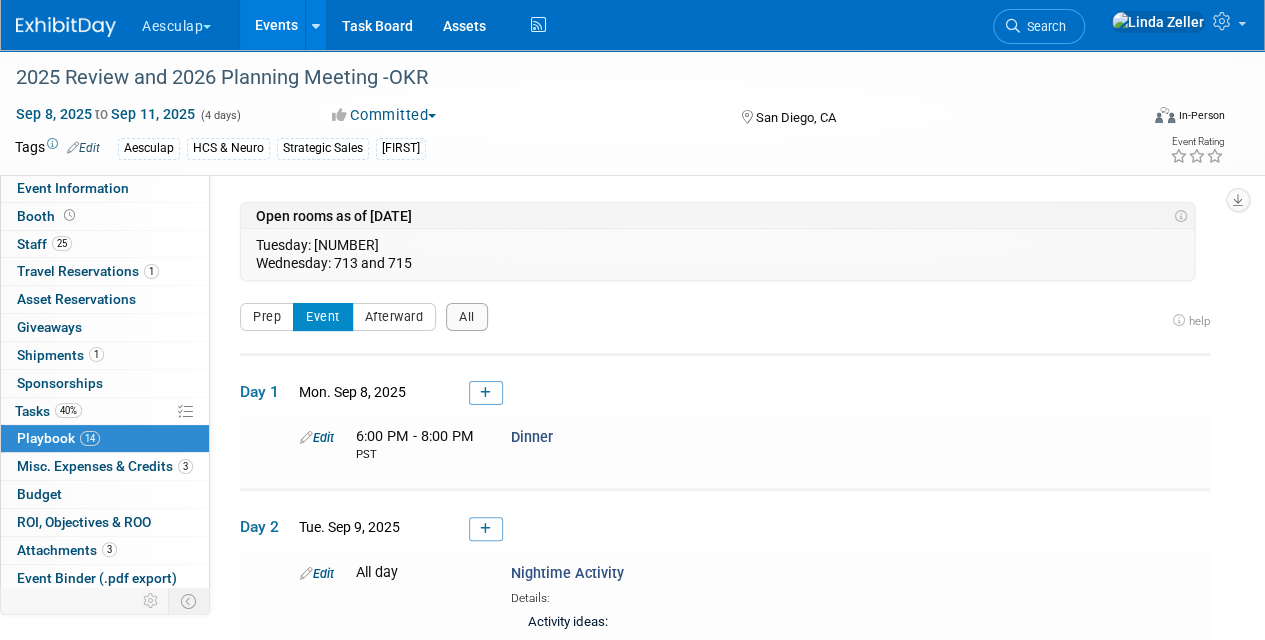 click on "Aesculap" at bounding box center (188, 22) 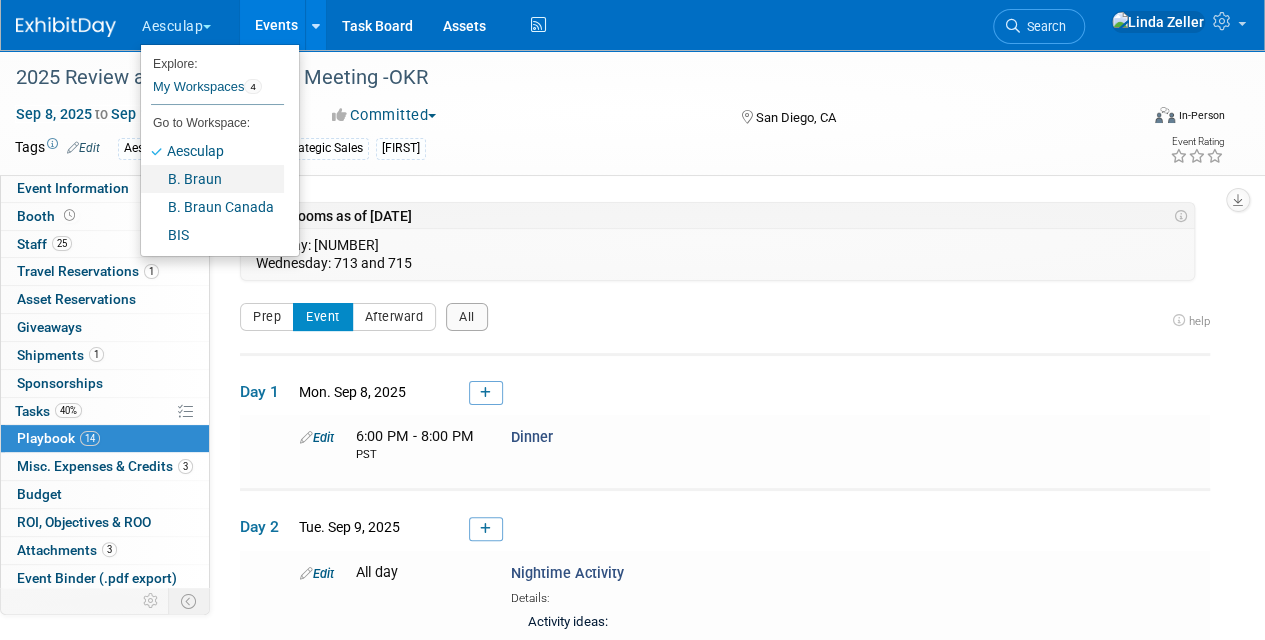 click on "B. Braun" at bounding box center [212, 179] 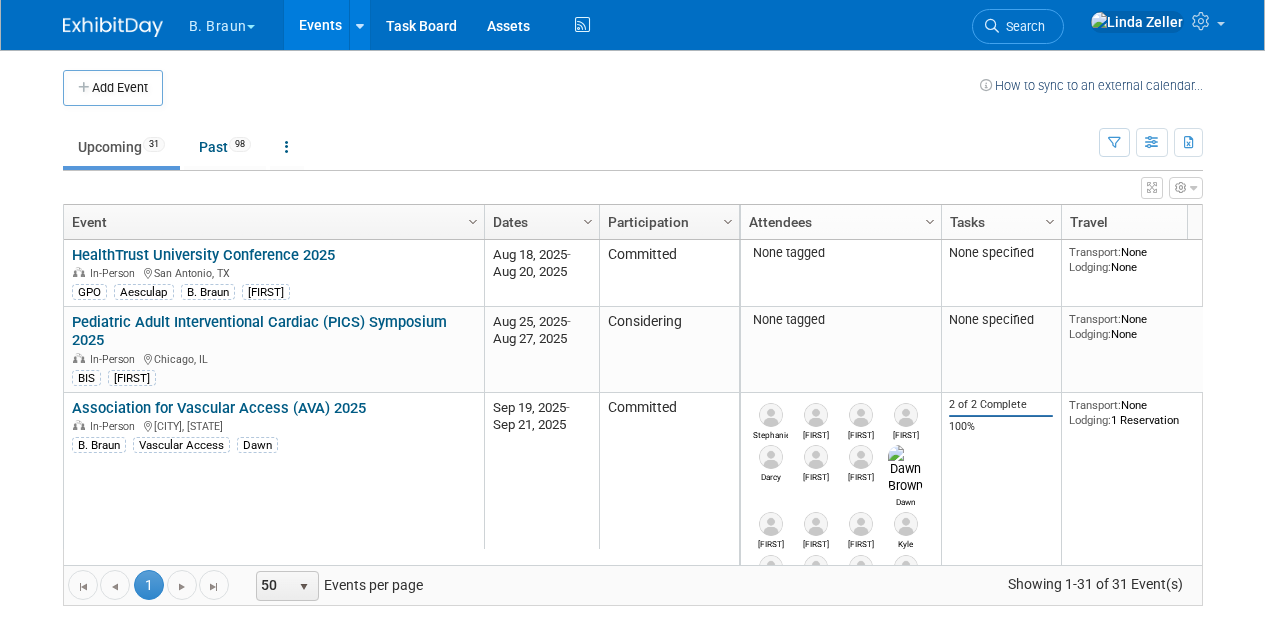 scroll, scrollTop: 0, scrollLeft: 0, axis: both 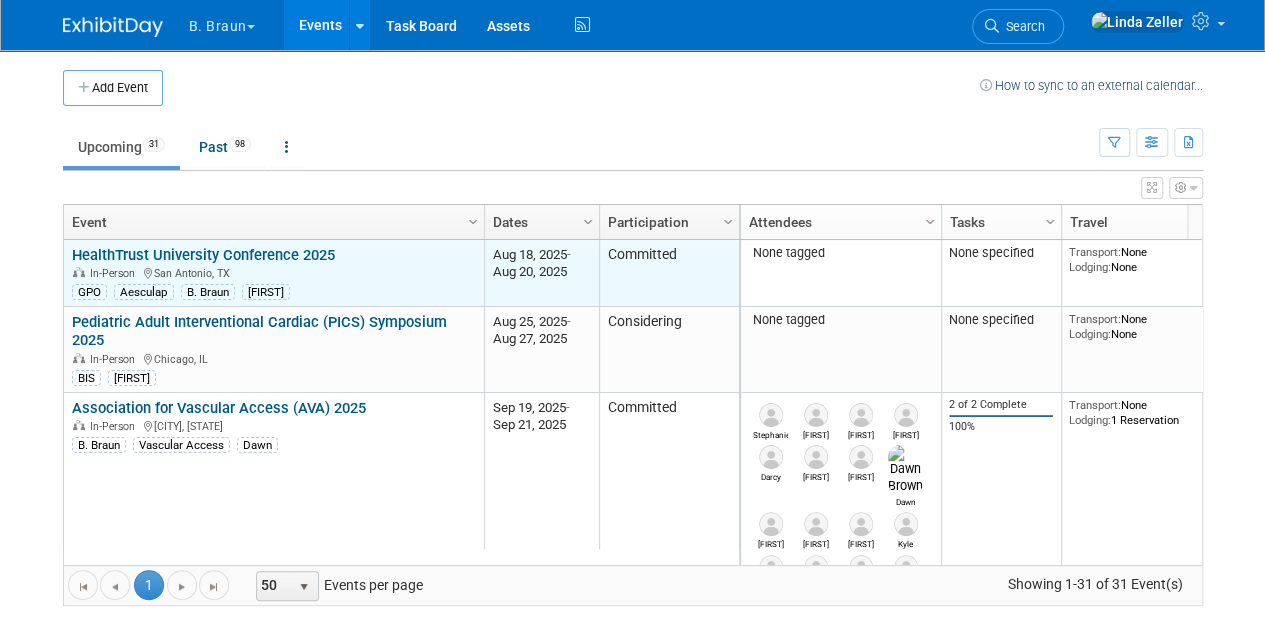 click on "HealthTrust University Conference 2025" at bounding box center (203, 255) 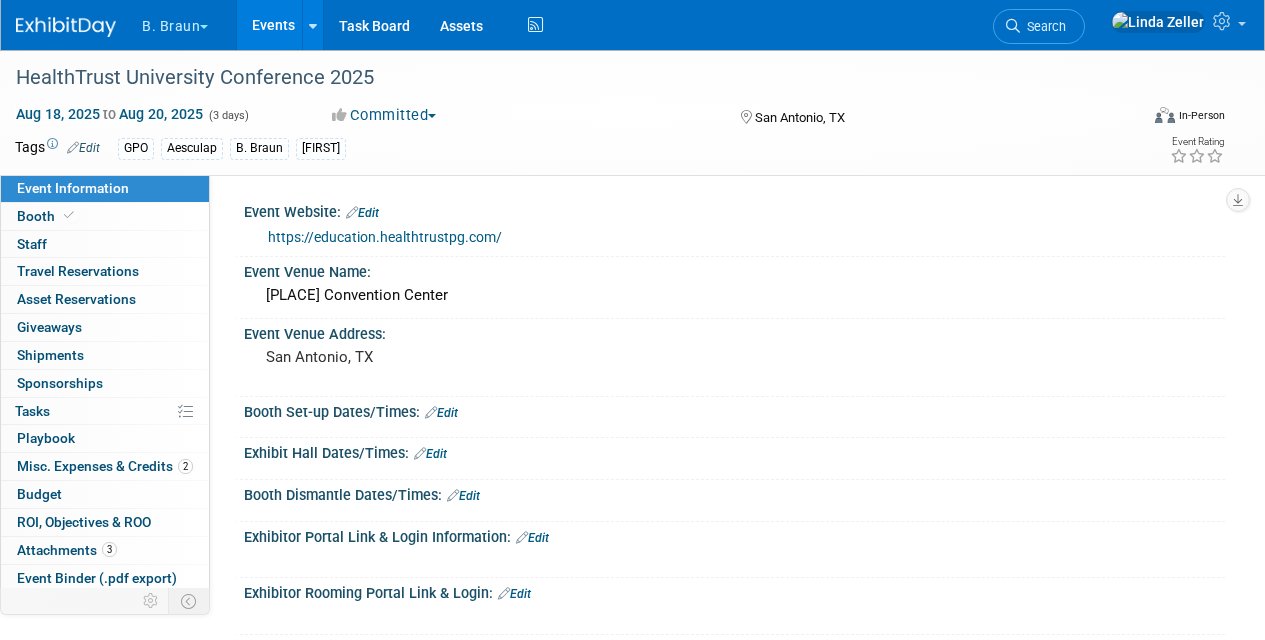scroll, scrollTop: 0, scrollLeft: 0, axis: both 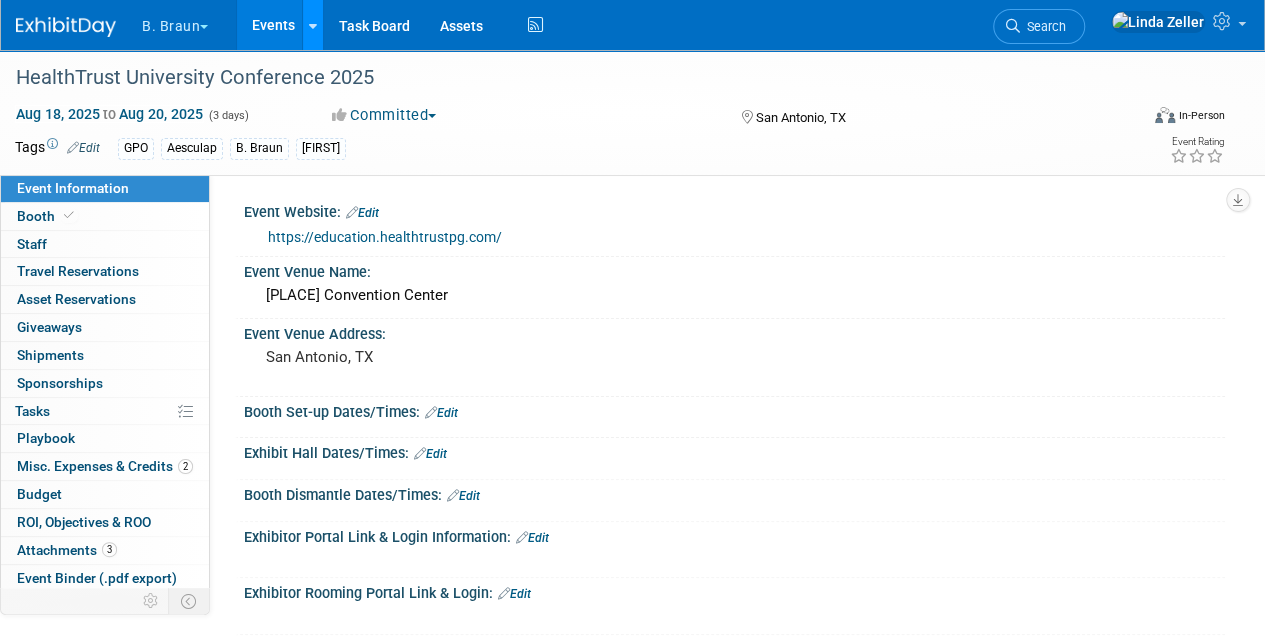click at bounding box center [312, 25] 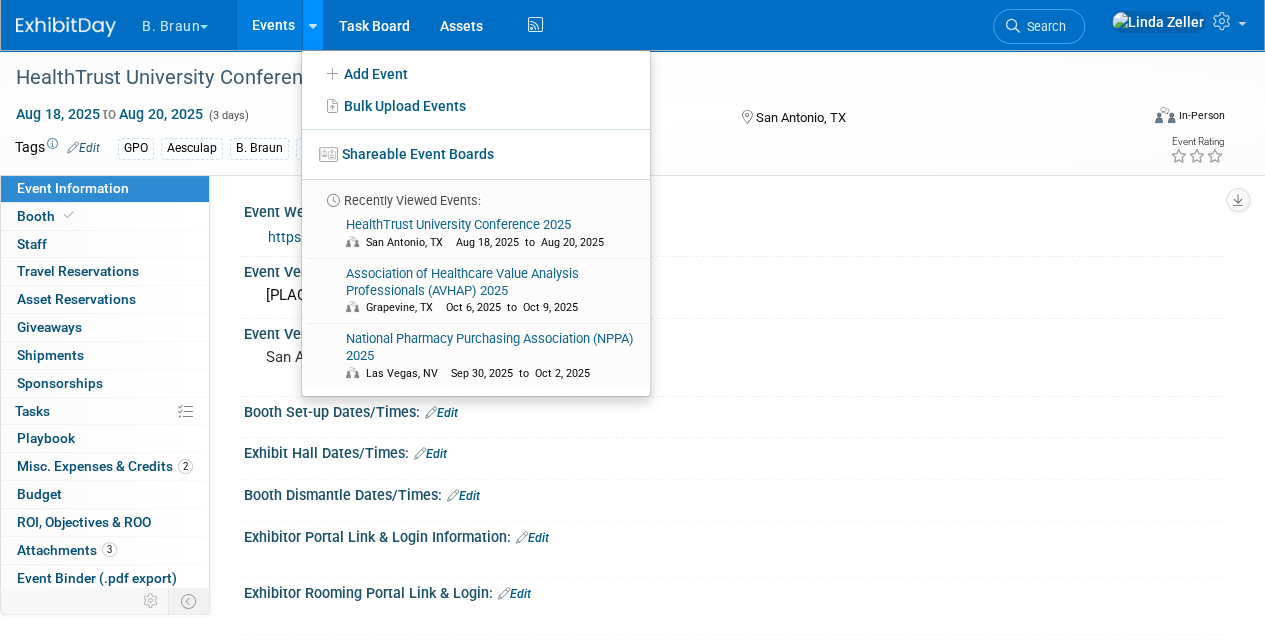 click at bounding box center [312, 25] 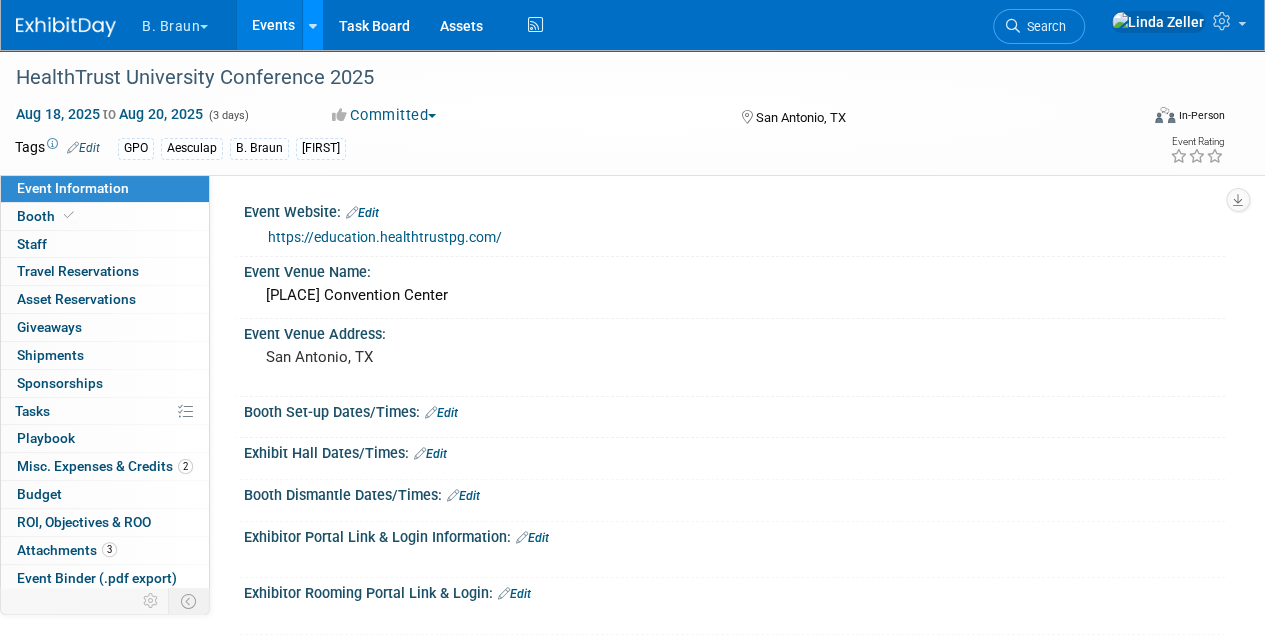 click at bounding box center [312, 25] 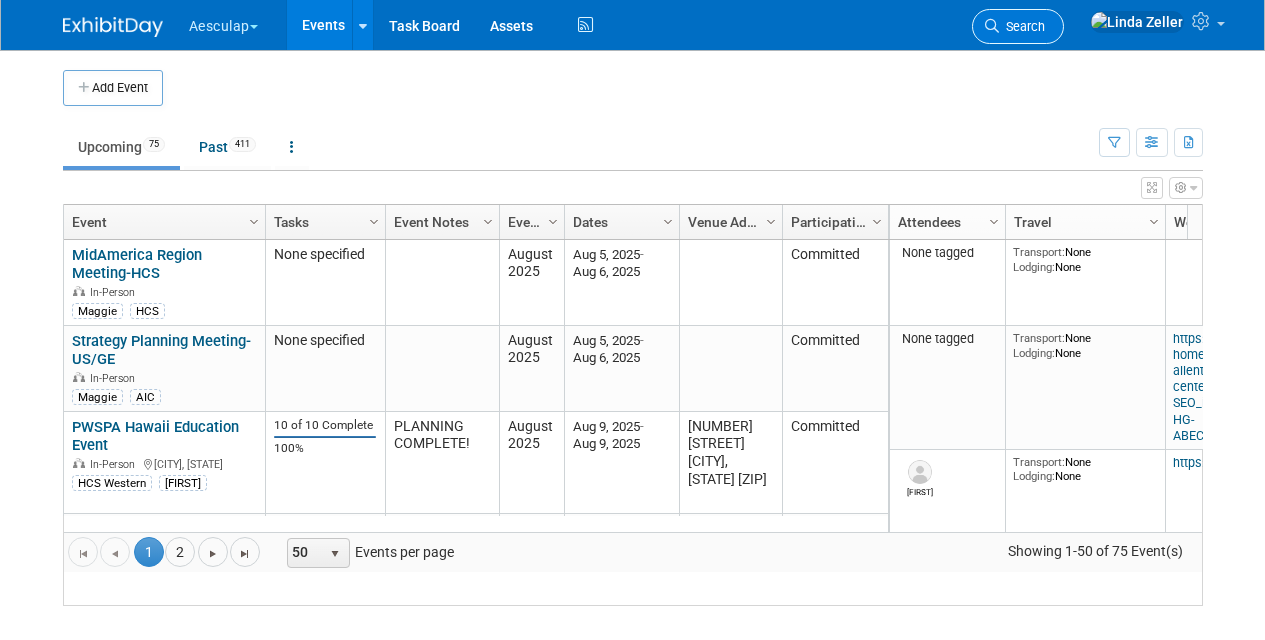 scroll, scrollTop: 0, scrollLeft: 0, axis: both 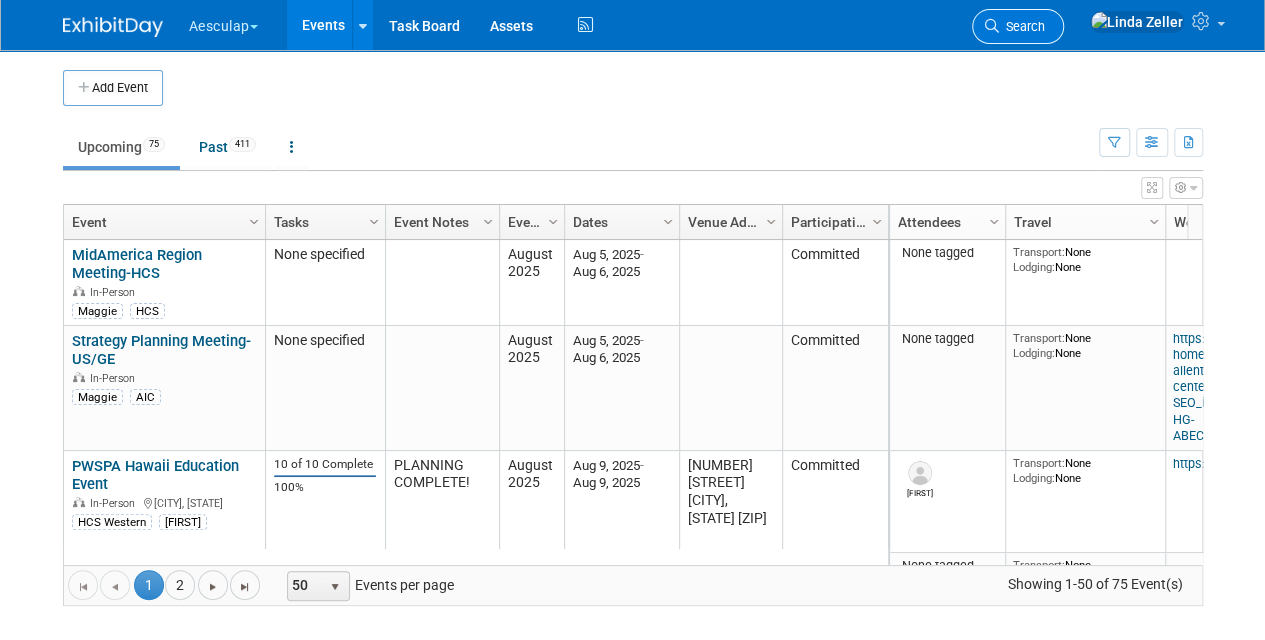 click on "Search" at bounding box center (1022, 26) 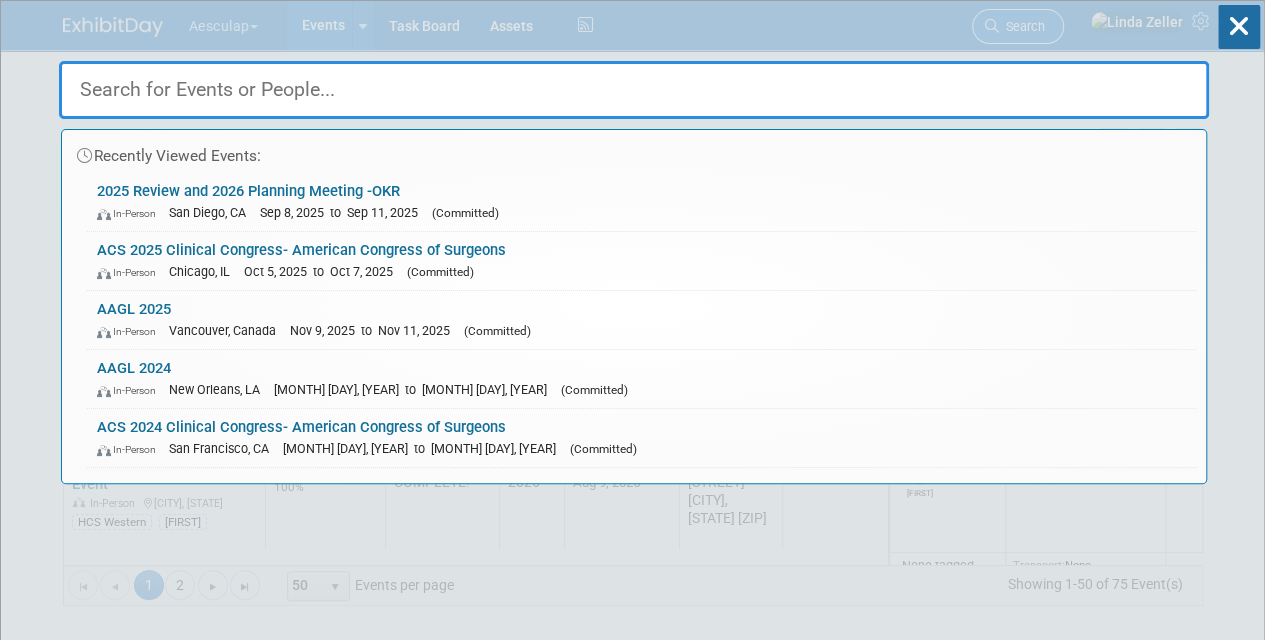 type on "p" 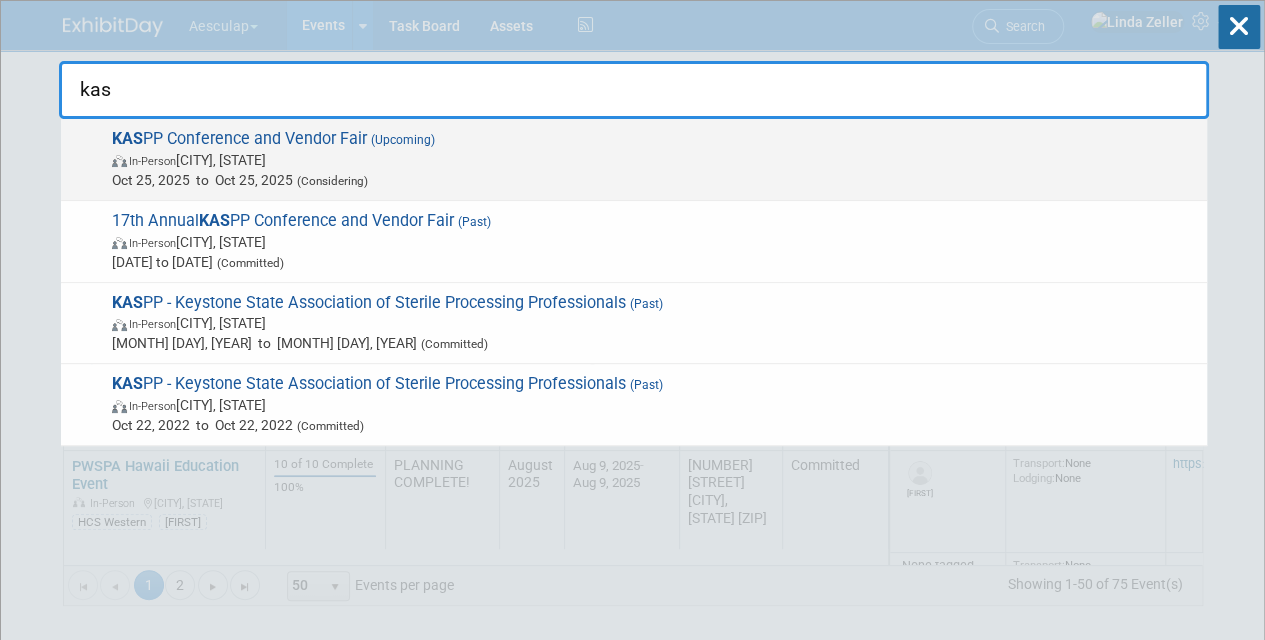 type on "kas" 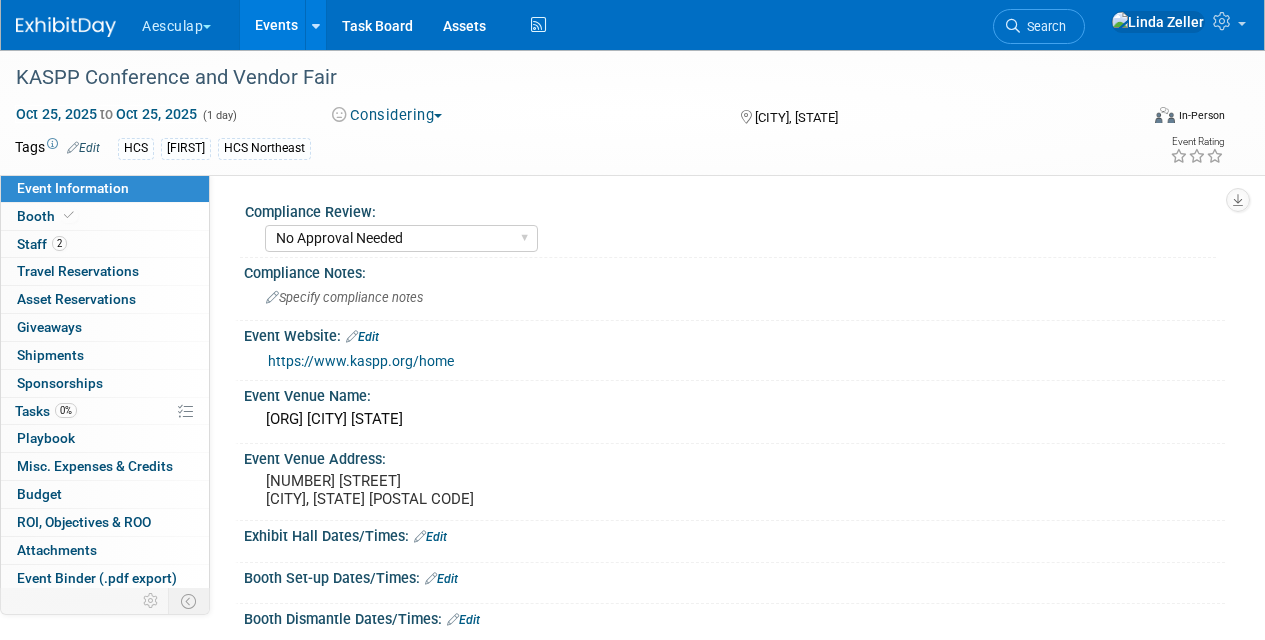 select on "No Approval Needed" 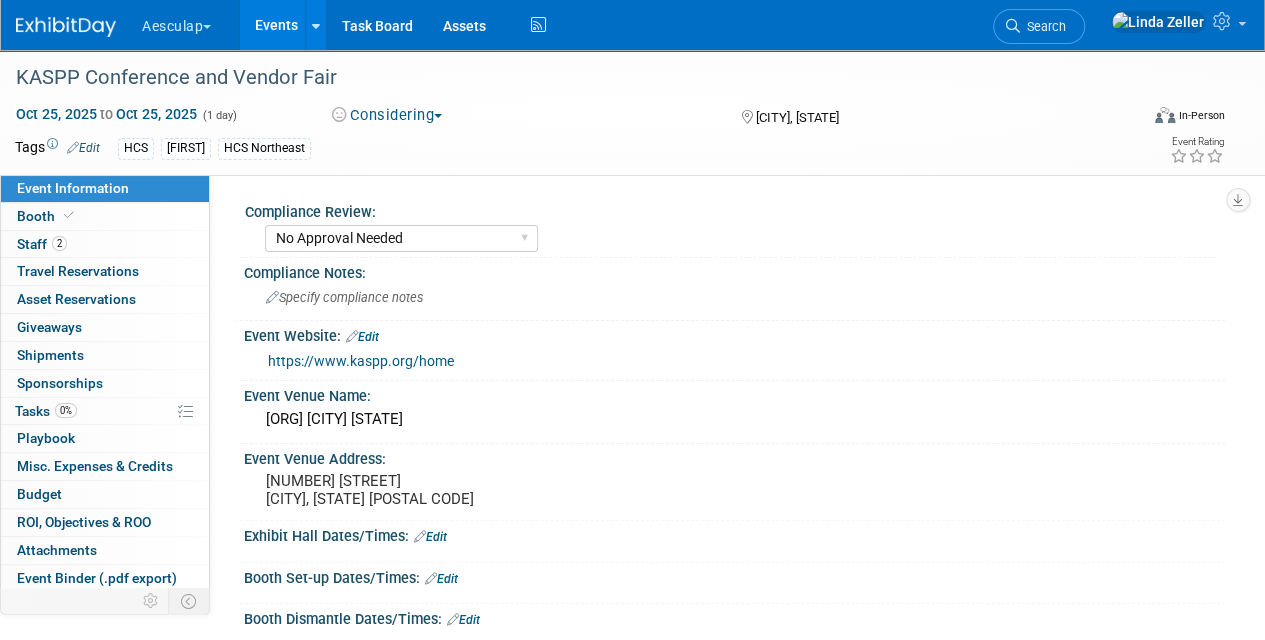 scroll, scrollTop: 0, scrollLeft: 0, axis: both 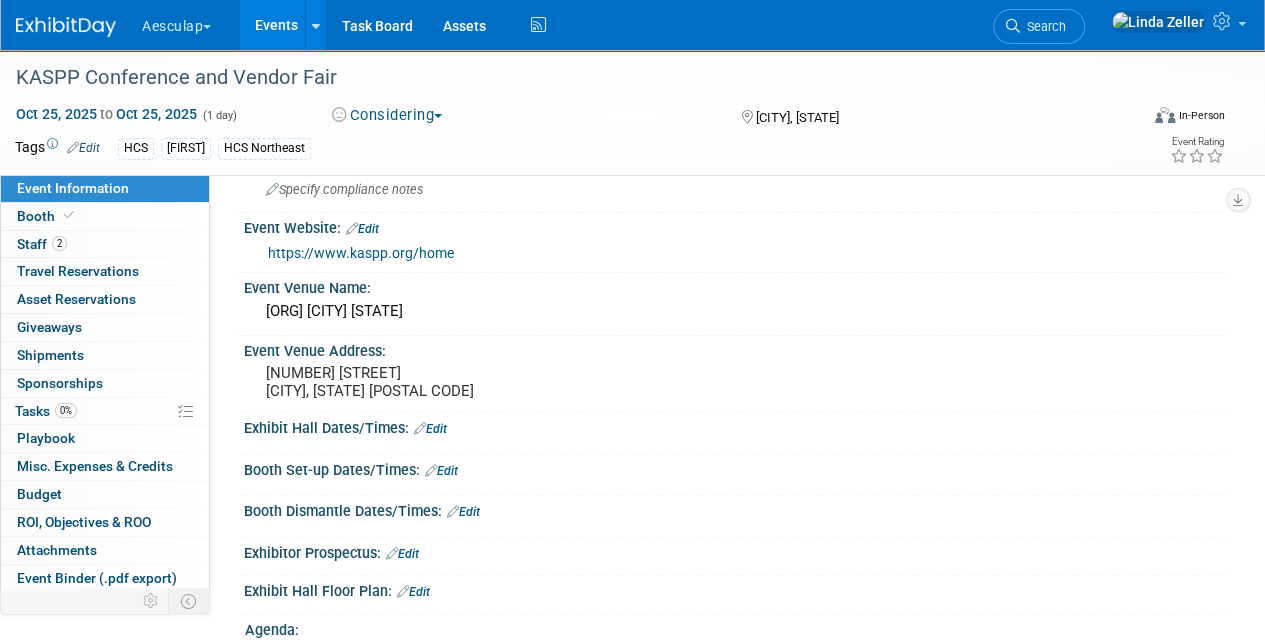 click on "https://www.kaspp.org/home" at bounding box center [361, 253] 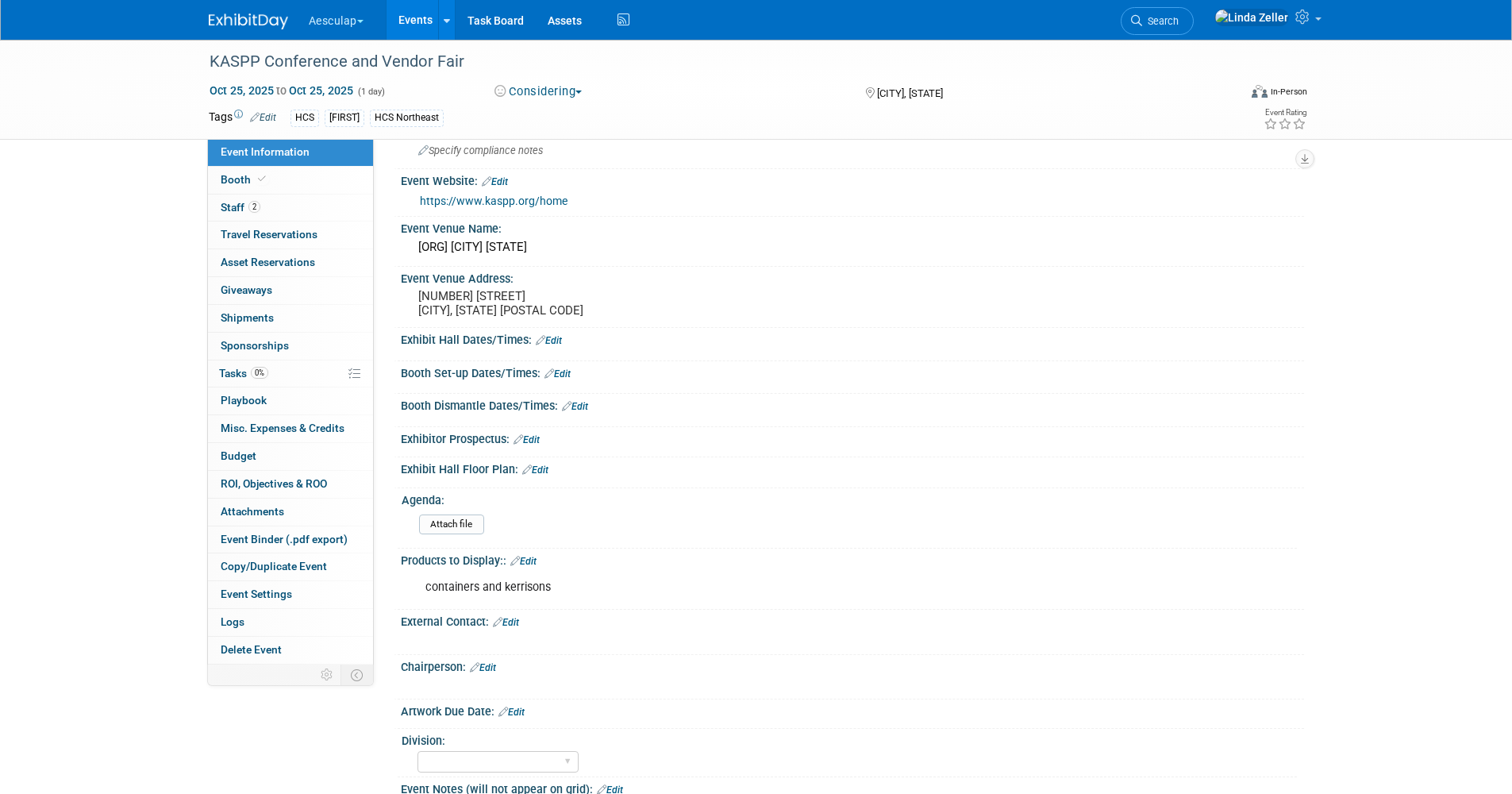 click on "Search" at bounding box center [1157, 21] 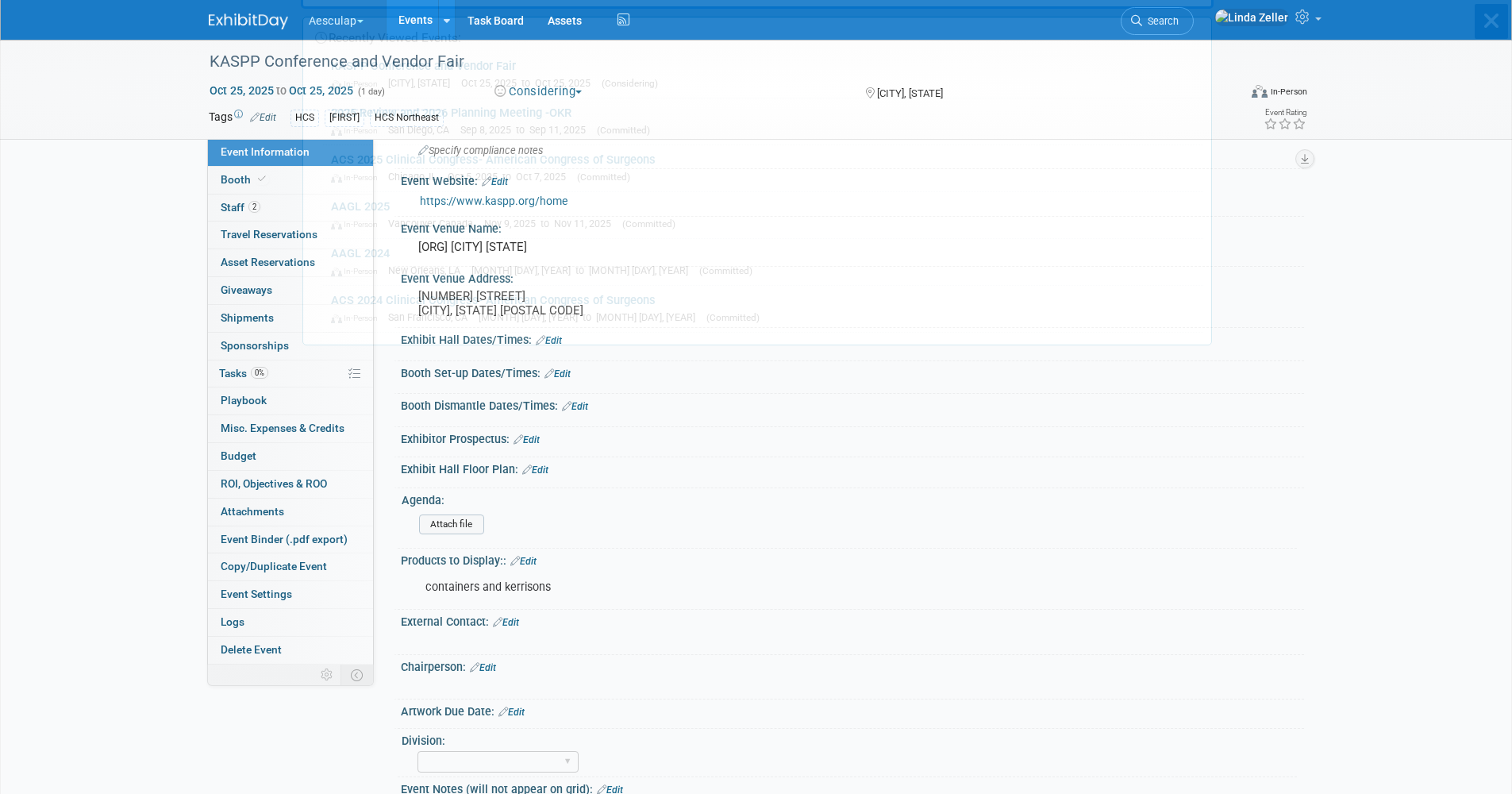 scroll, scrollTop: 0, scrollLeft: 0, axis: both 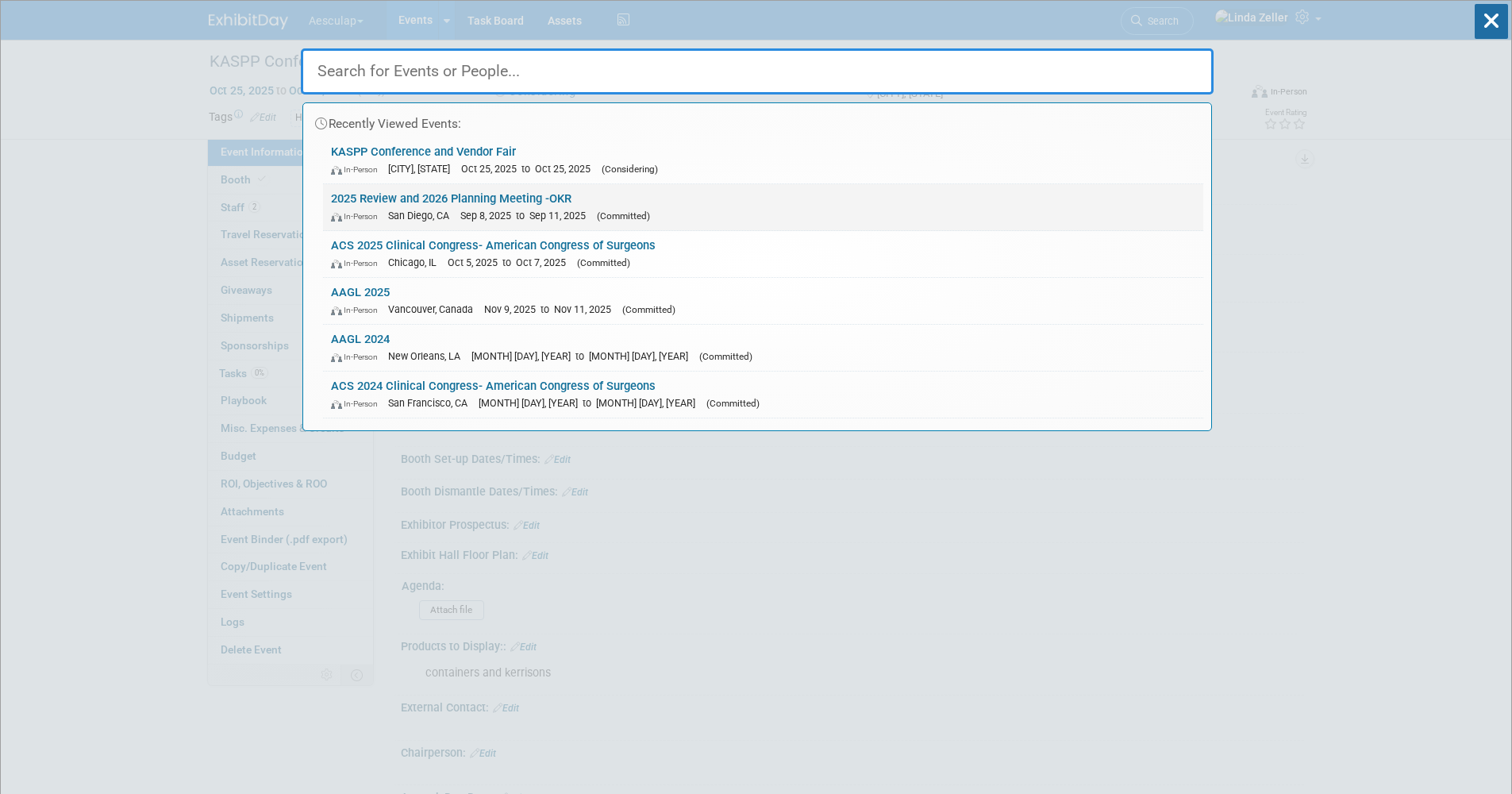 click on "2025 Review and 2026 Planning Meeting -OKR
In-Person
San Diego, CA
Sep 8, 2025  to  Sep 11, 2025
(Committed)" at bounding box center (763, 207) 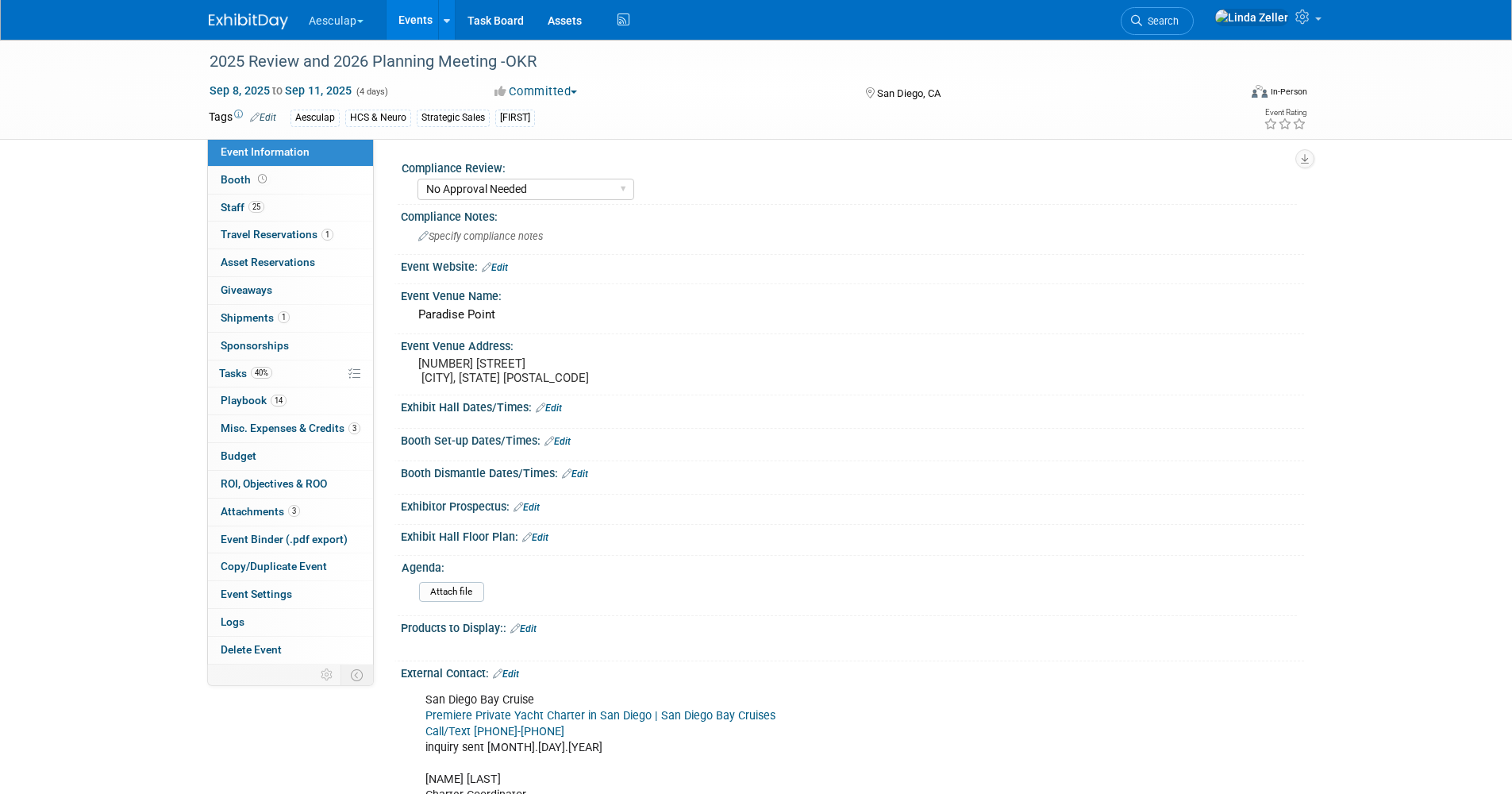 select on "No Approval Needed" 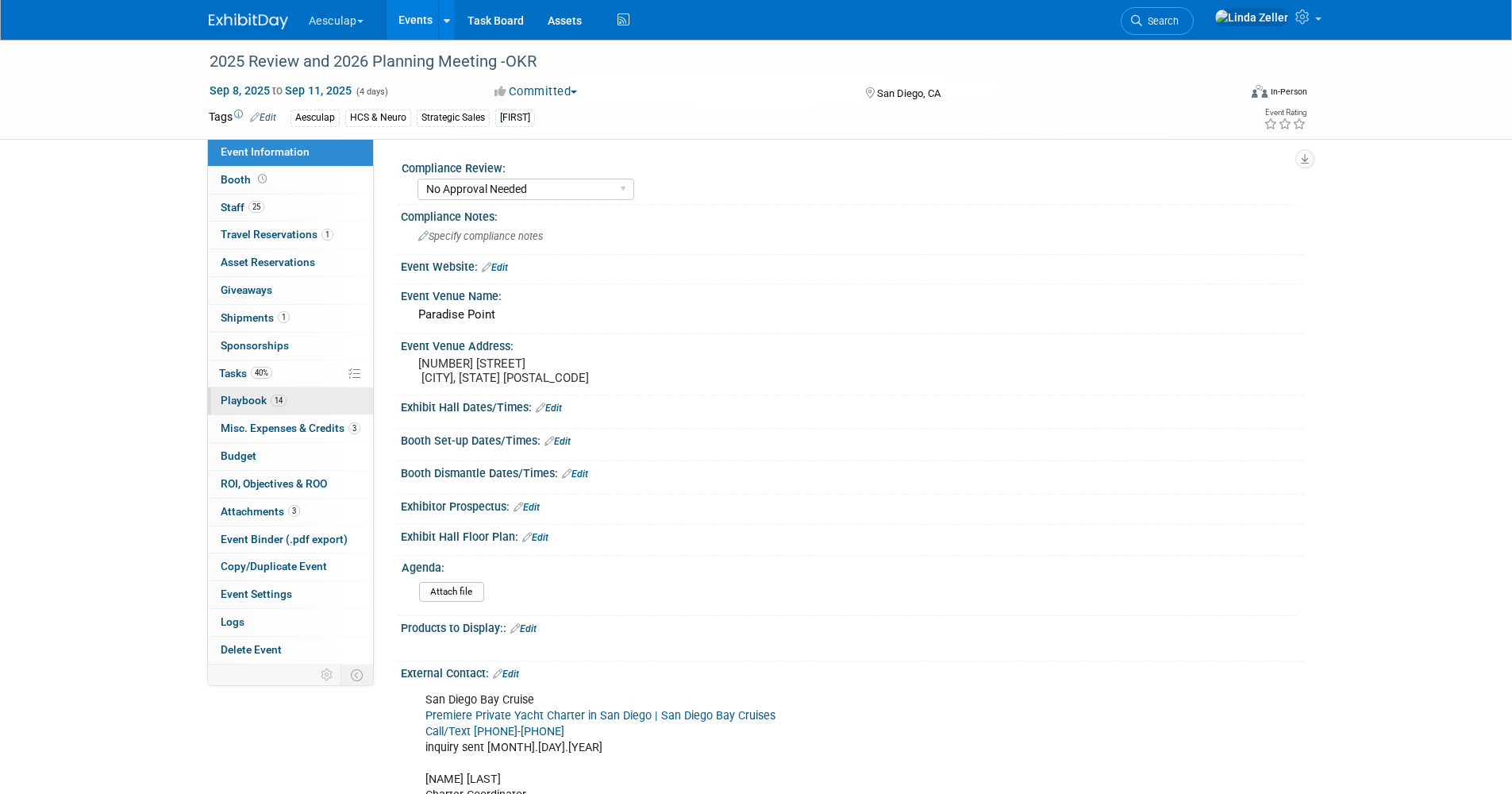 click on "Playbook 14" at bounding box center (253, 400) 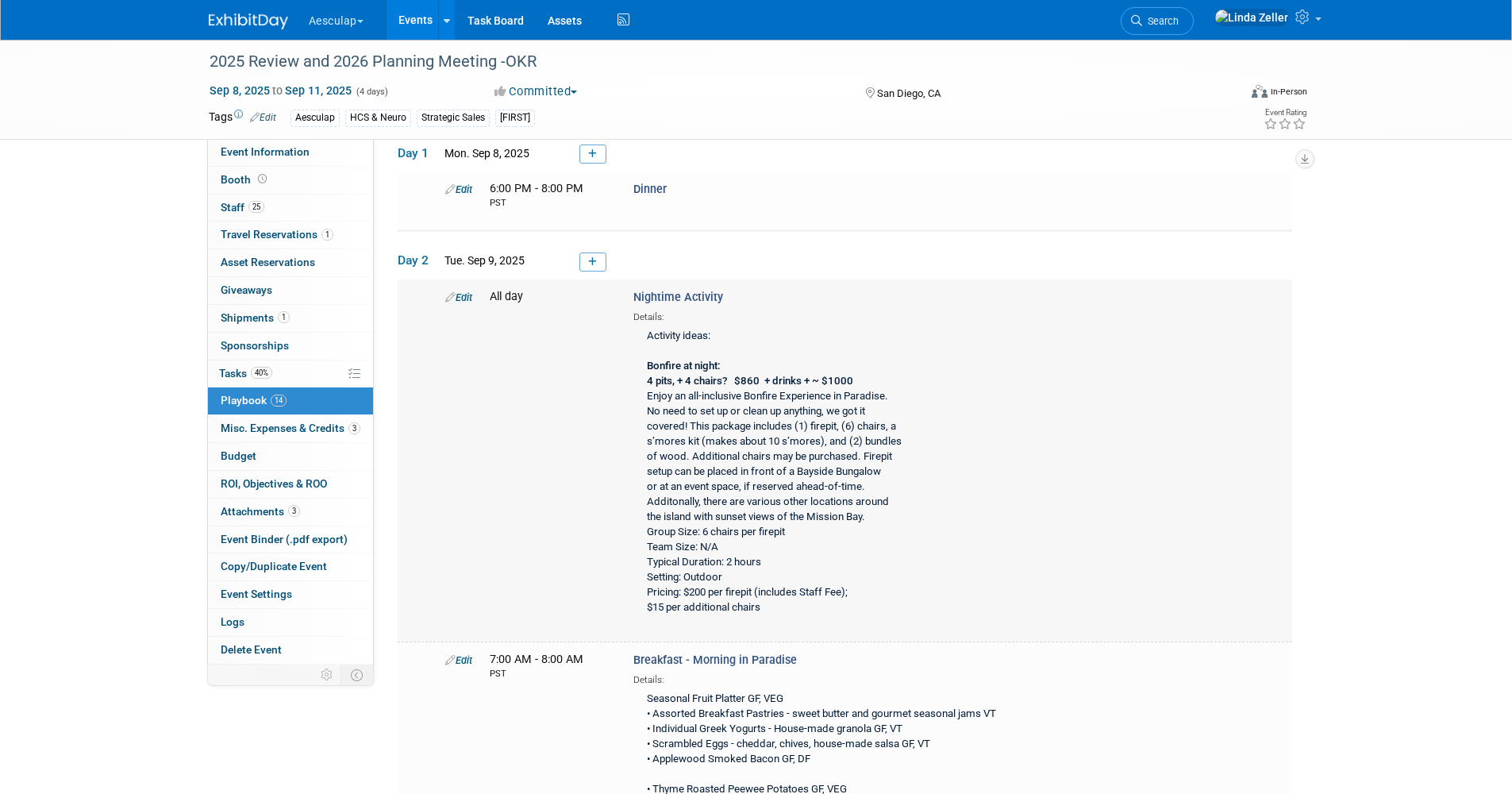 scroll, scrollTop: 79, scrollLeft: 0, axis: vertical 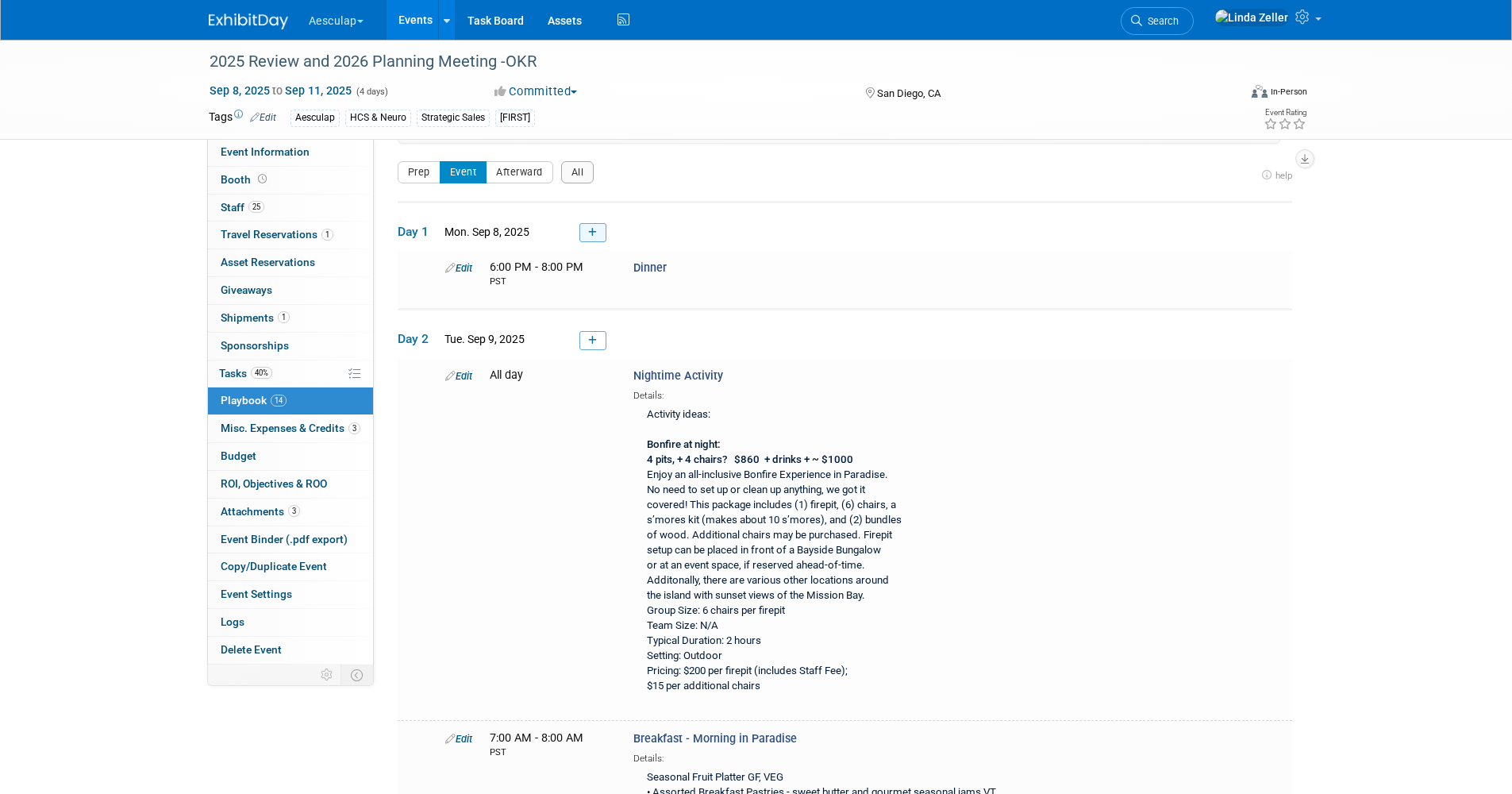 click at bounding box center [592, 233] 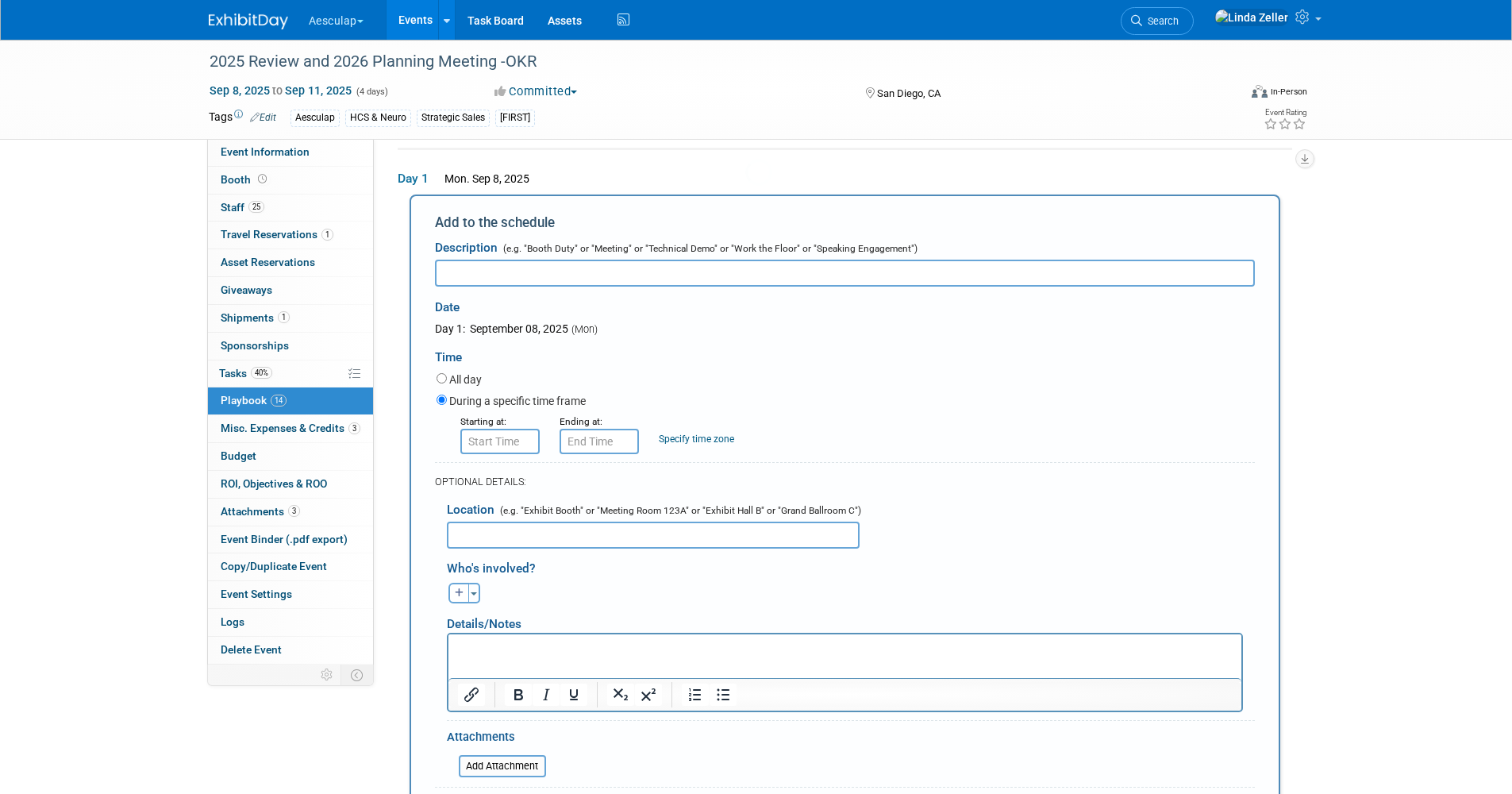scroll, scrollTop: 0, scrollLeft: 0, axis: both 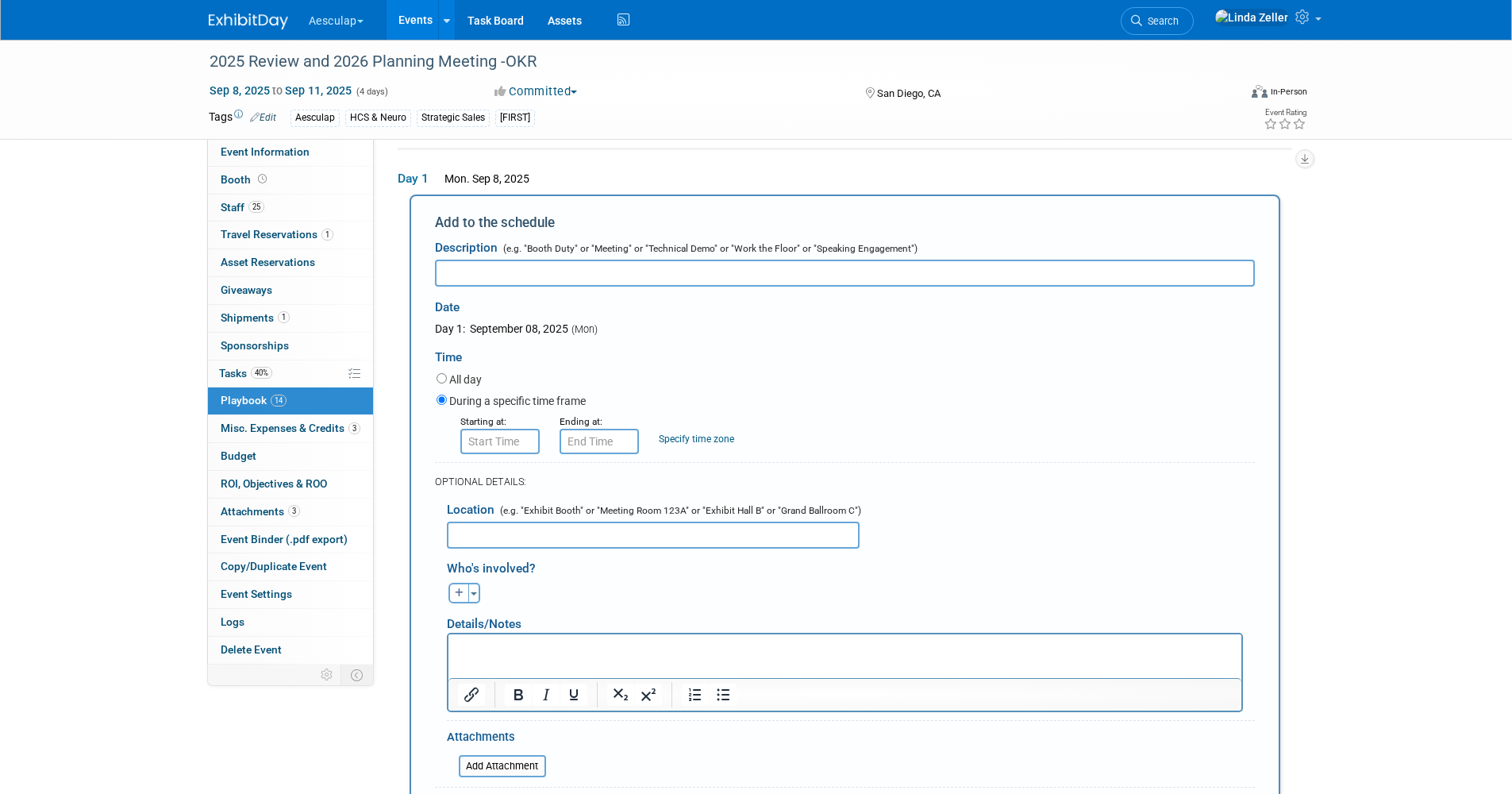 click at bounding box center (844, 273) 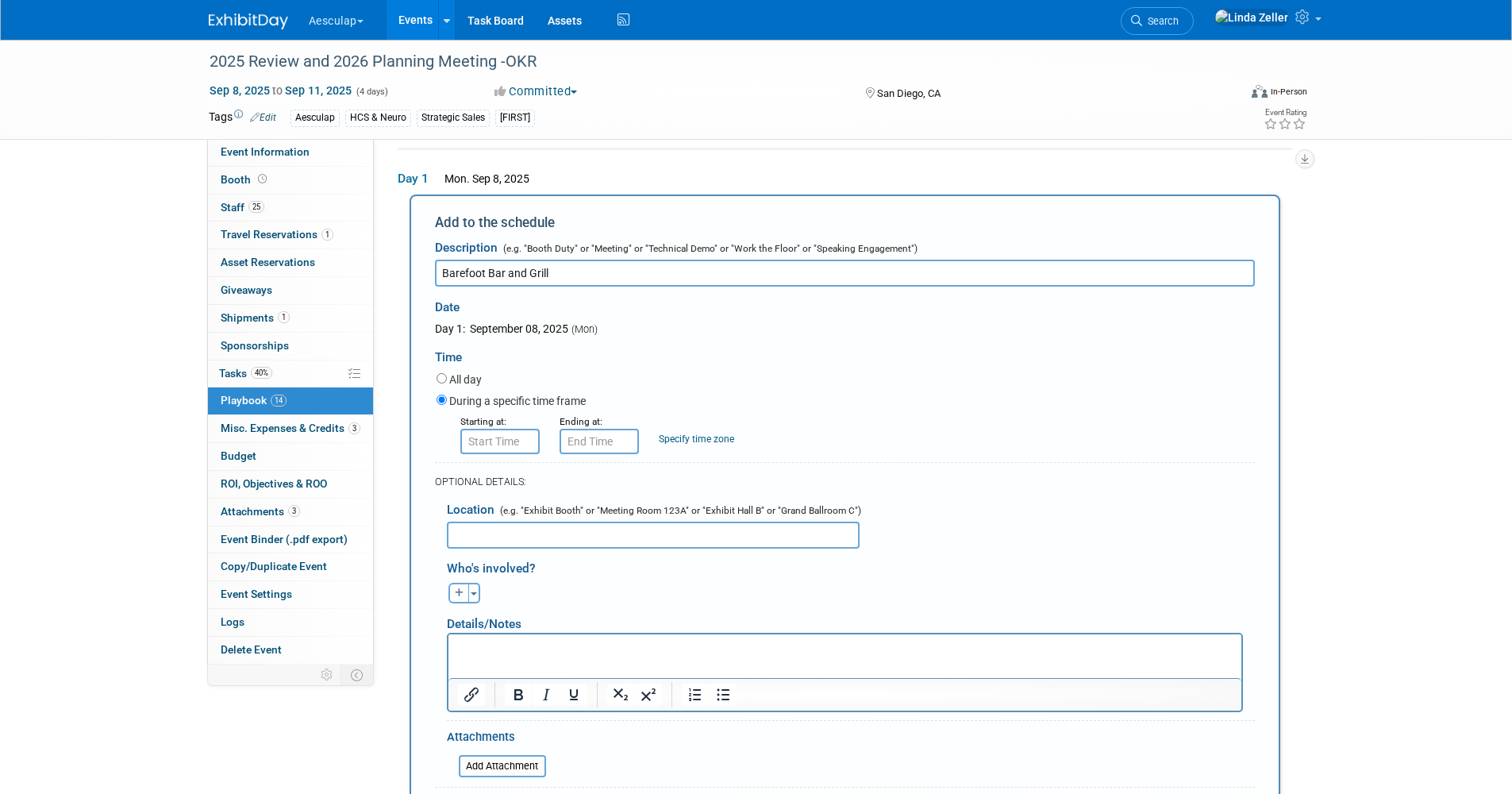 drag, startPoint x: 540, startPoint y: 269, endPoint x: 430, endPoint y: 264, distance: 110.11358 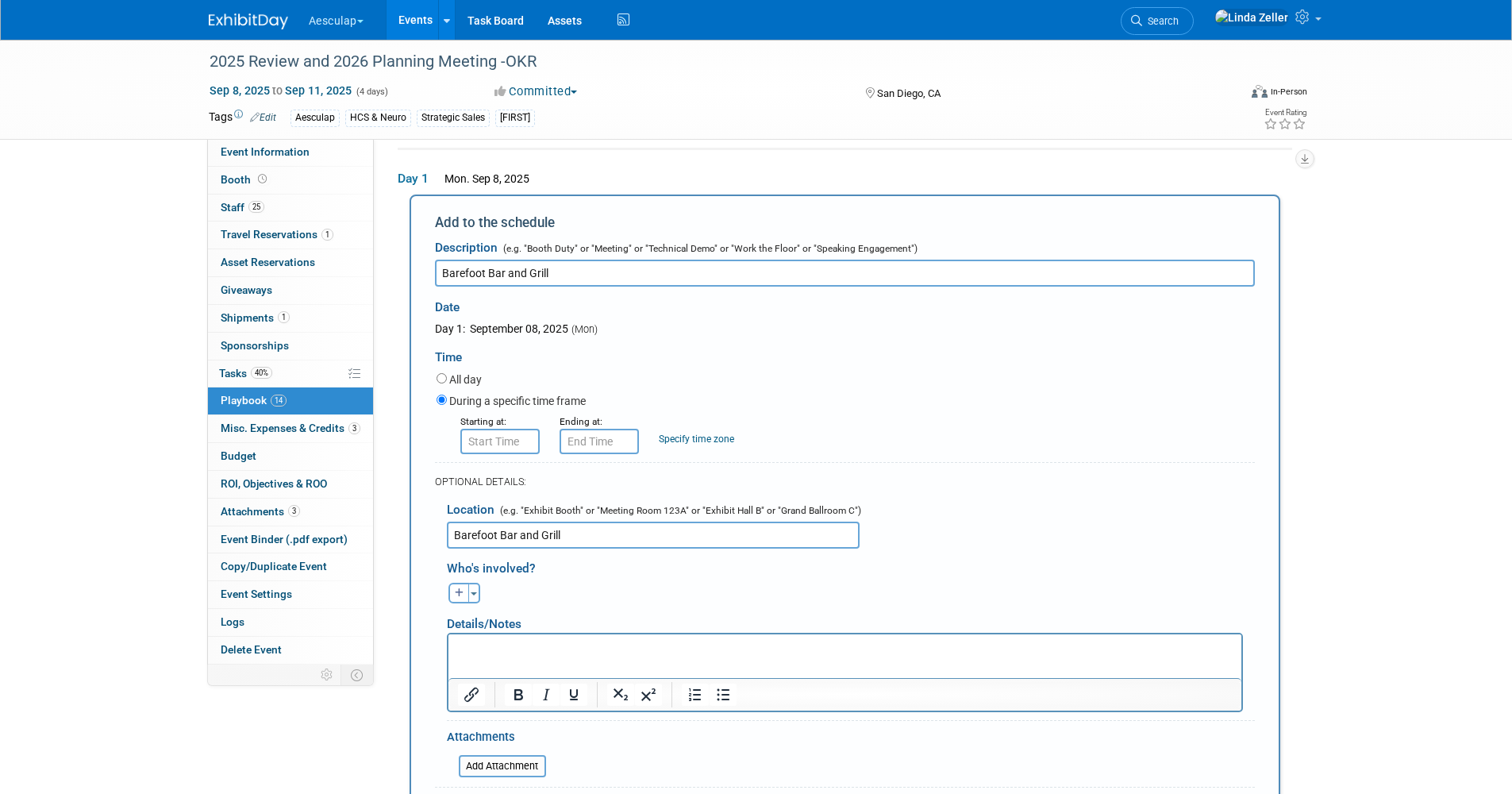 type on "Barefoot Bar and Grill" 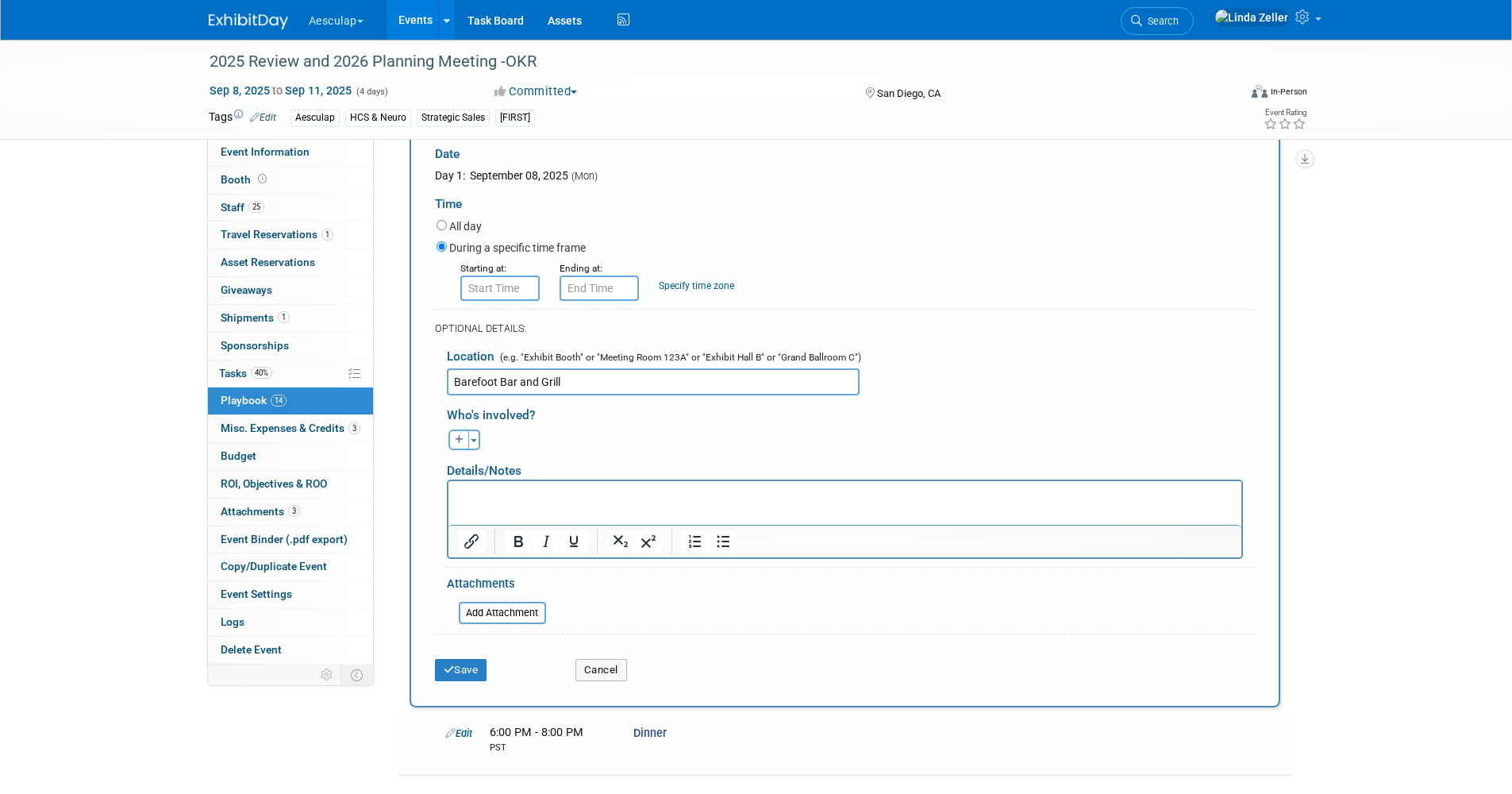 scroll, scrollTop: 291, scrollLeft: 0, axis: vertical 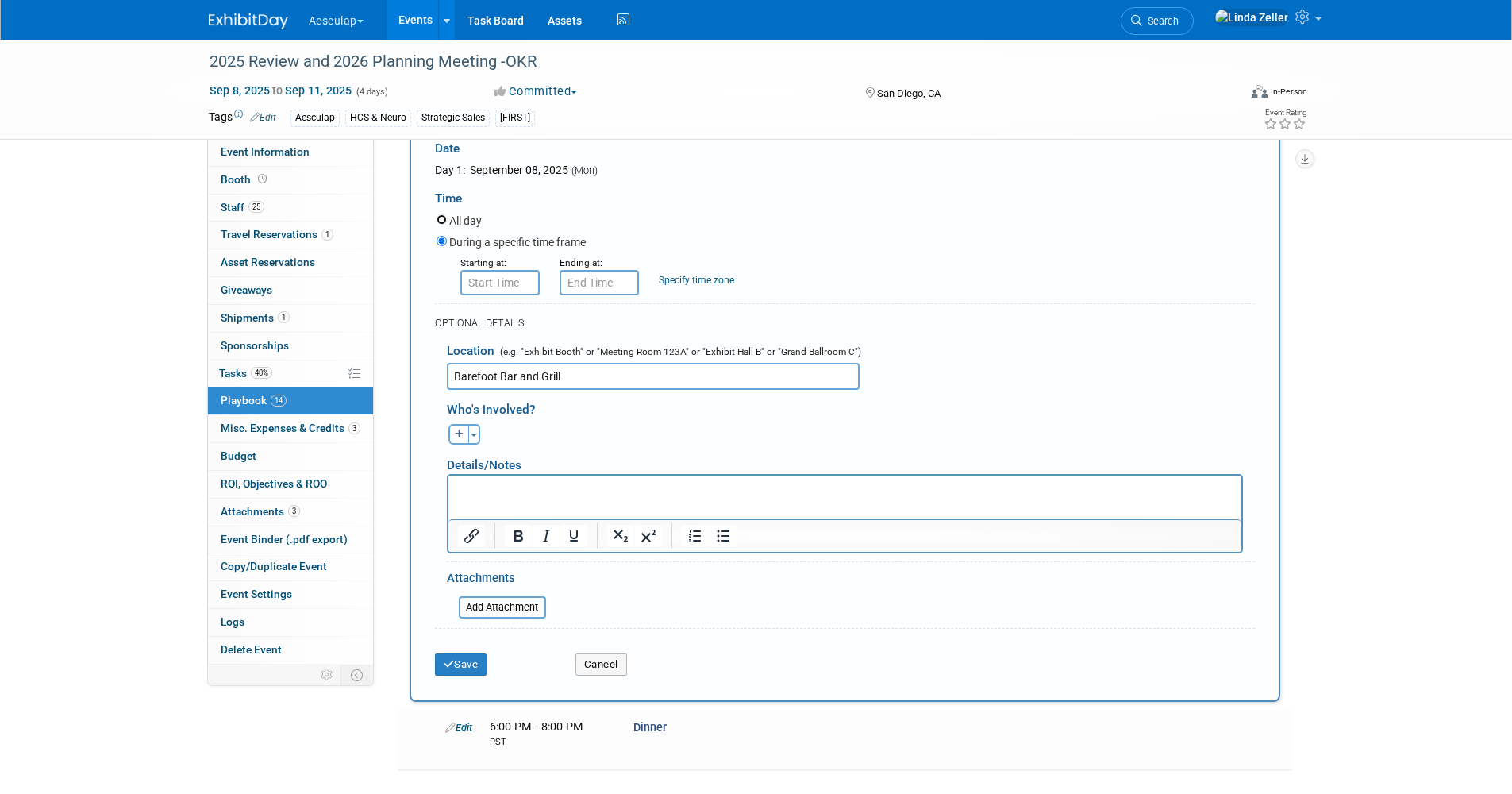 click on "All day" at bounding box center (441, 219) 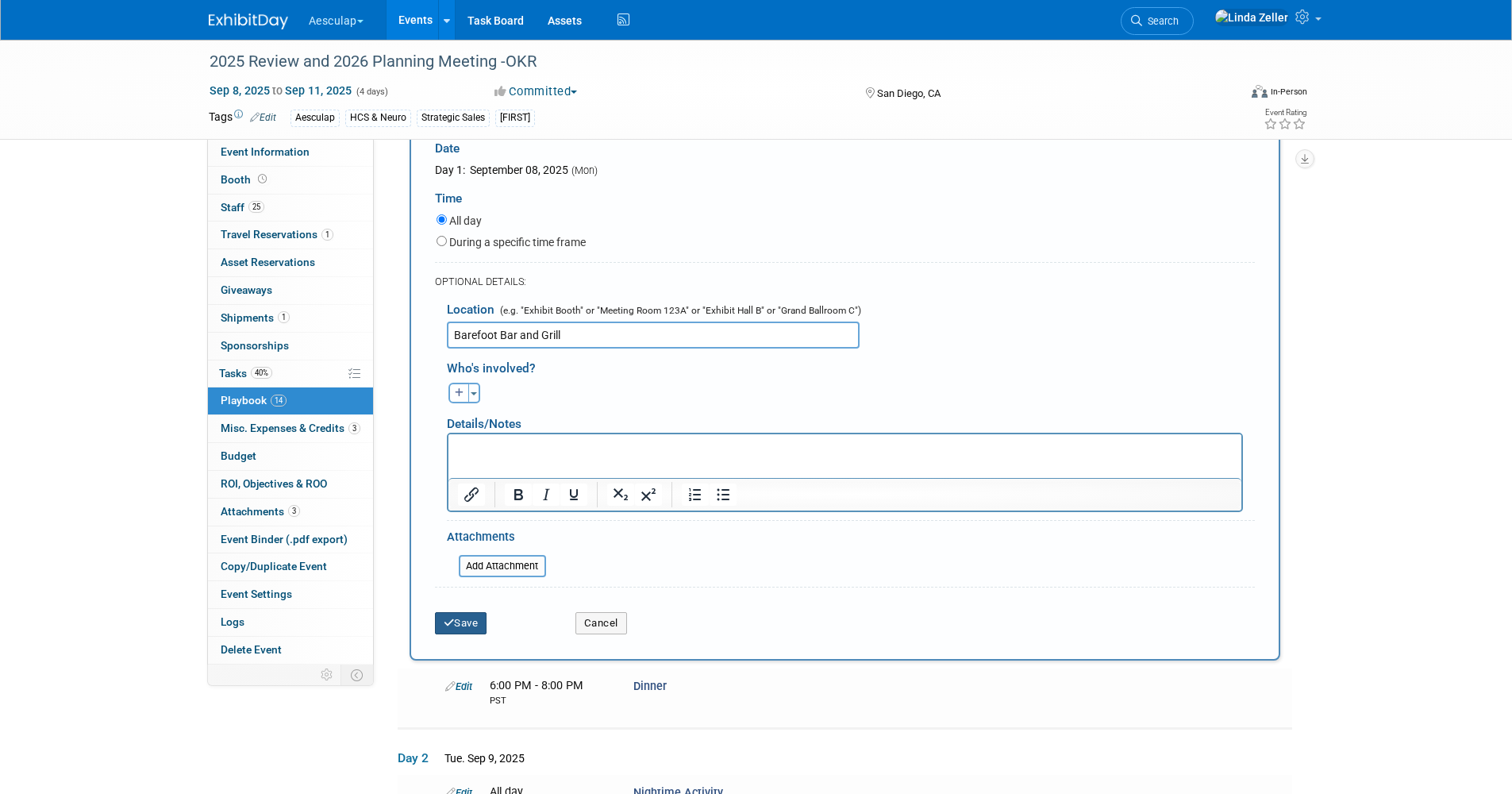 click at bounding box center (449, 622) 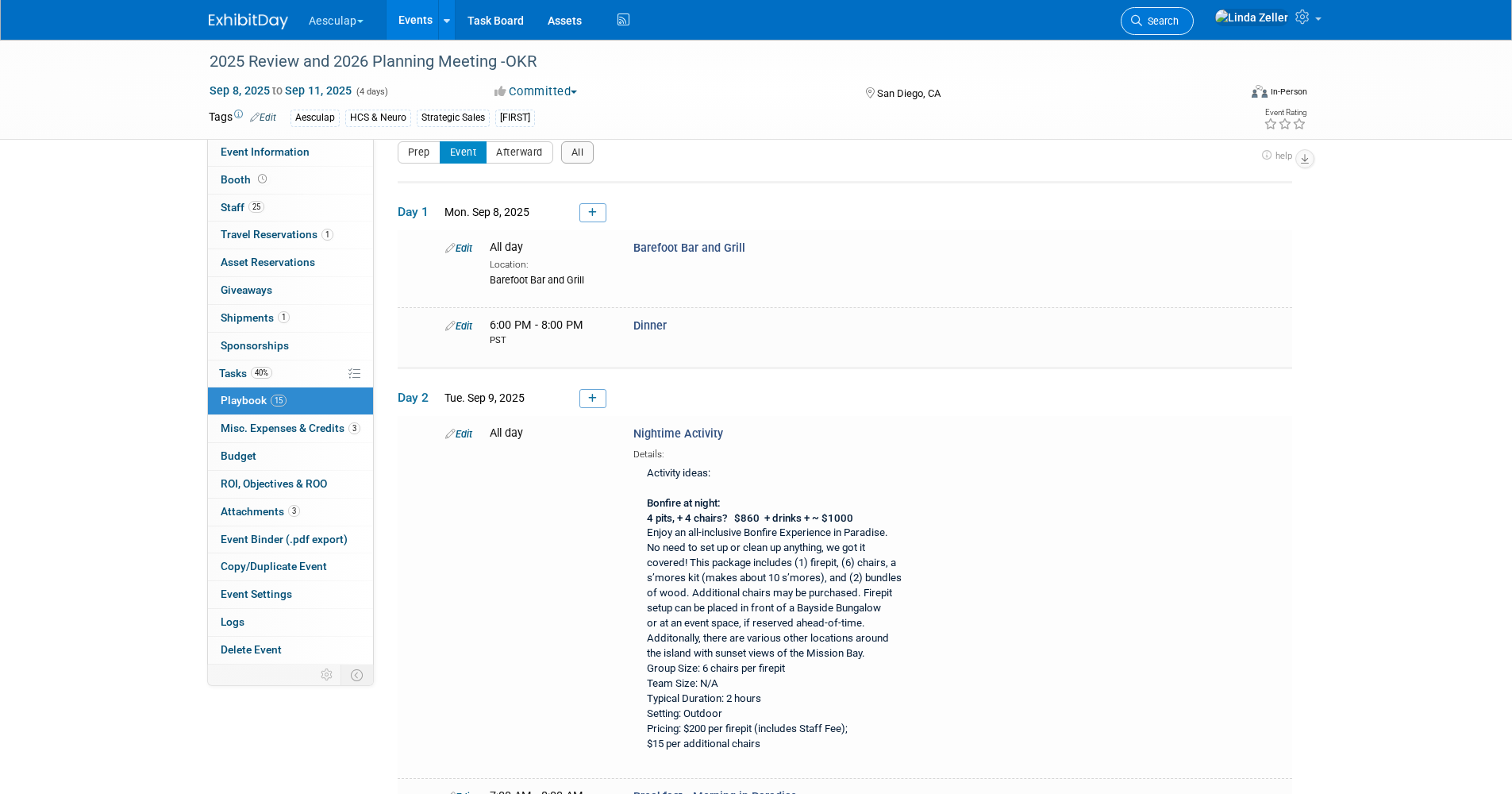 scroll, scrollTop: 131, scrollLeft: 0, axis: vertical 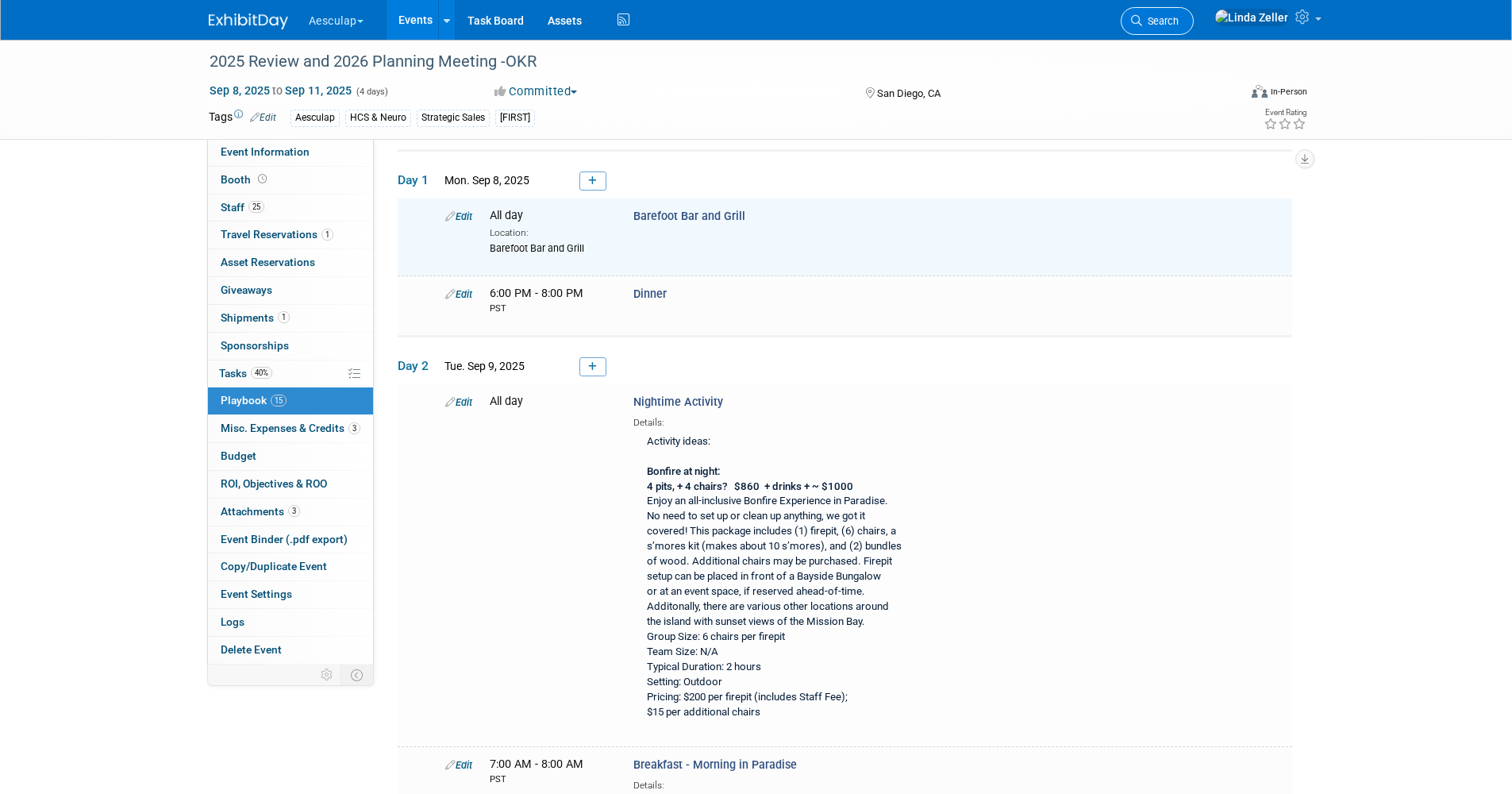 click on "Search" at bounding box center (1160, 21) 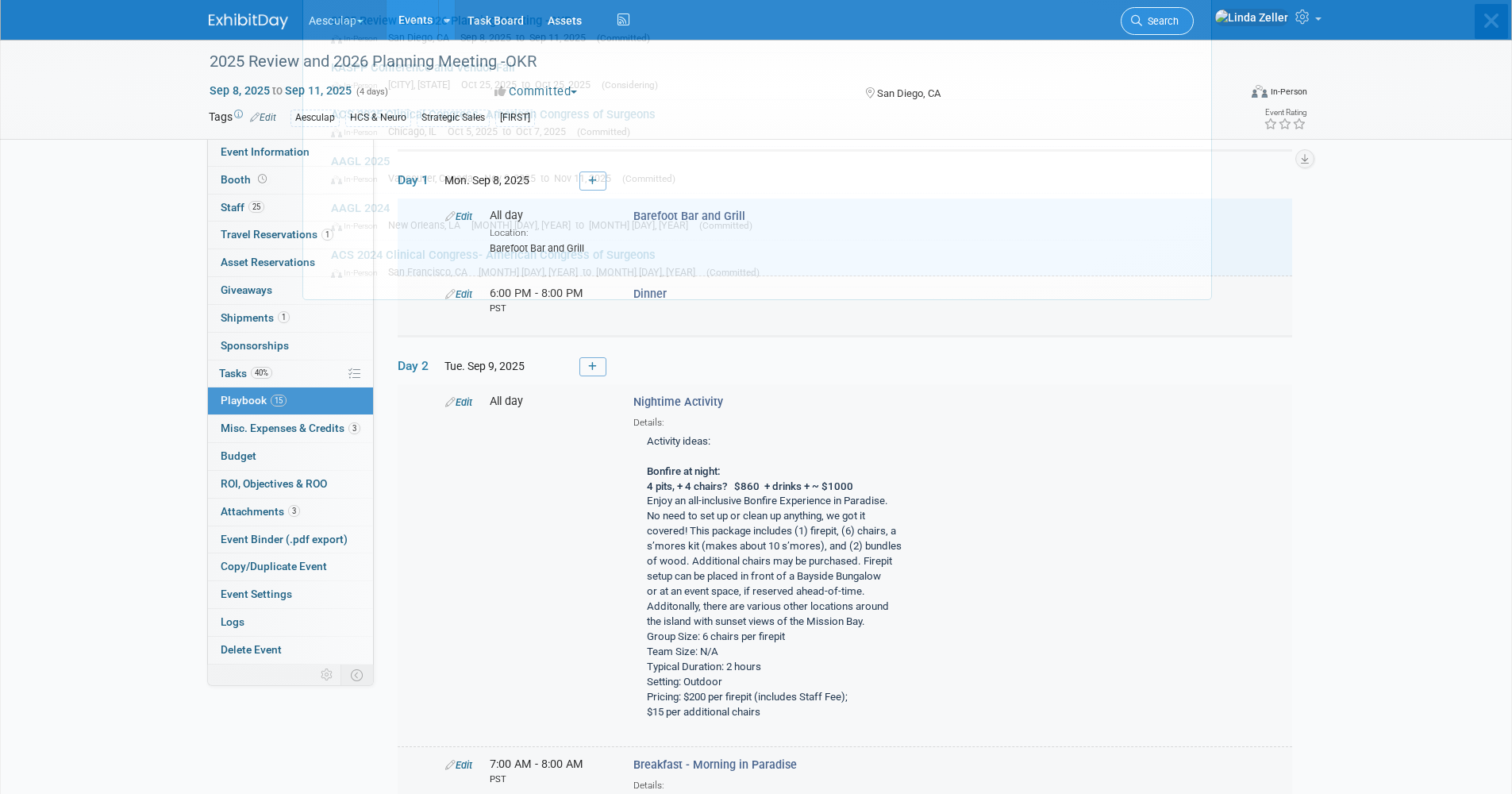scroll, scrollTop: 0, scrollLeft: 0, axis: both 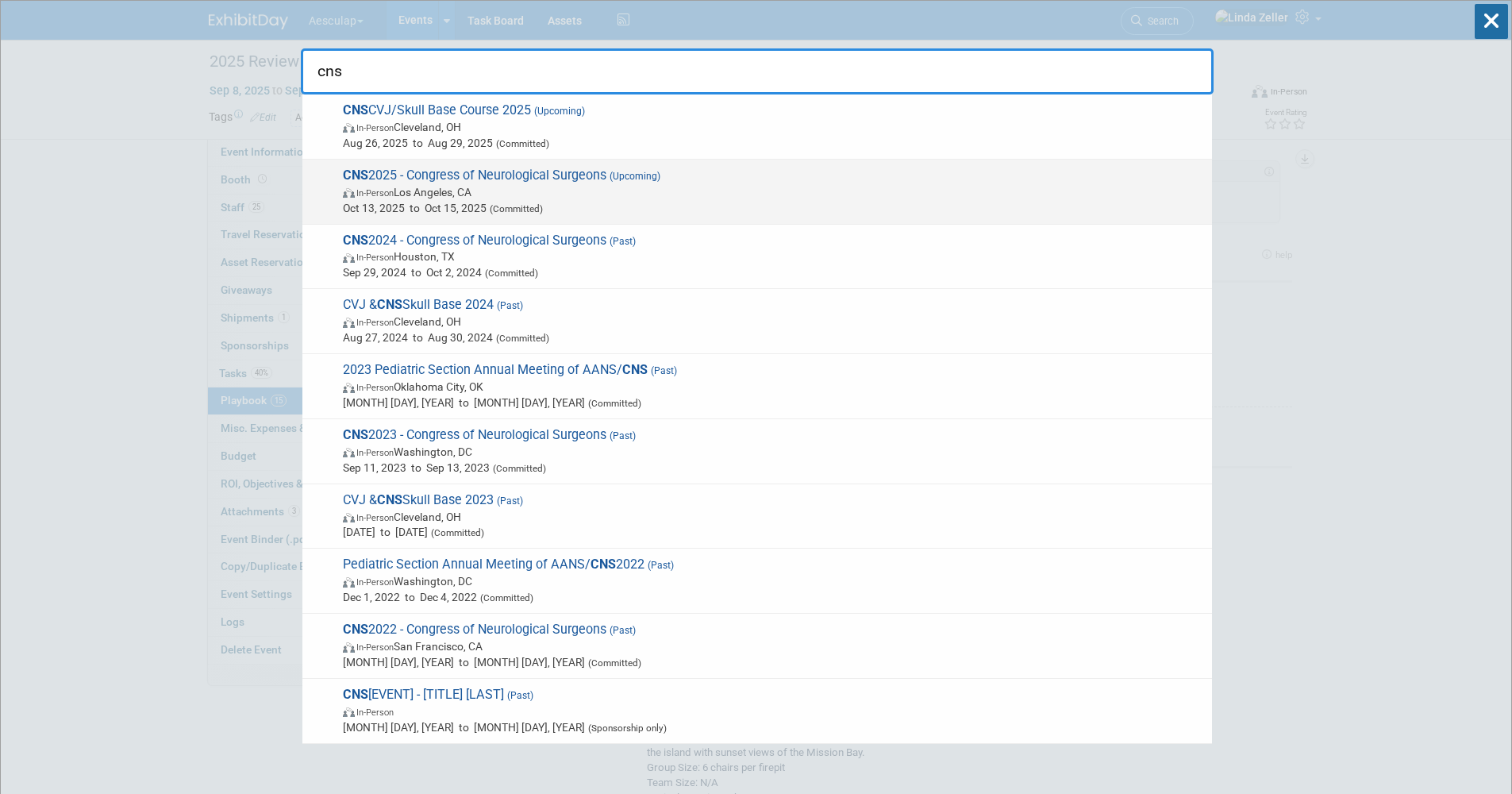 type on "cns" 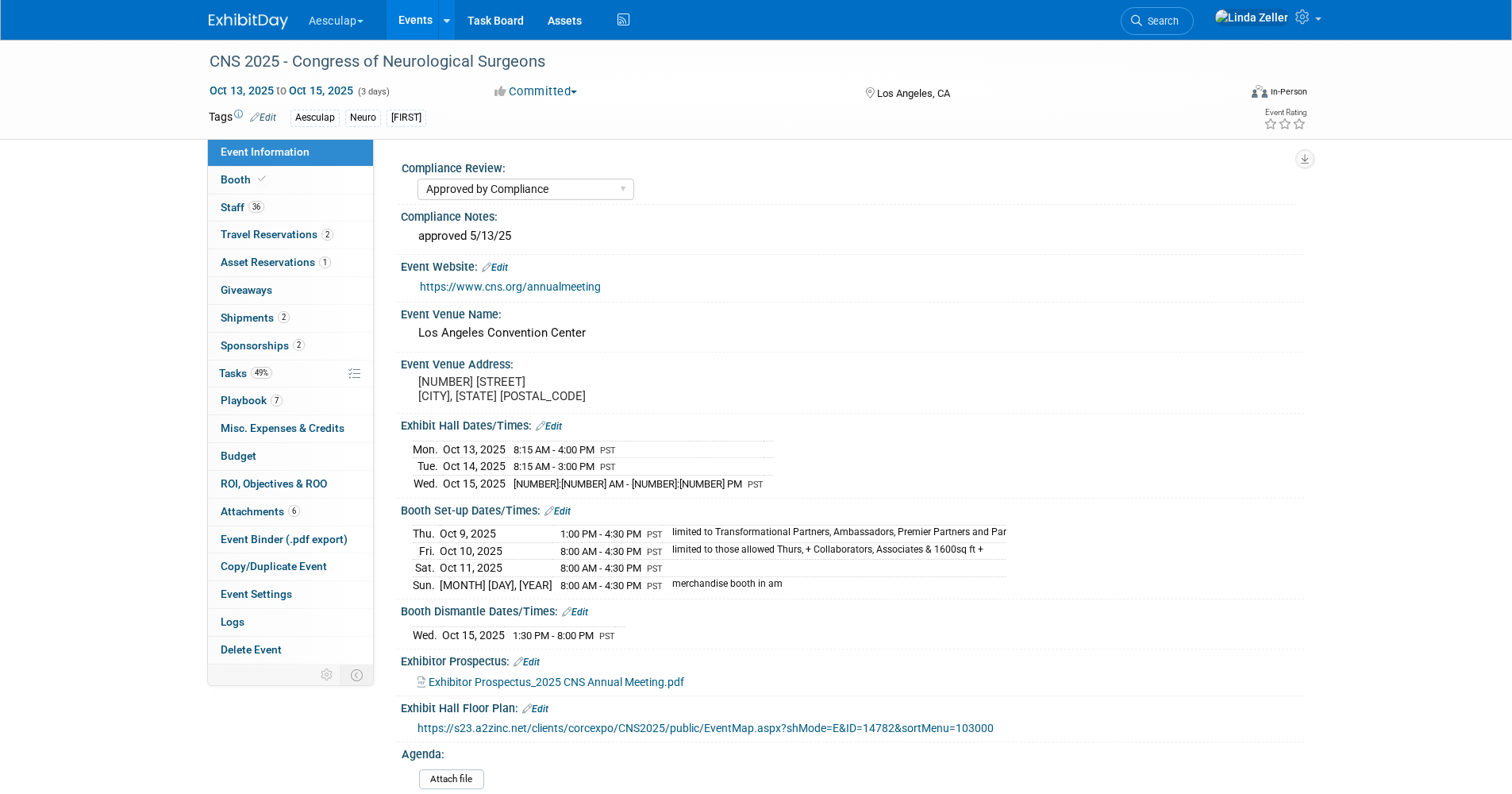 select on "Approved by Compliance" 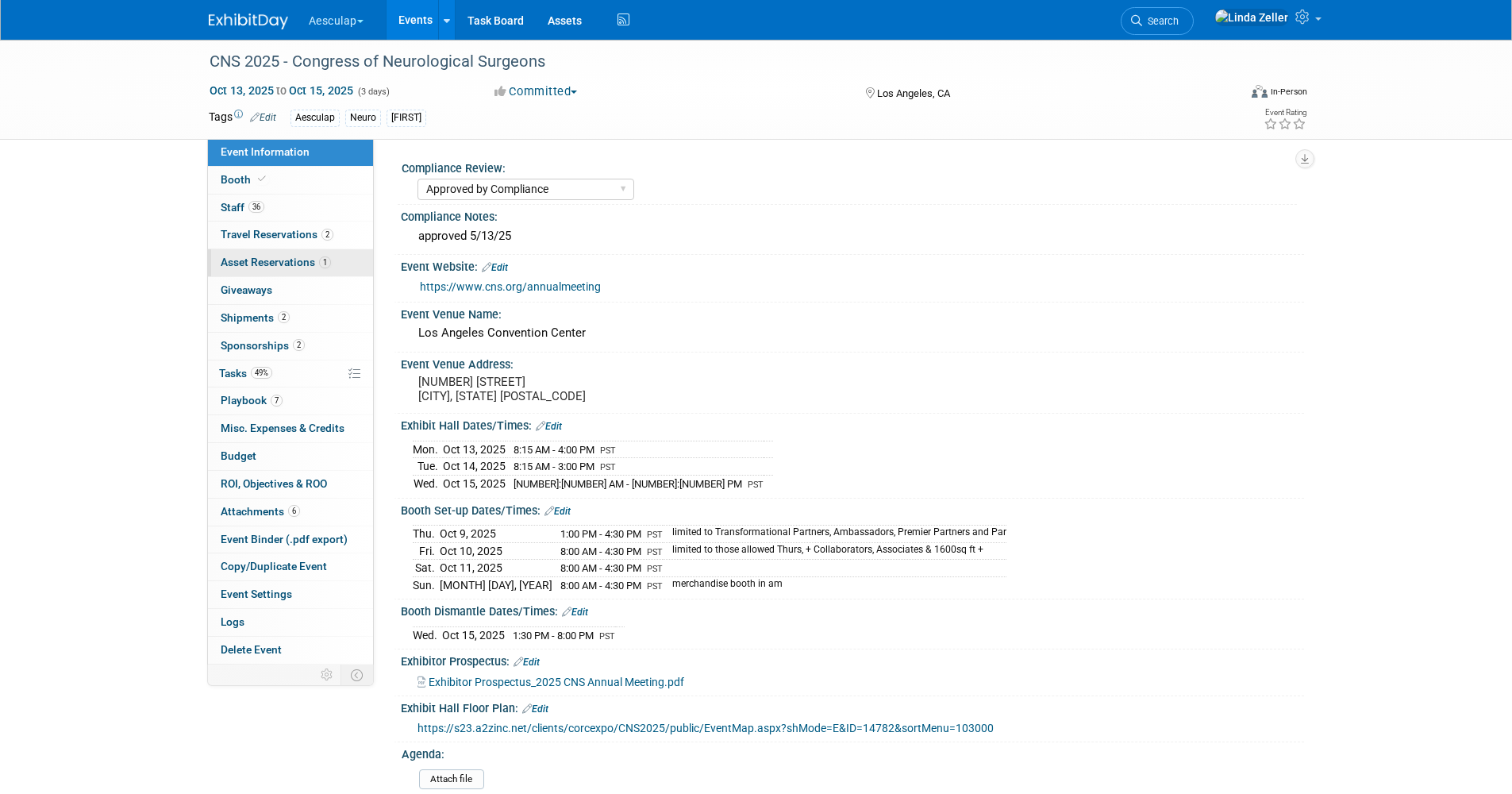 scroll, scrollTop: 0, scrollLeft: 0, axis: both 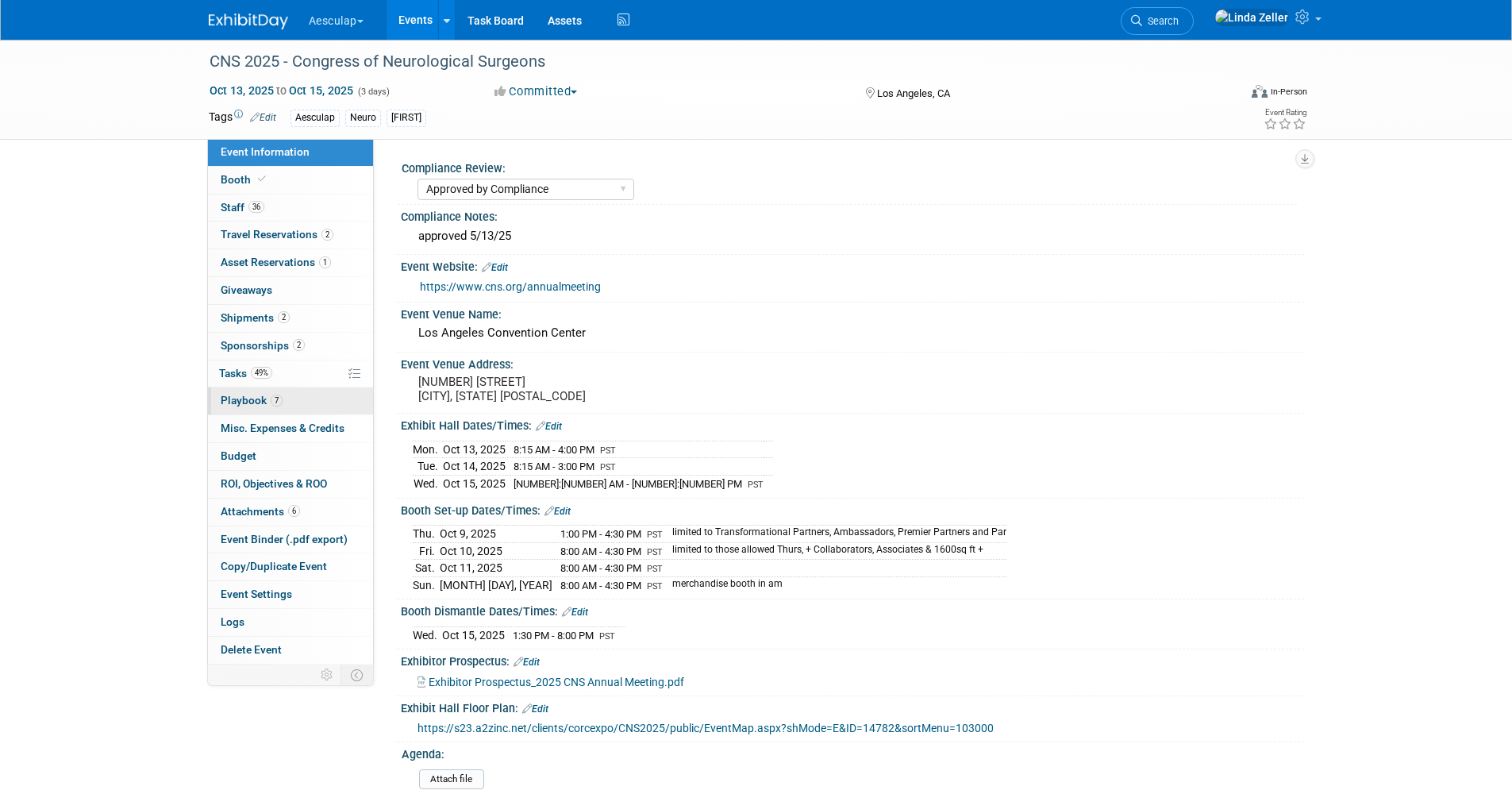 click on "Playbook 7" at bounding box center (252, 400) 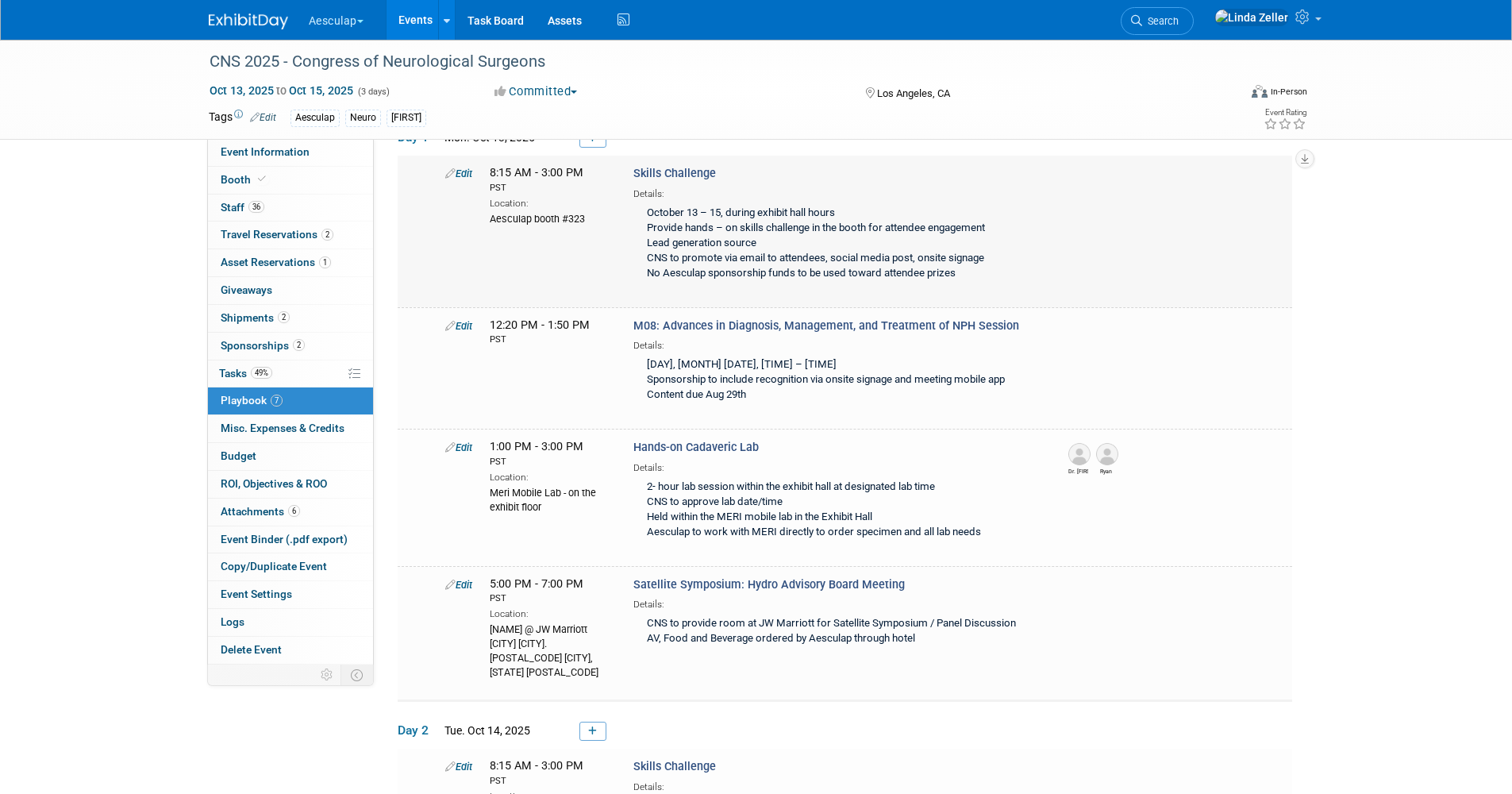 scroll, scrollTop: 0, scrollLeft: 0, axis: both 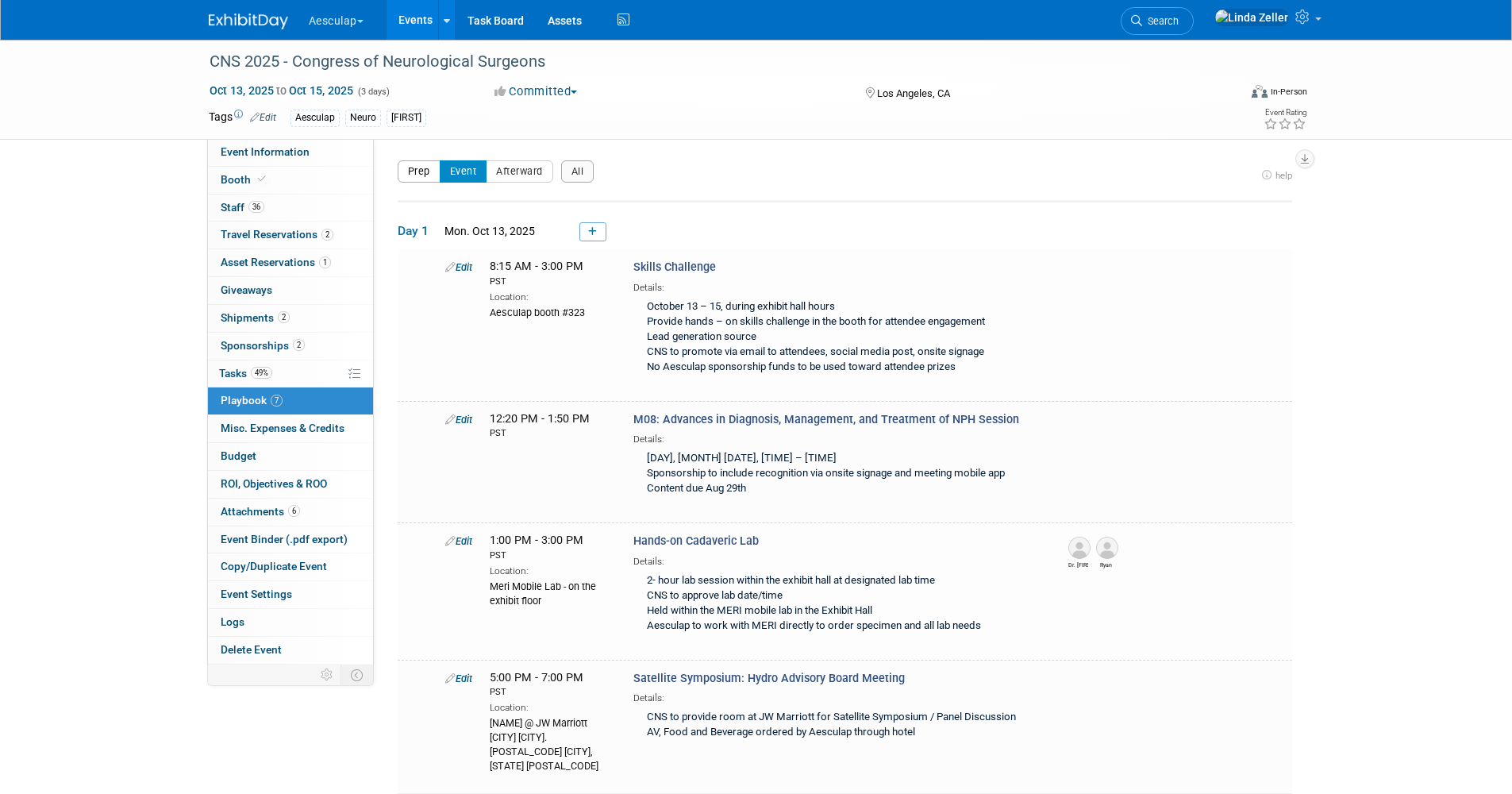 click on "Prep" at bounding box center (419, 172) 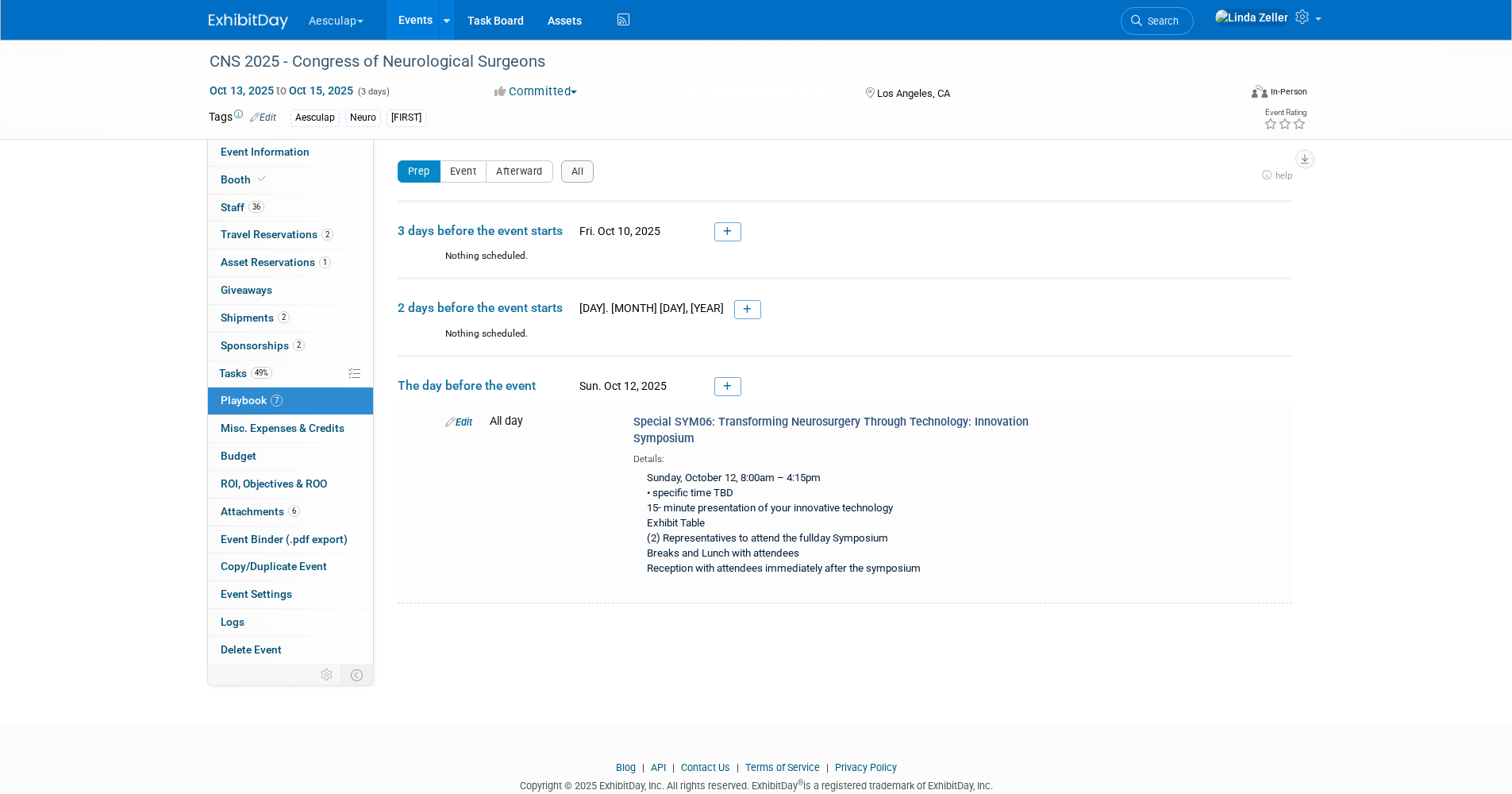 click on "Playbook 7" at bounding box center (252, 400) 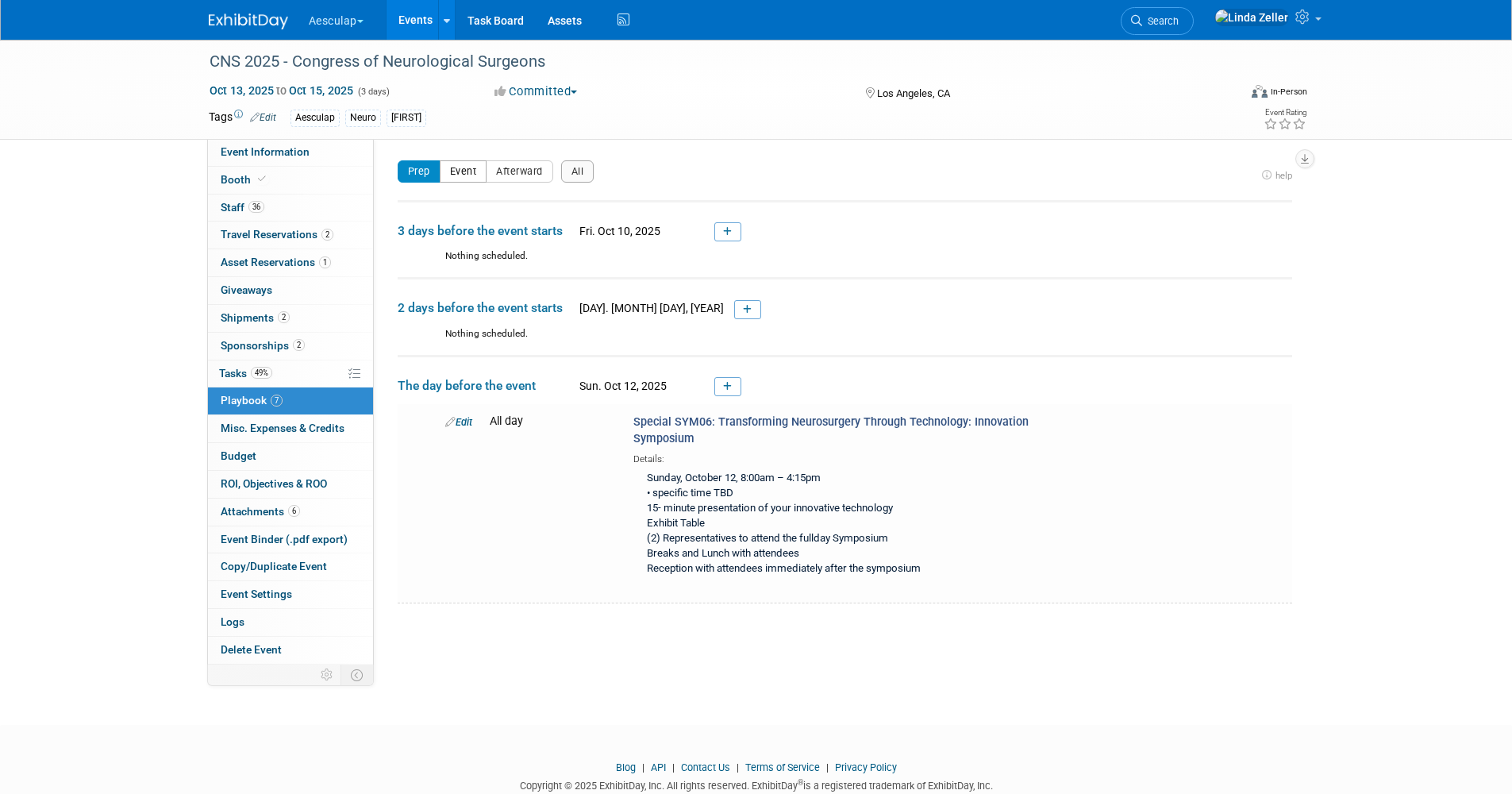 click on "Event" at bounding box center [464, 172] 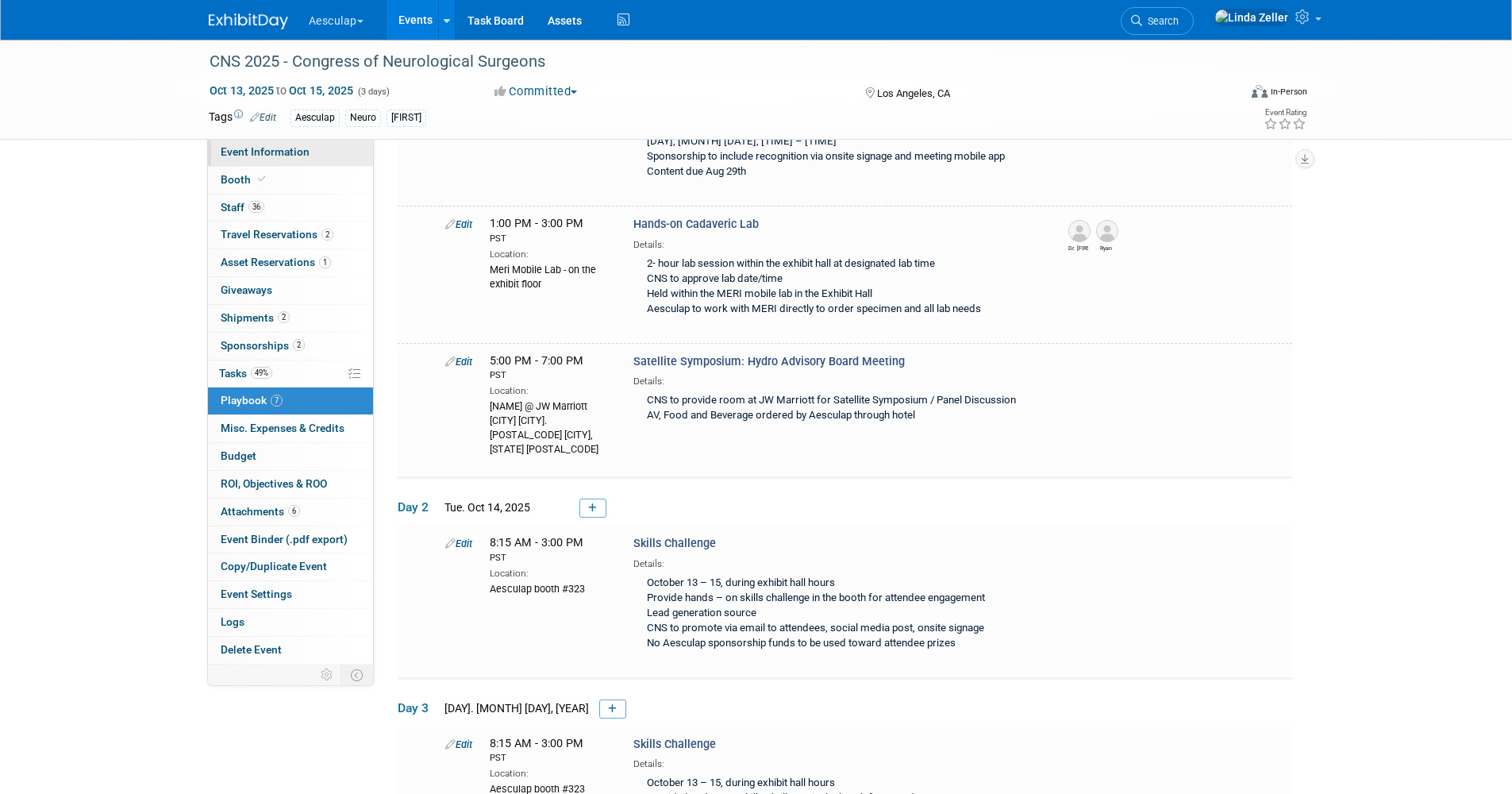scroll, scrollTop: 255, scrollLeft: 0, axis: vertical 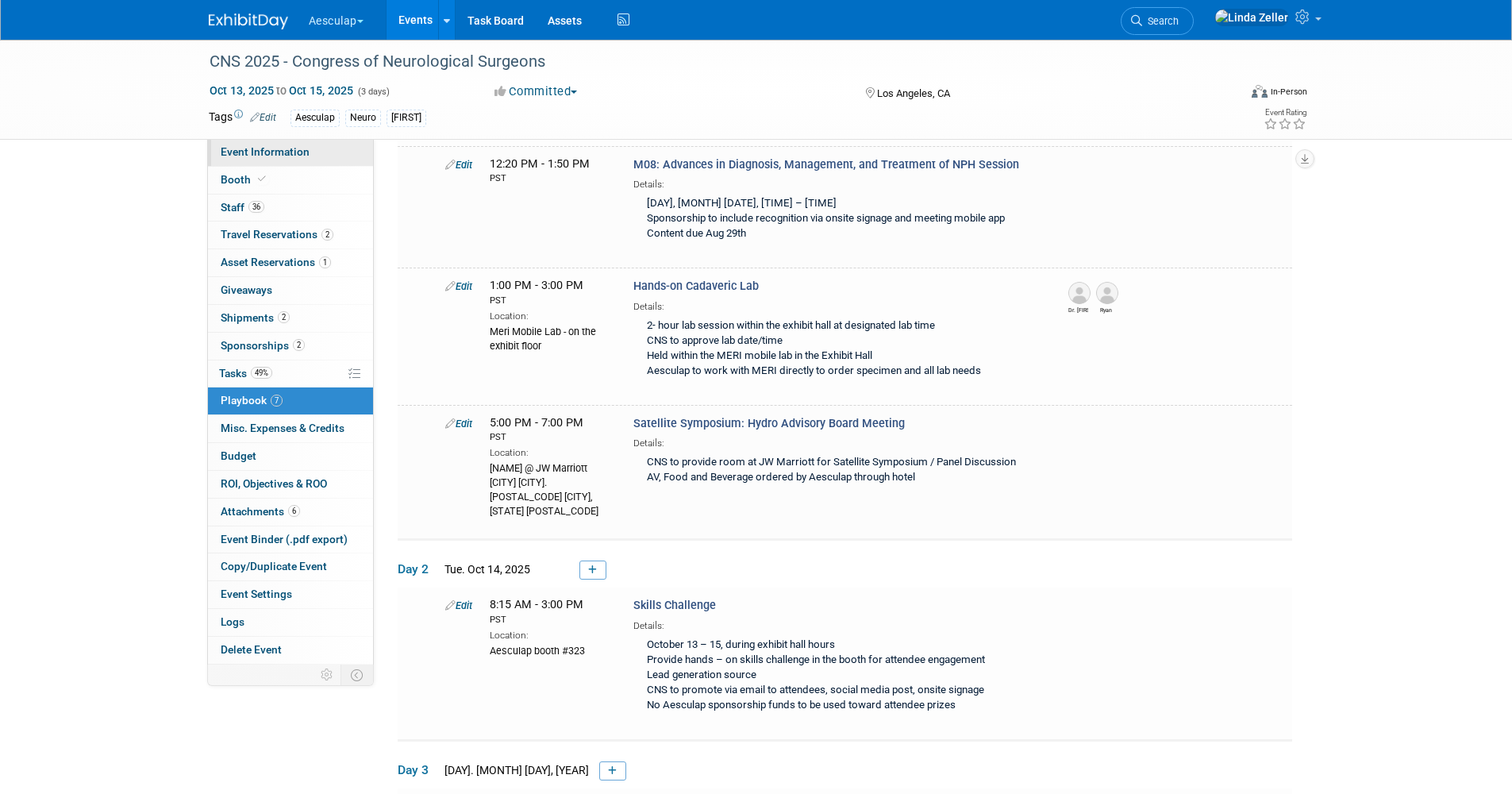 click on "Event Information" at bounding box center (290, 152) 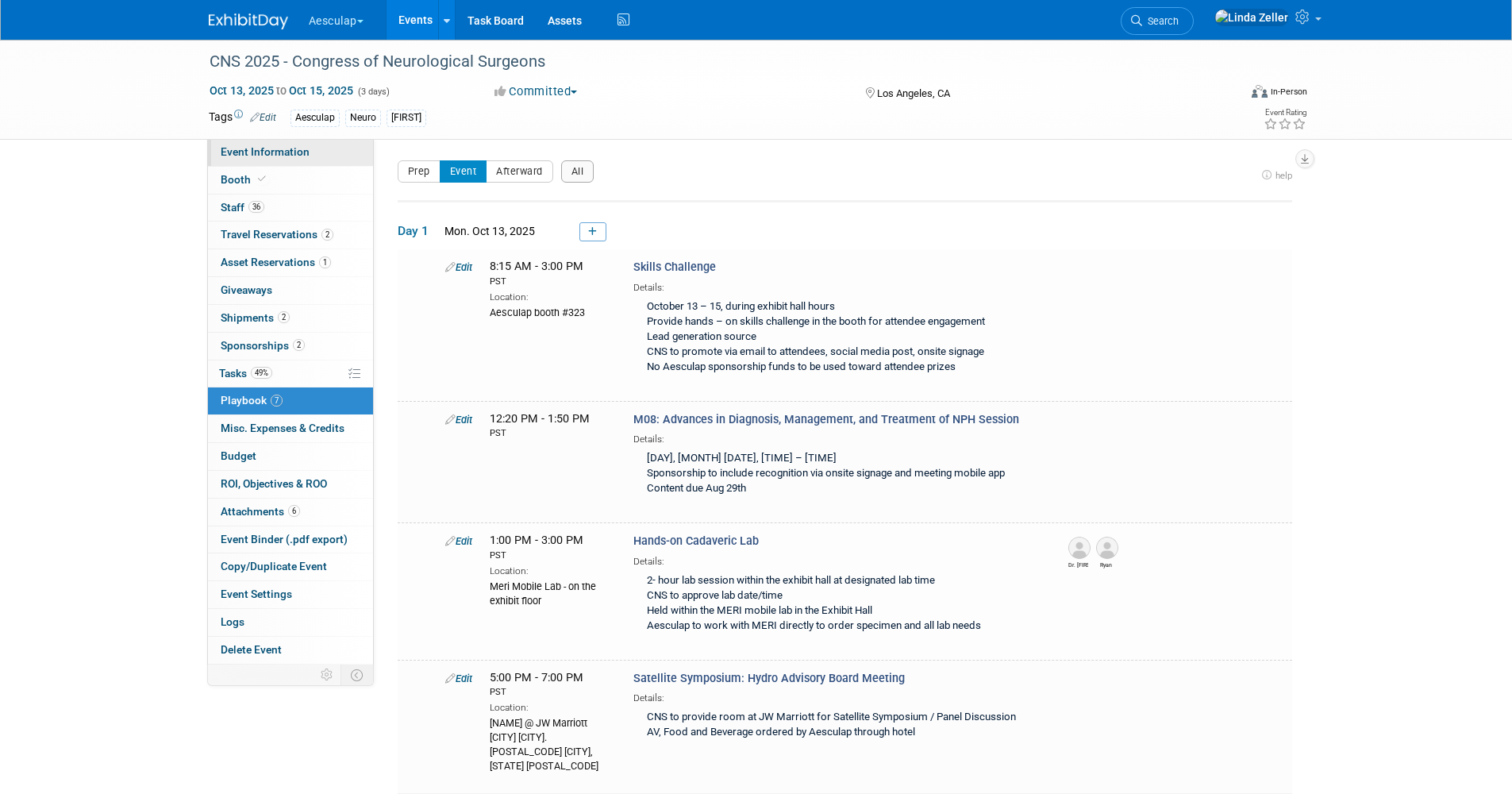 select on "Approved by Compliance" 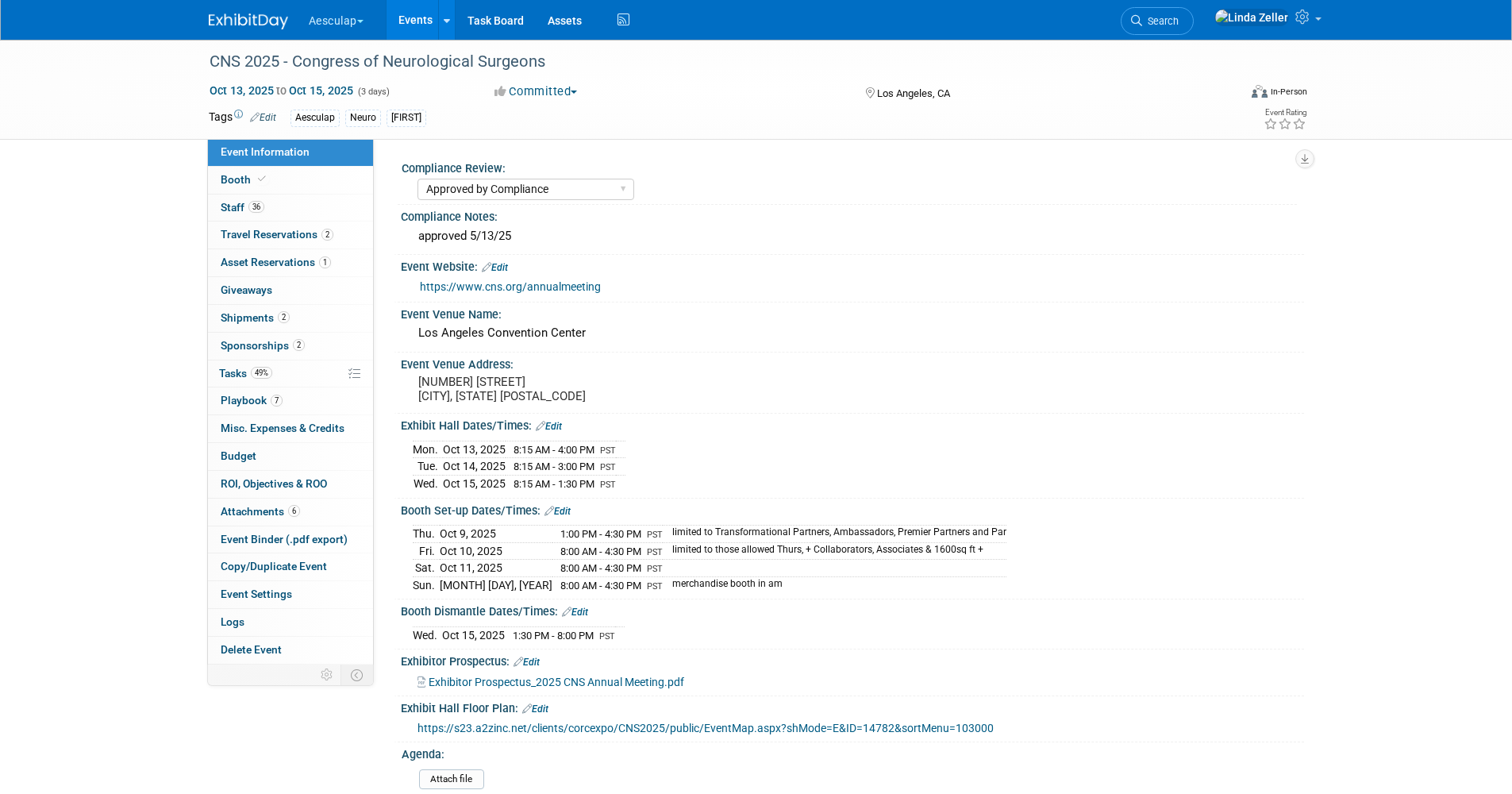 click on "https://www.cns.org/annualmeeting" at bounding box center (510, 287) 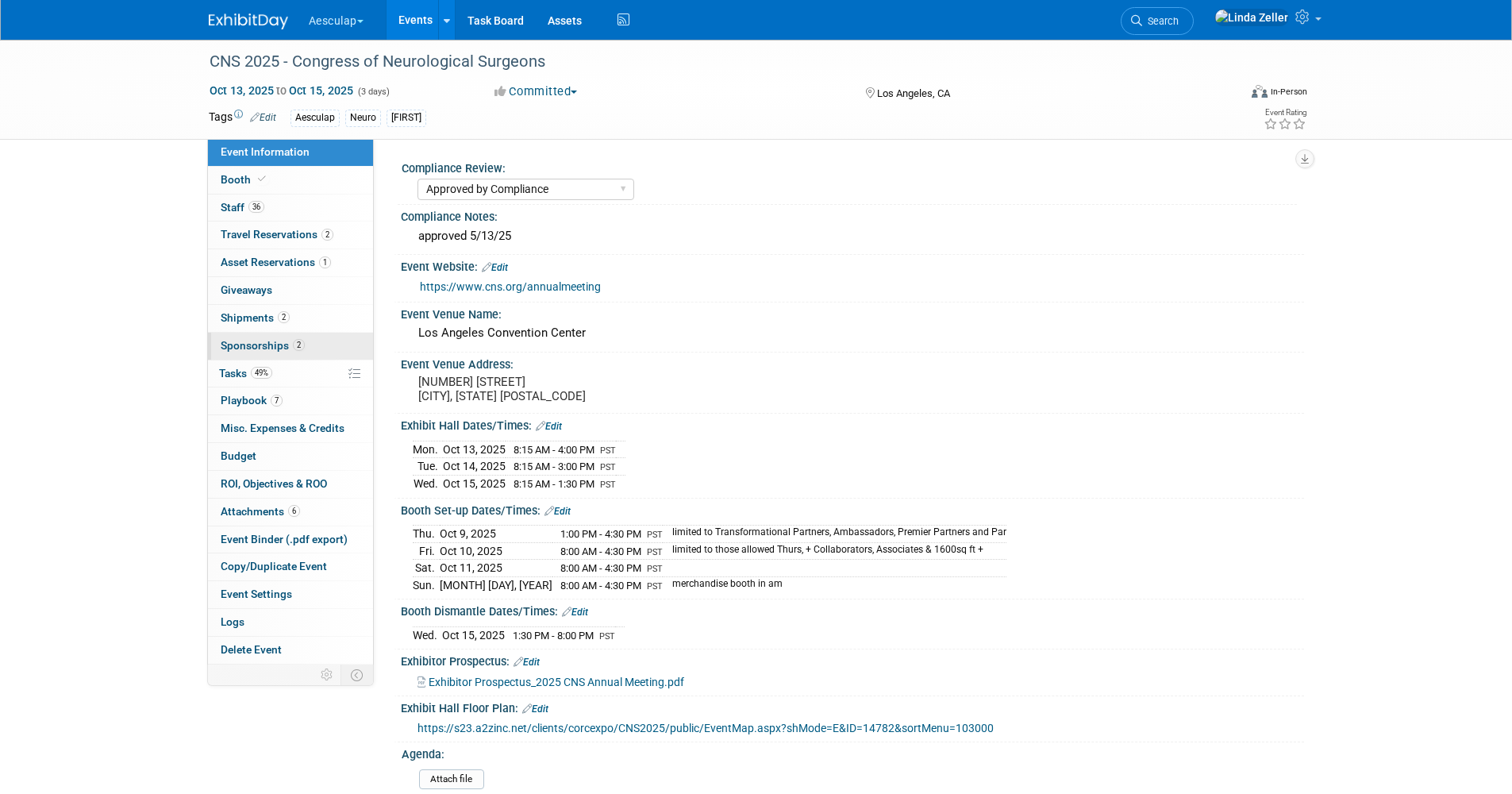 click on "Sponsorships 2" at bounding box center [263, 345] 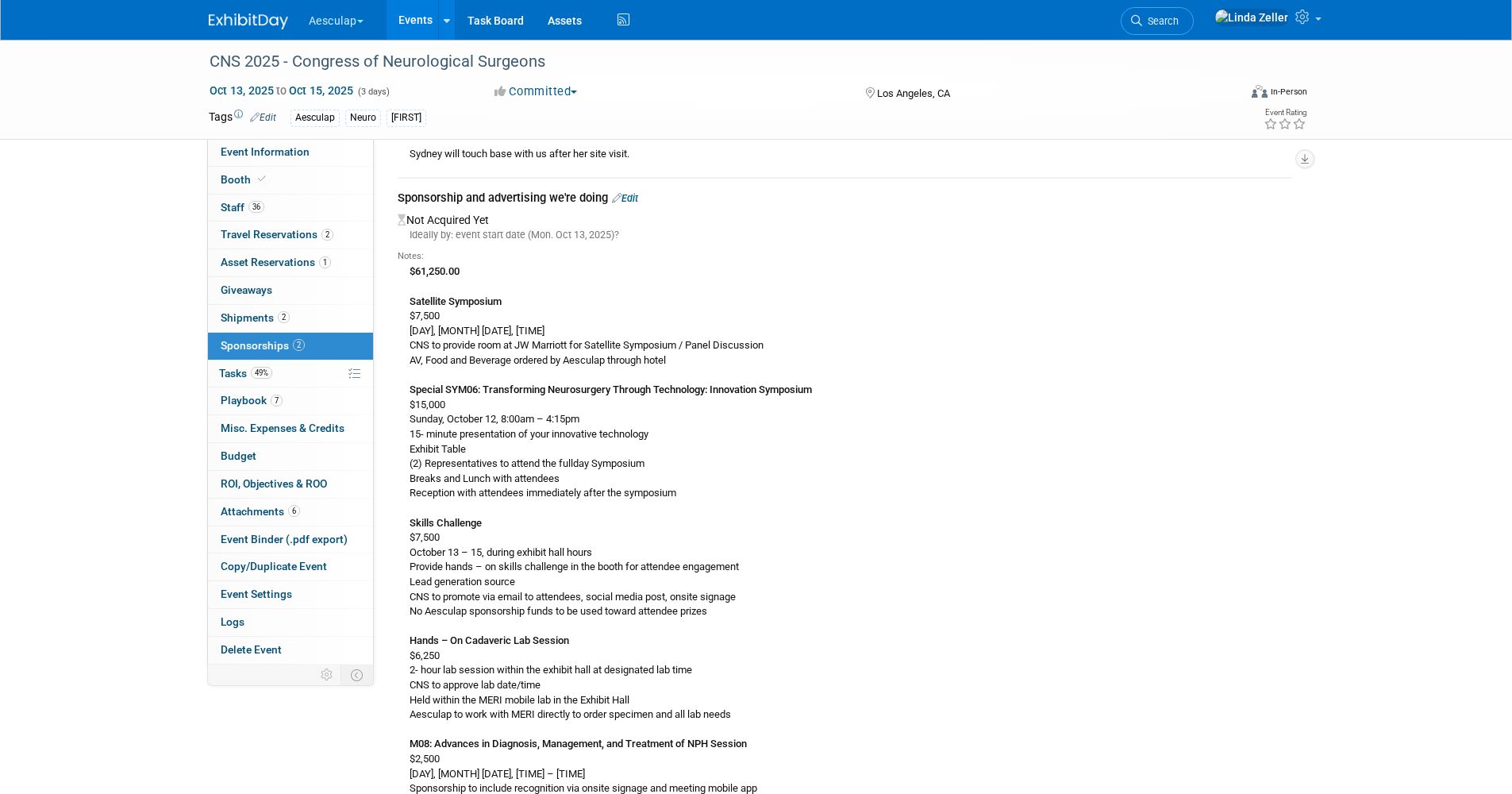 scroll, scrollTop: 873, scrollLeft: 0, axis: vertical 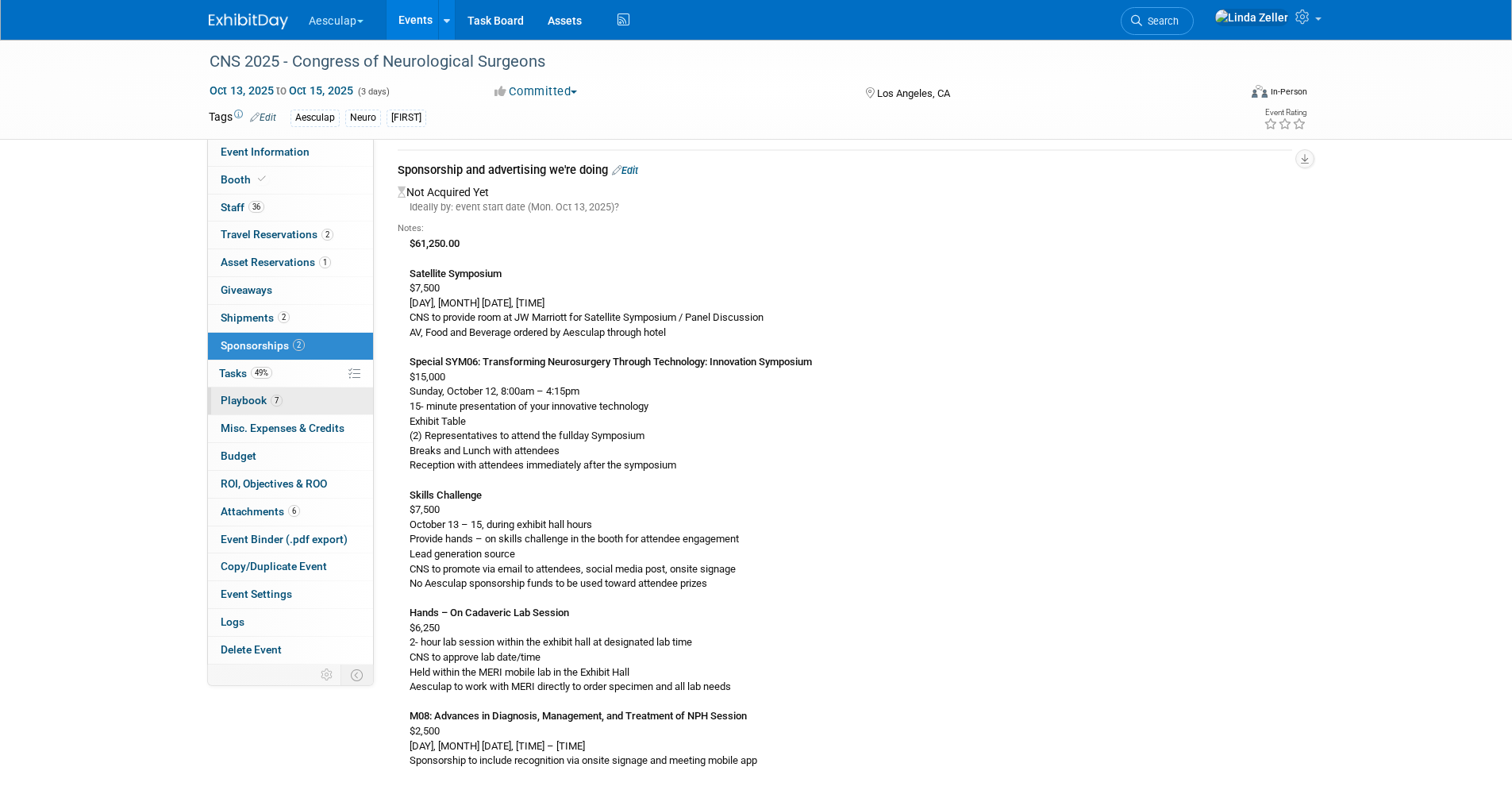 click on "7
Playbook 7" at bounding box center (290, 401) 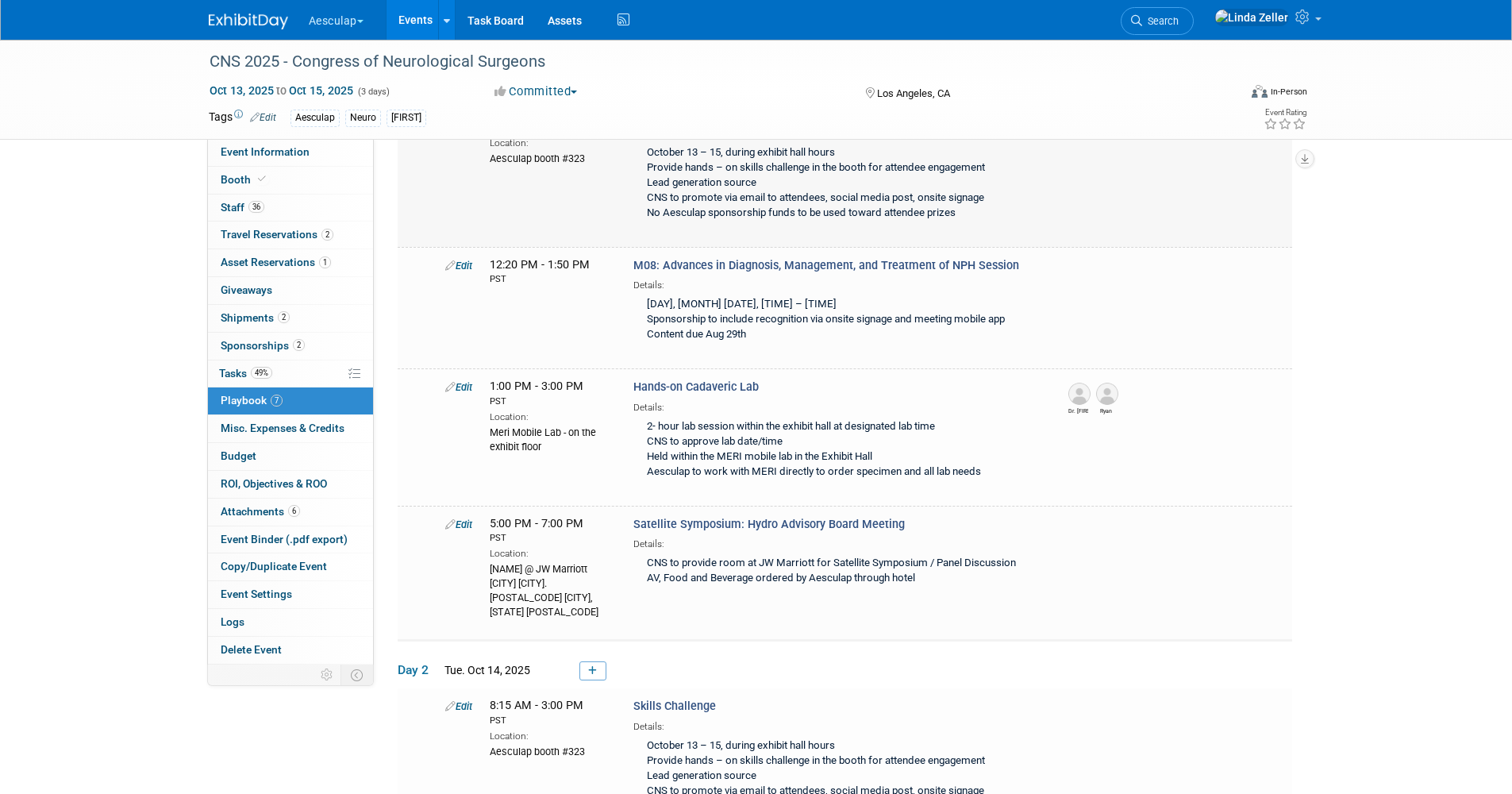 scroll, scrollTop: 238, scrollLeft: 0, axis: vertical 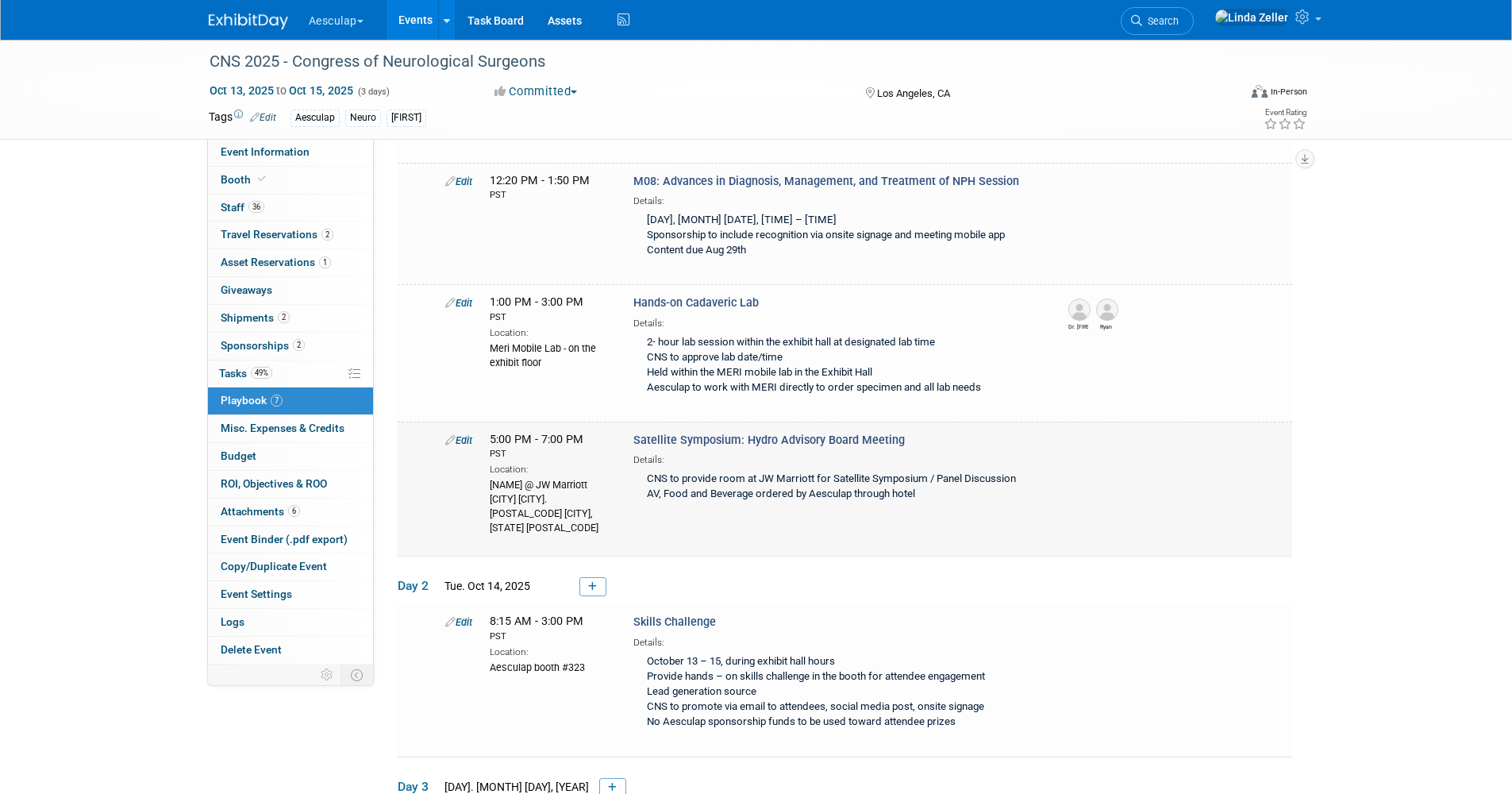 click on "Satellite Symposium: Hydro Advisory Board Meeting" at bounding box center [769, 440] 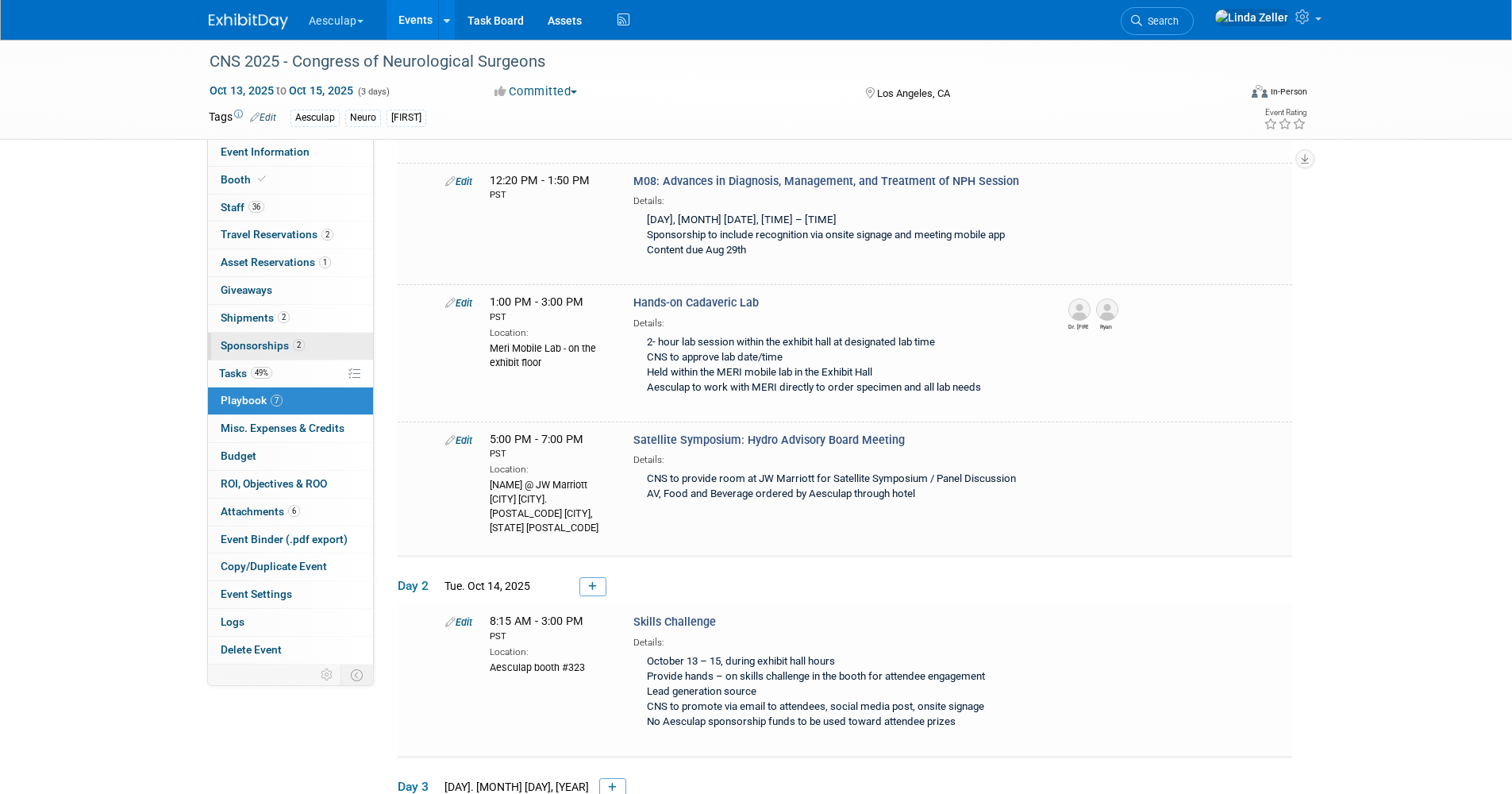 click on "Sponsorships 2" at bounding box center (263, 345) 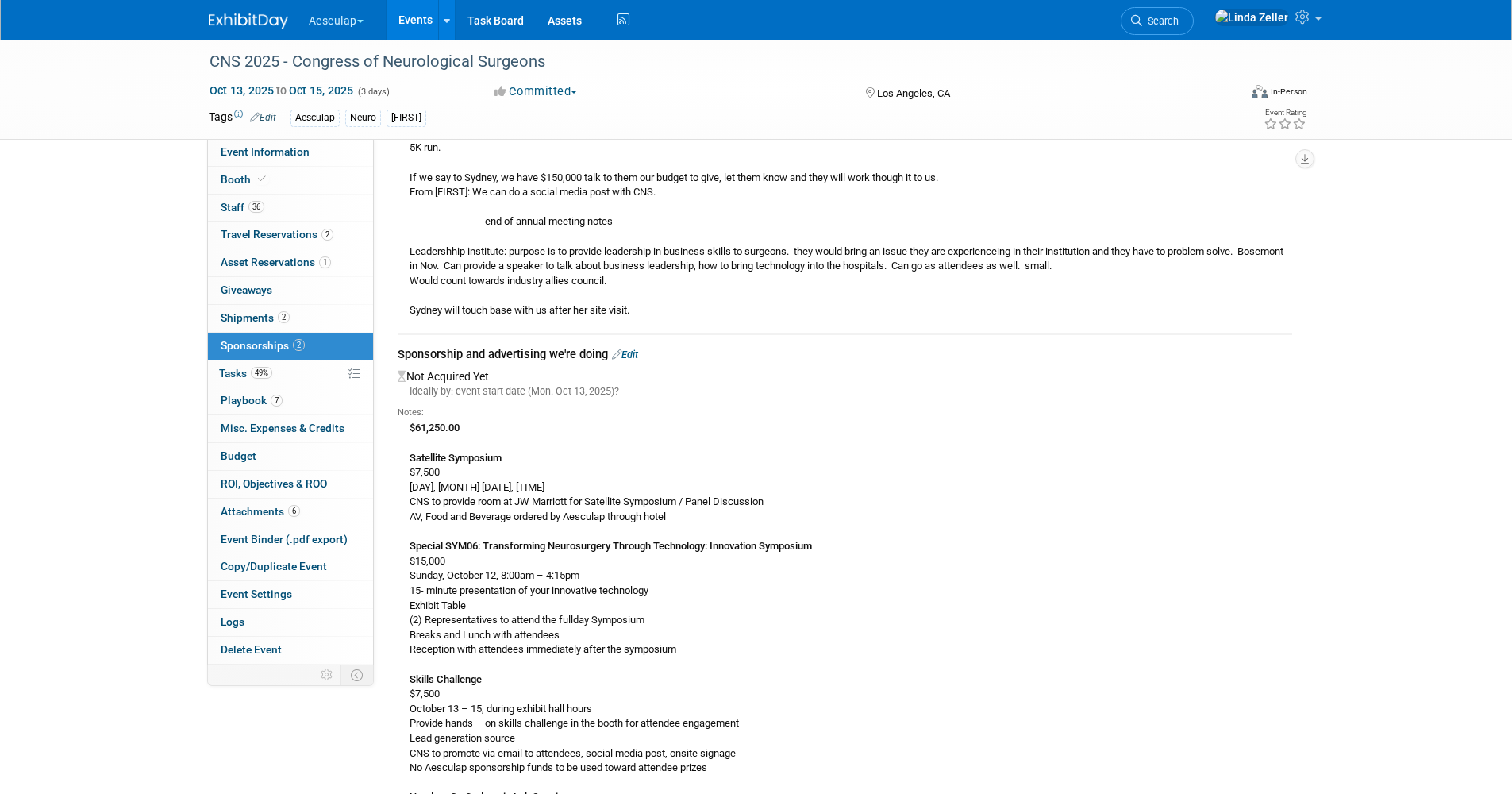 scroll, scrollTop: 715, scrollLeft: 0, axis: vertical 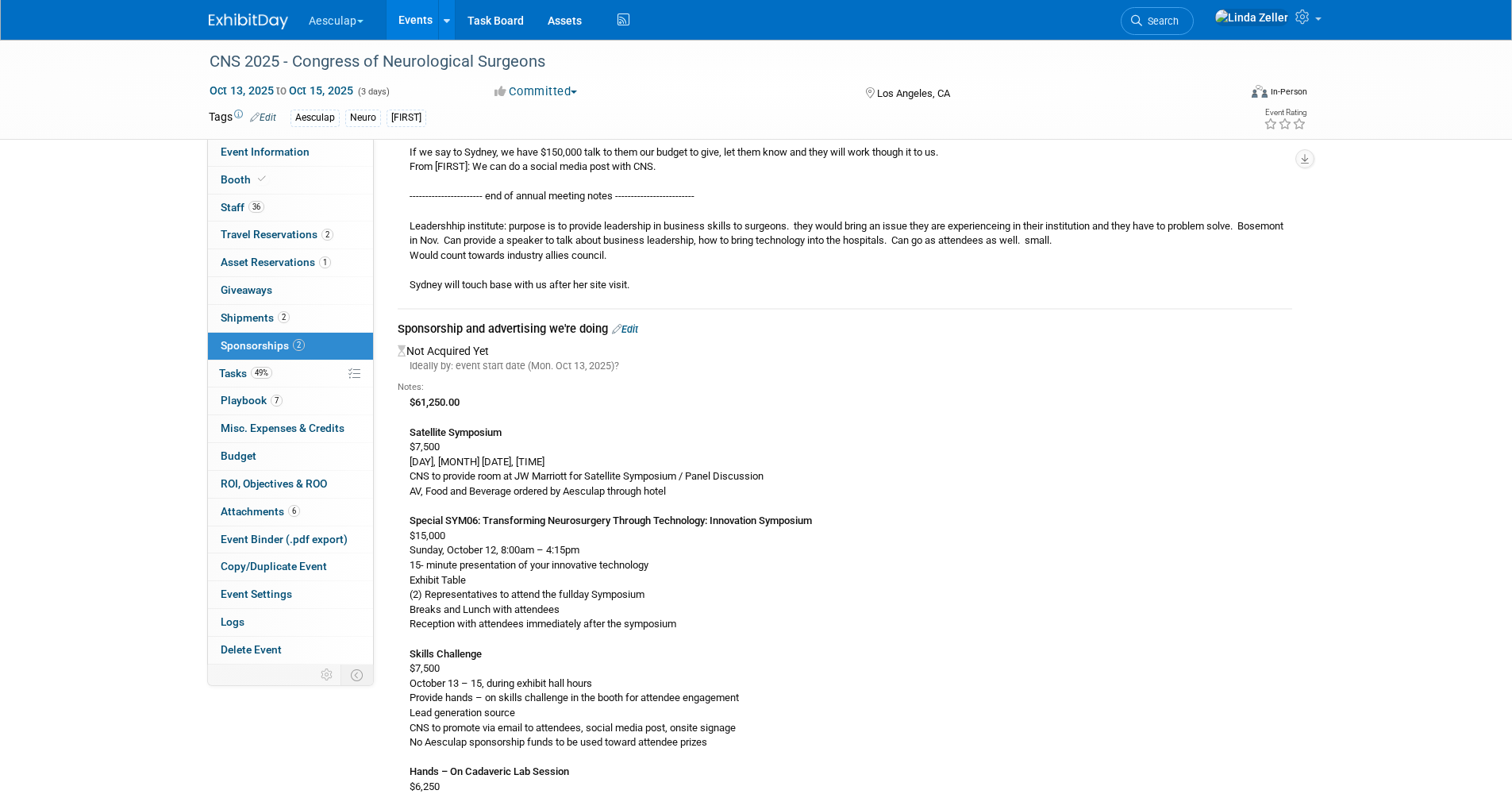 click on "Edit" at bounding box center (625, 329) 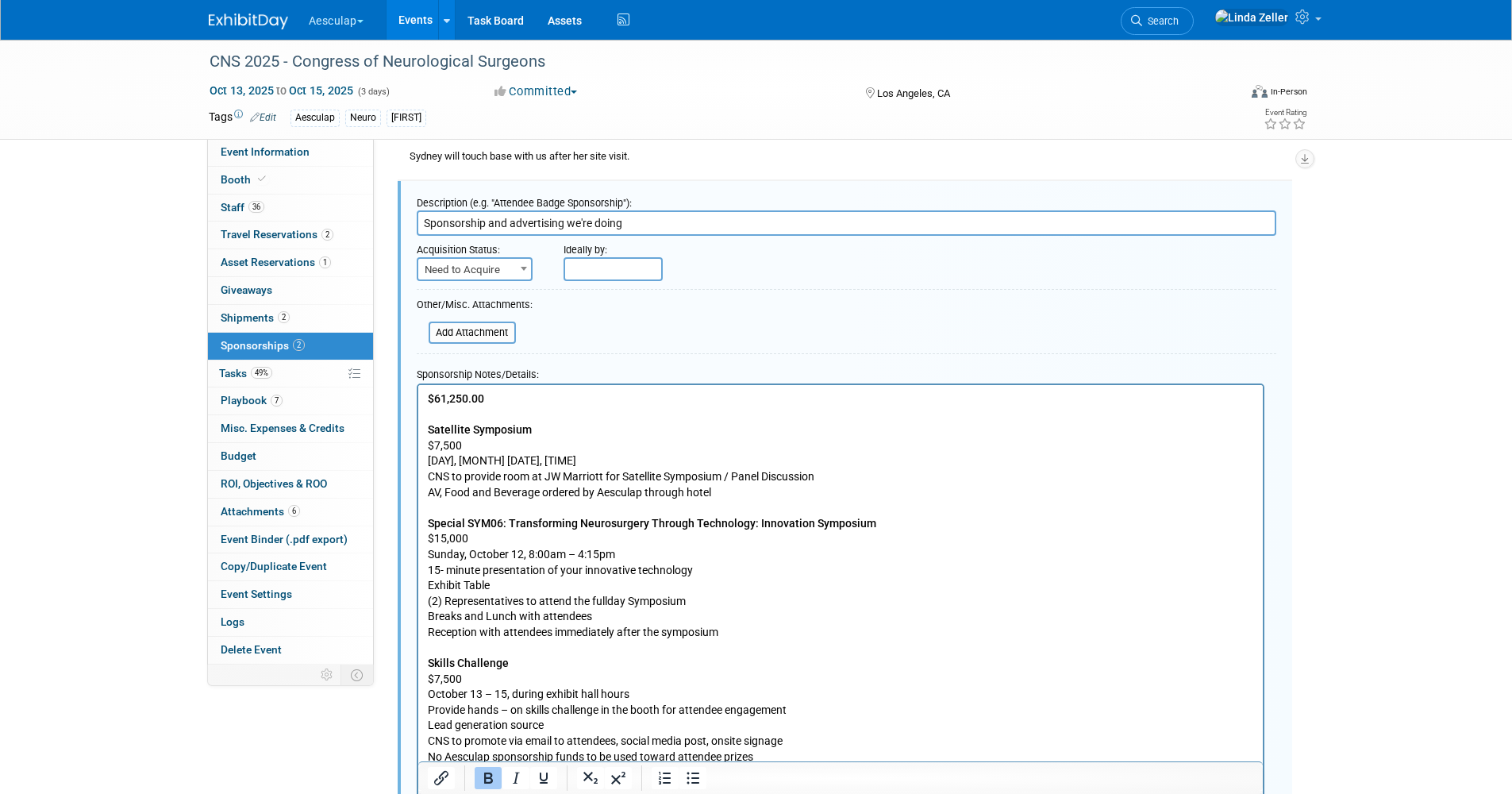 scroll, scrollTop: 0, scrollLeft: 0, axis: both 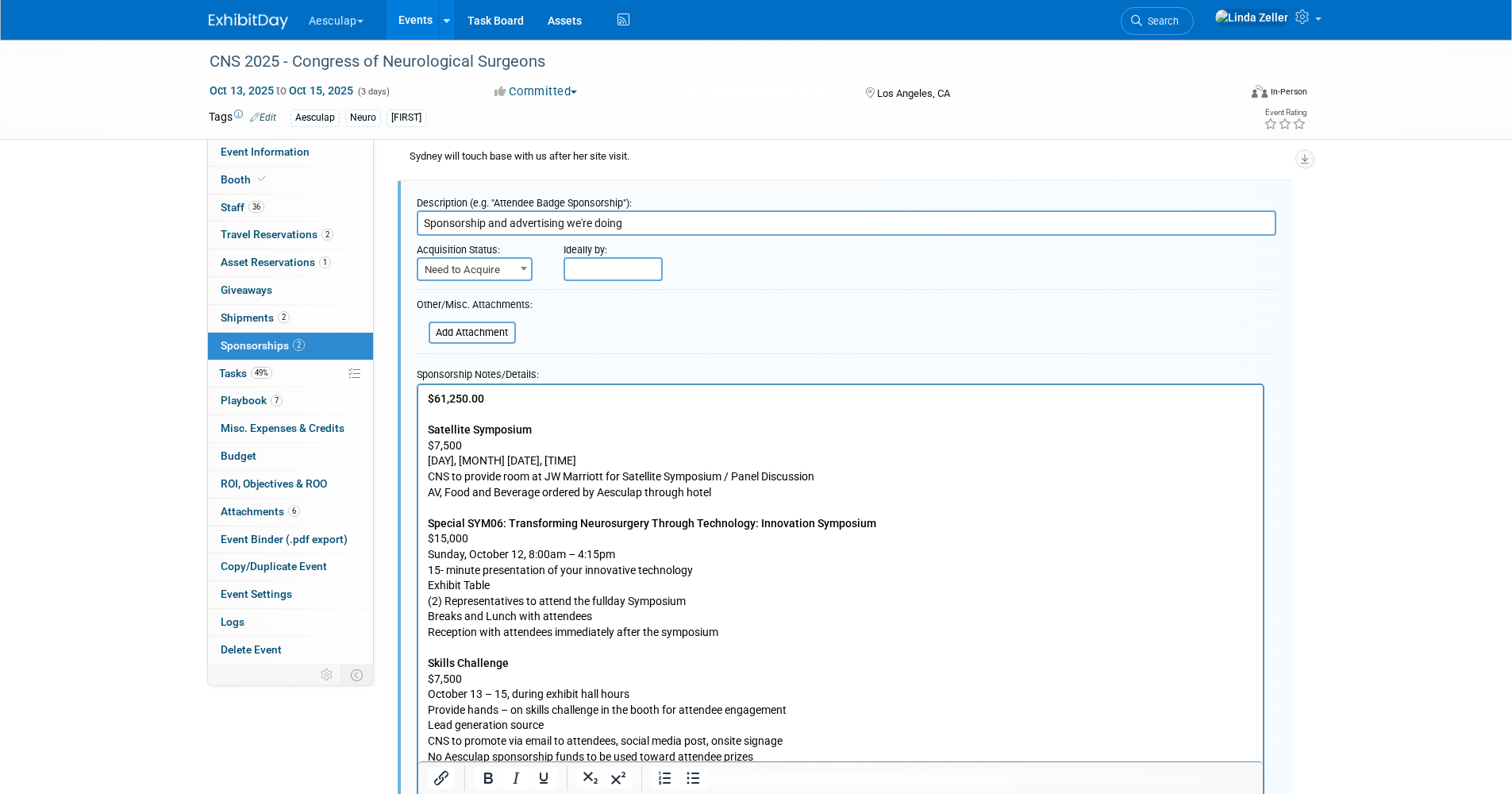 click on "$61,250.00 Satellite Symposium $7,500 Monday, October 13, 5-7pm CNS to provide room at JW Marriott for Satellite Symposium / Panel Discussion AV, Food and Beverage ordered by Aesculap through hotel Special SYM06: Transforming Neurosurgery Through Technology: Innovation Symposium $15,000 Sunday, October 12, 8:00am – 4:15pm 15- minute presentation of your innovative technology Exhibit Table (2) Representatives to attend the fullday Symposium Breaks and Lunch with attendees Reception with attendees immediately after the symposium Skills Challenge $7,500 October 13 – 15, during exhibit hall hours Provide hands – on skills challenge in the booth for attendee engagement Lead generation source CNS to promote via email to attendees, social media post, onsite signage No Aesculap sponsorship funds to be used toward attendee prizes Hands – On Cadaveric Lab Session $6,250 2- hour lab session within the exhibit hall at designated lab time CNS to approve lab date/time $2,500 Monday, October 13, 12:20 – 1:50" at bounding box center (840, 811) 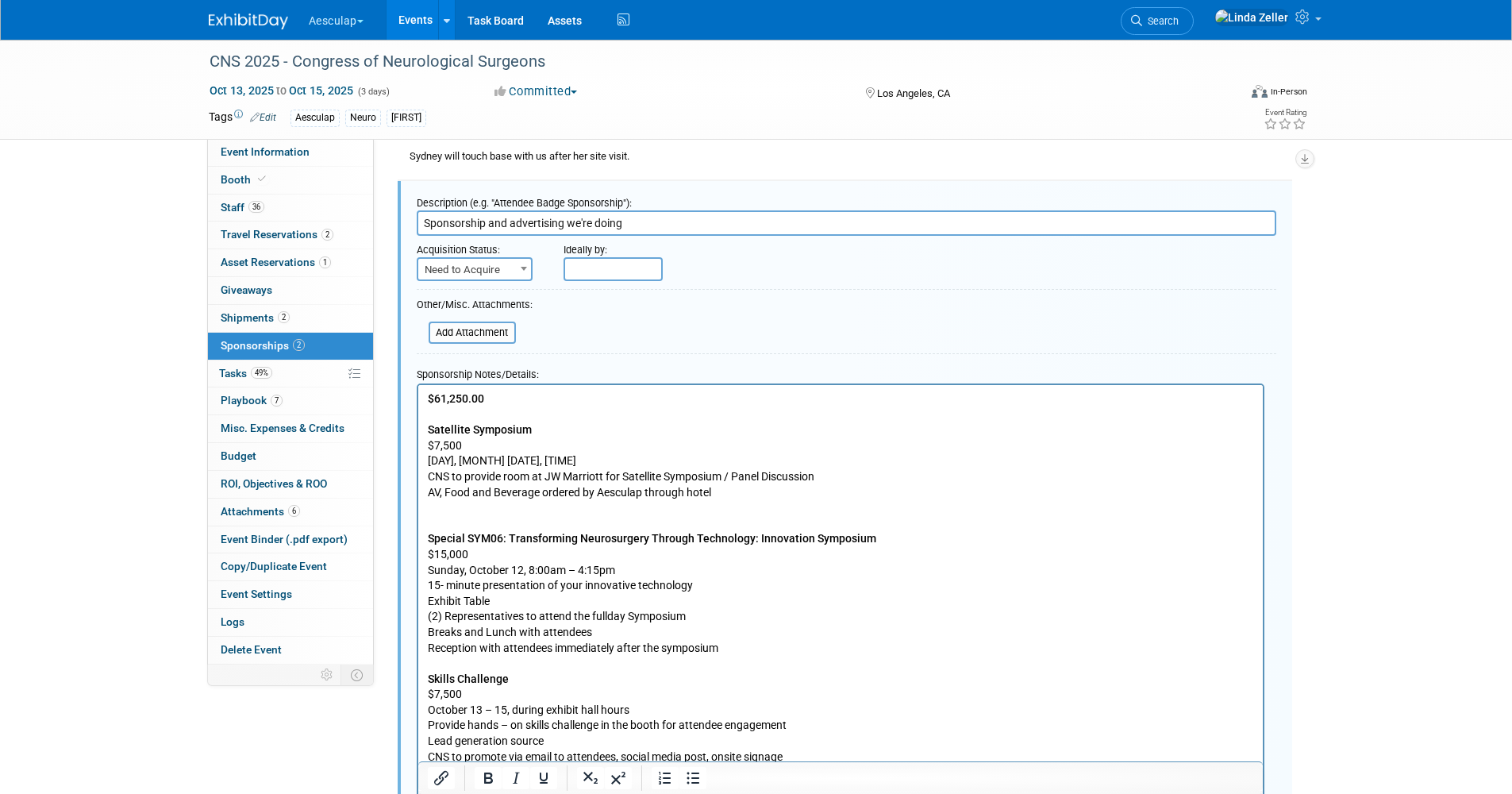 paste 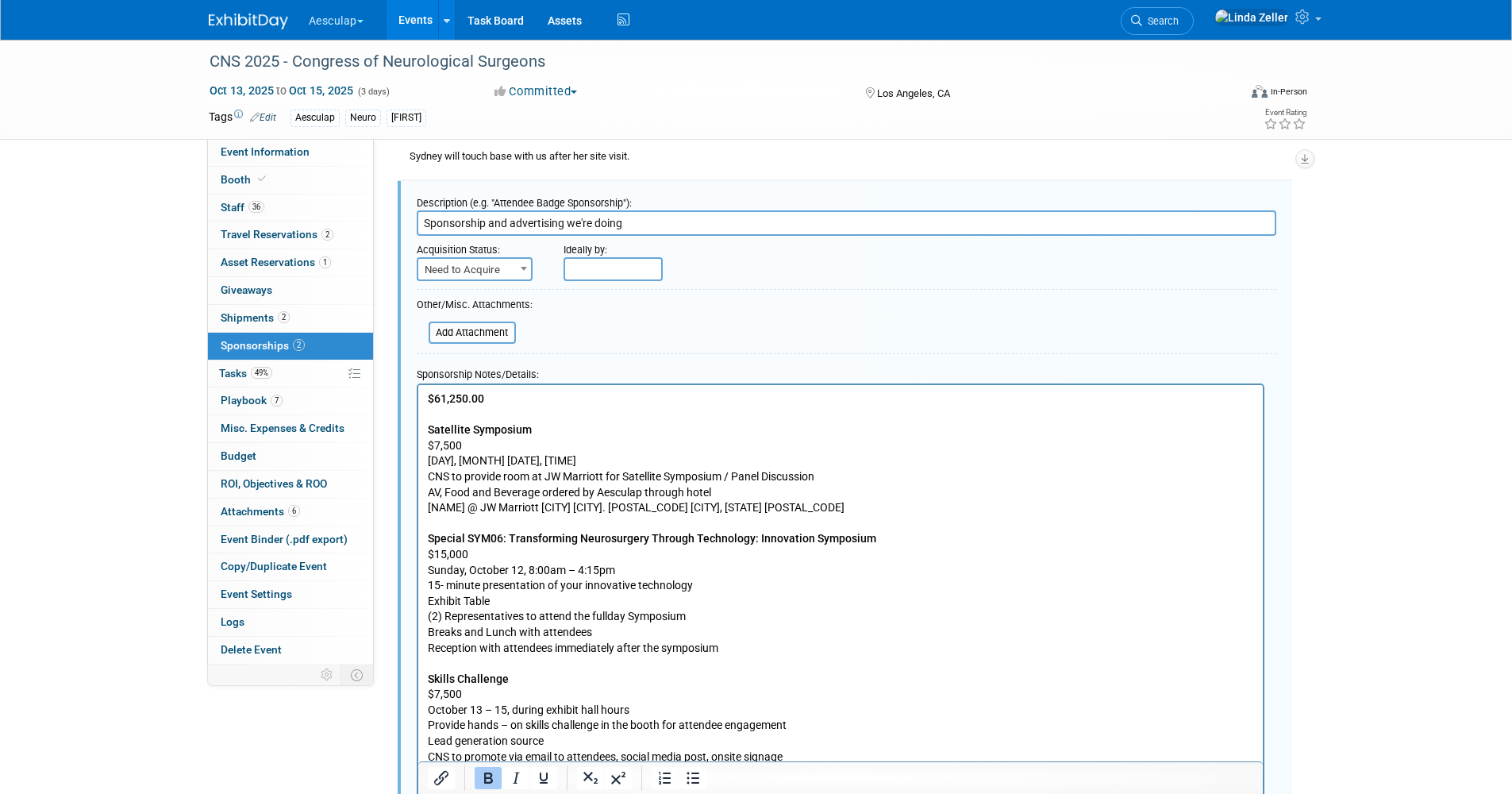 click on "$61,250.00 Satellite Symposium $7,500 Monday, October 13, 5-7pm CNS to provide room at JW Marriott for Satellite Symposium / Panel Discussion AV, Food and Beverage ordered by Aesculap through hotel" at bounding box center (840, 445) 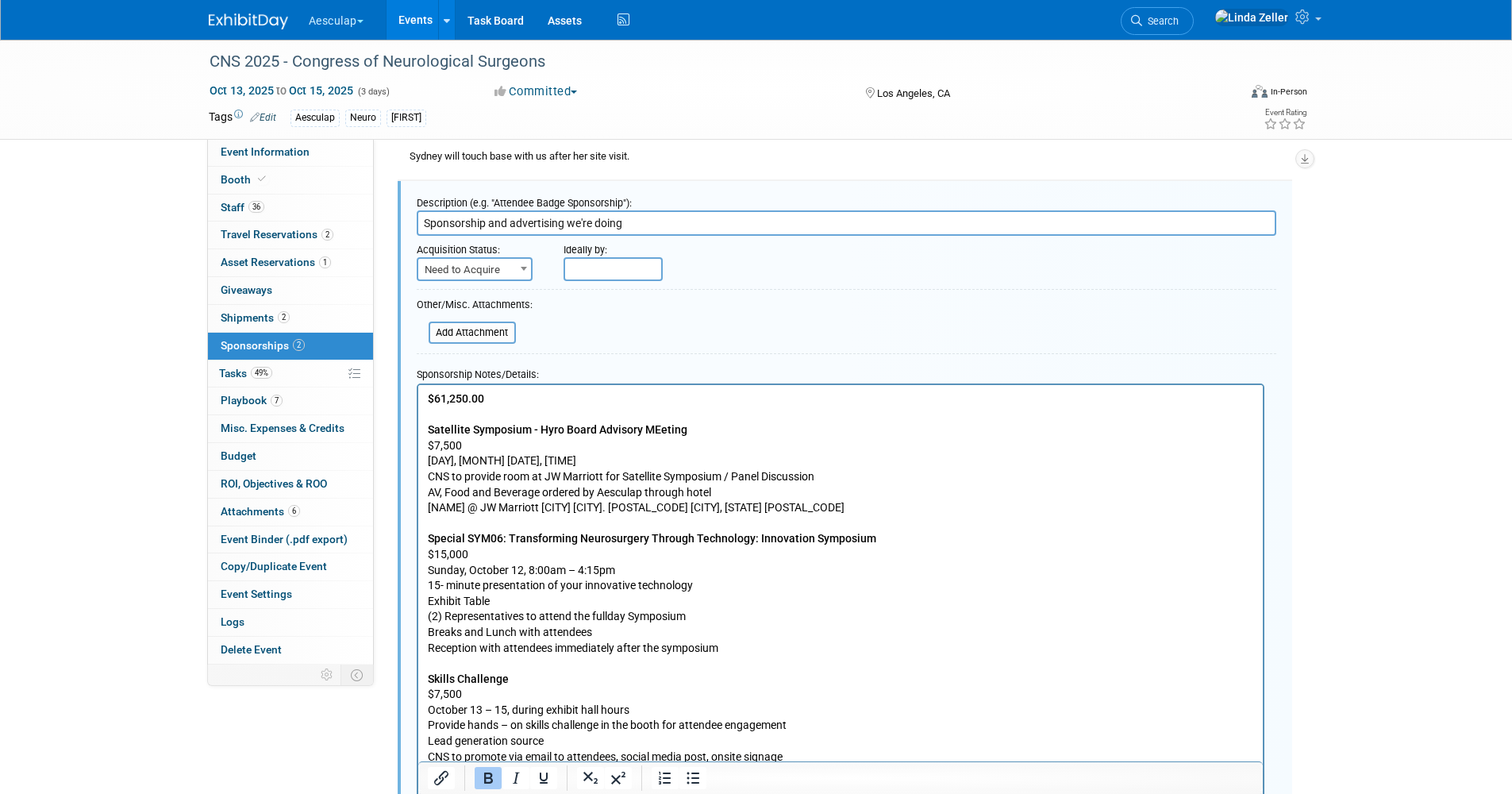 click on "Satellite Symposium - Hyro Board Advisory MEeting" at bounding box center [556, 430] 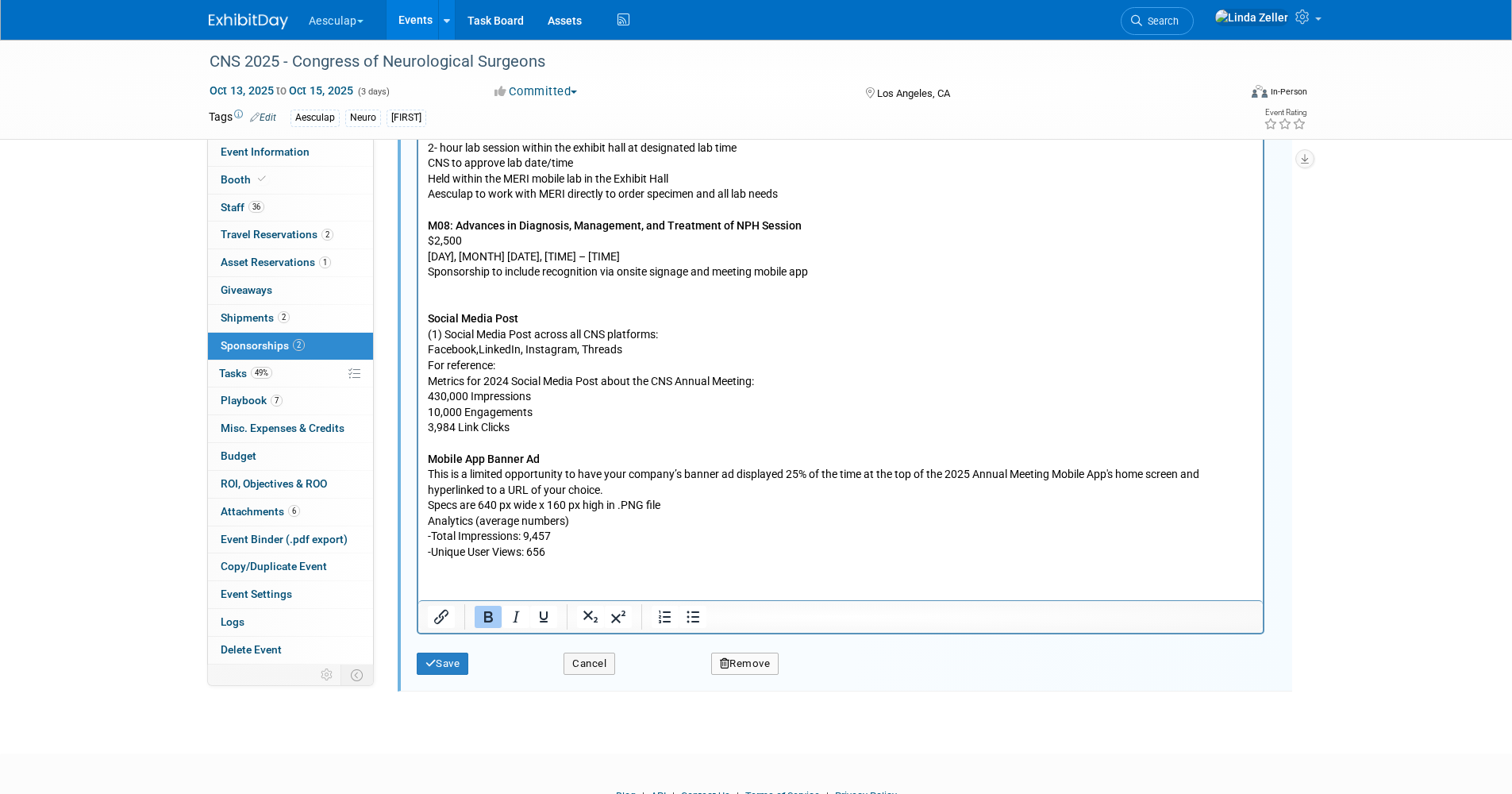 scroll, scrollTop: 1558, scrollLeft: 0, axis: vertical 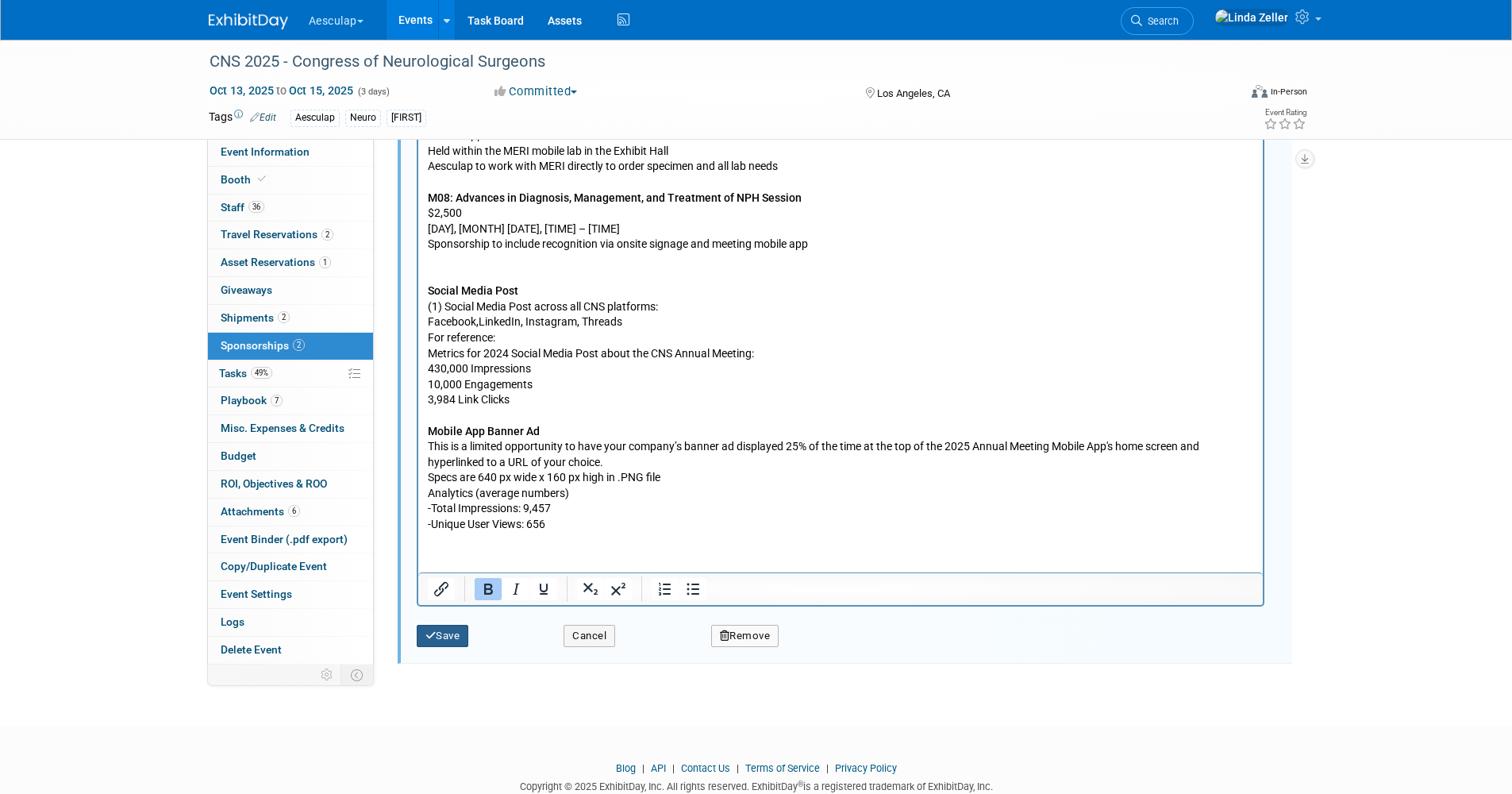 click on "Save" at bounding box center [443, 636] 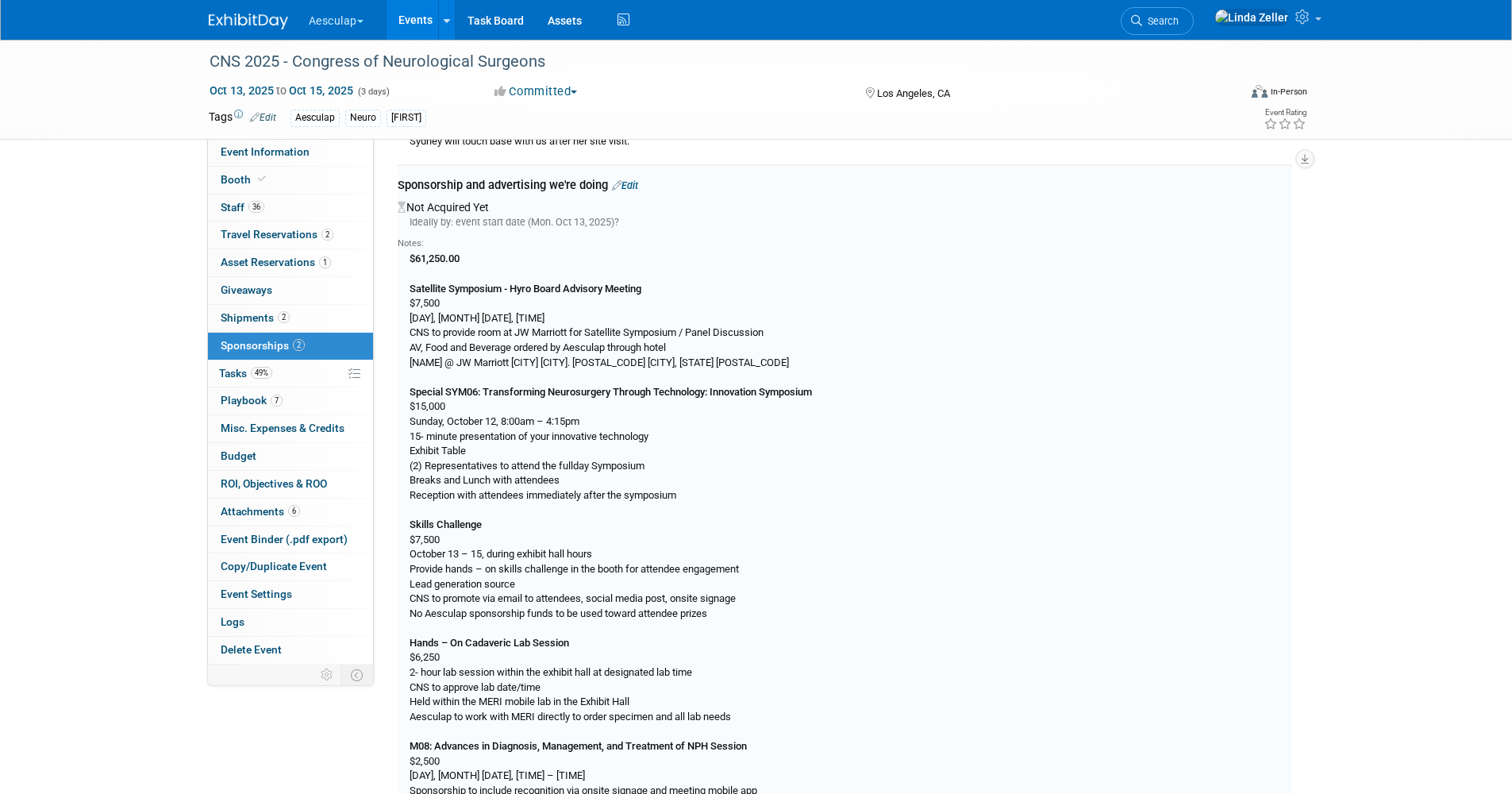 scroll, scrollTop: 843, scrollLeft: 0, axis: vertical 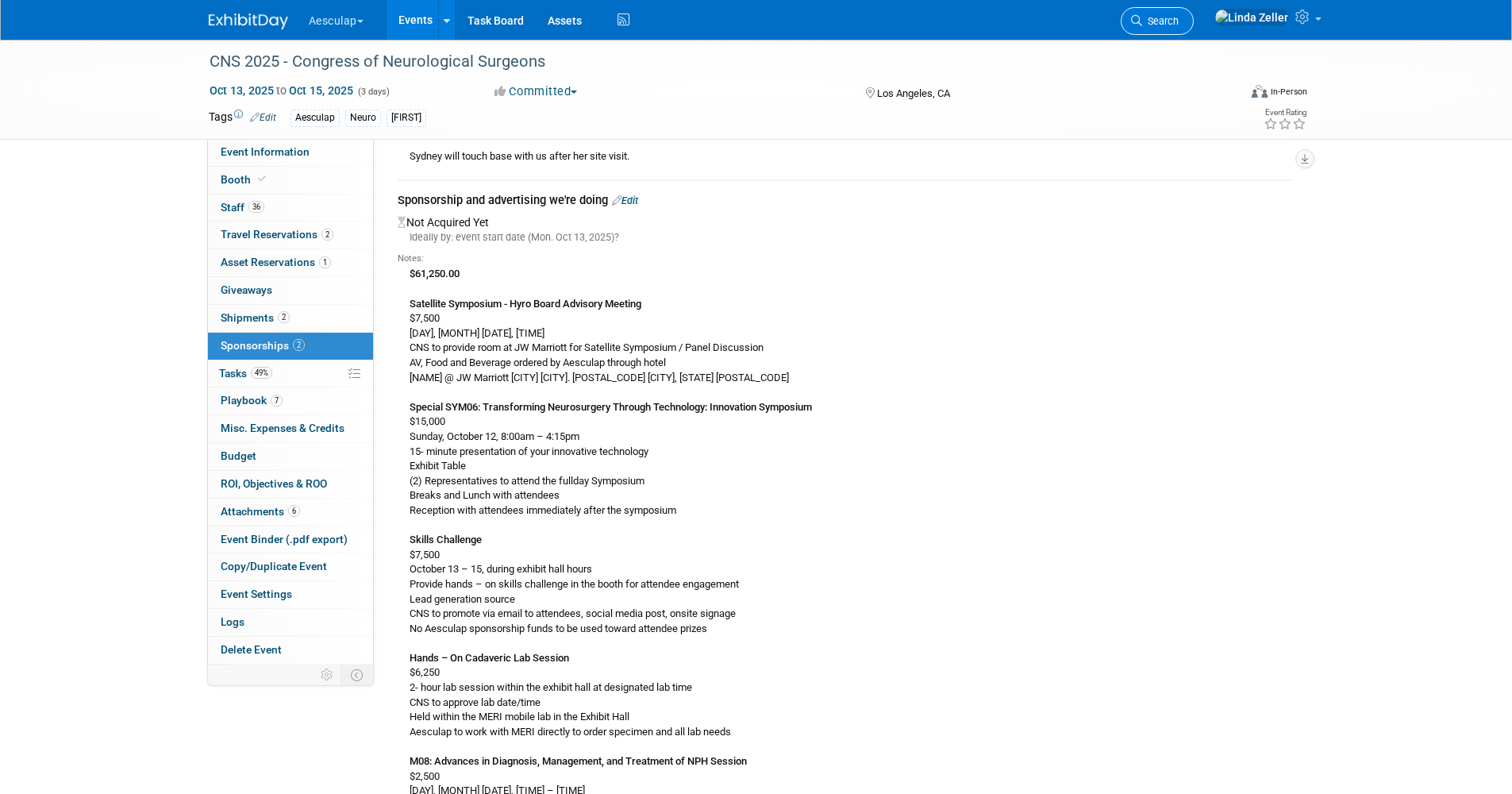click on "Search" at bounding box center [1157, 21] 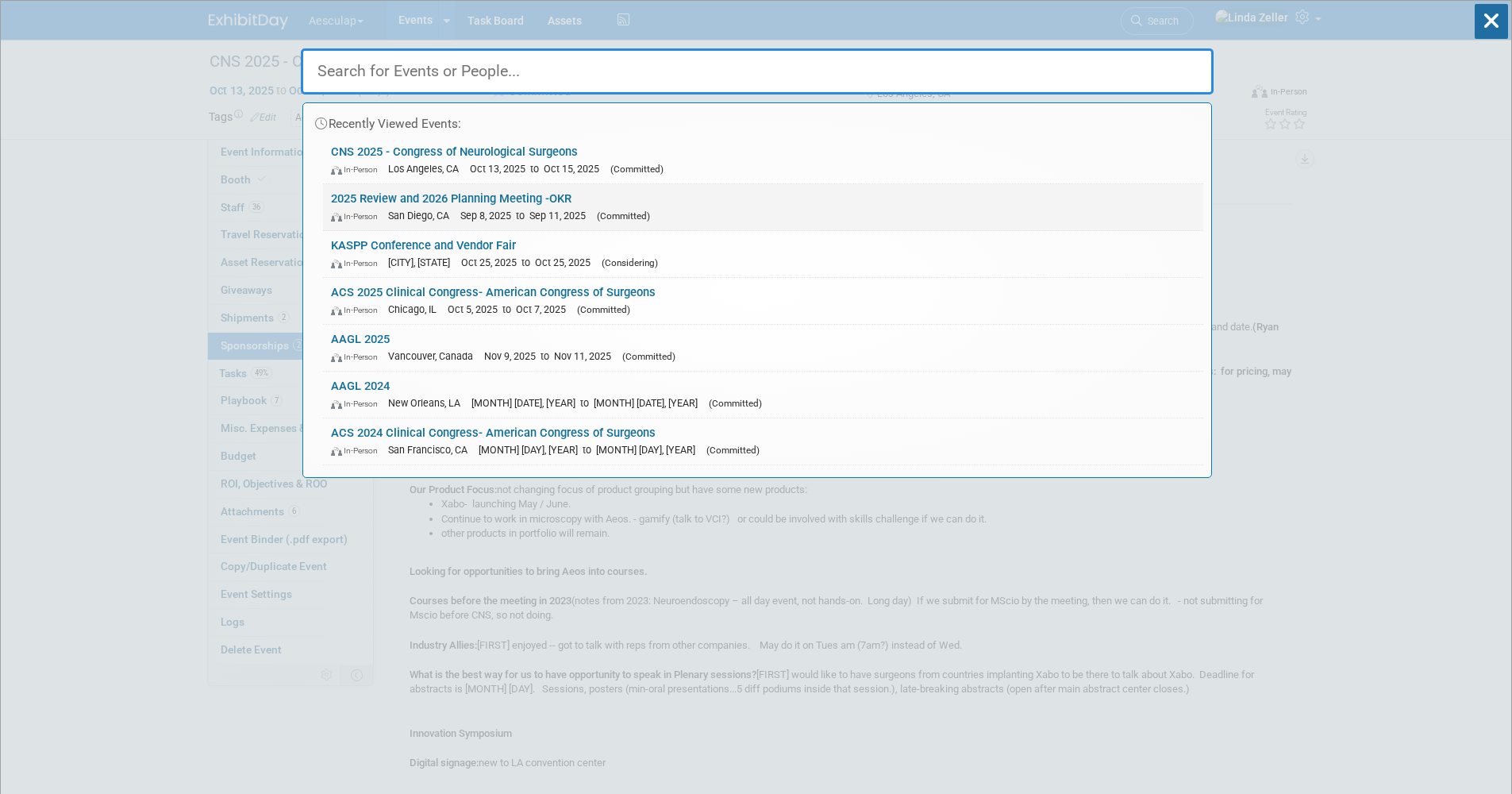 click on "2025 Review and 2026 Planning Meeting -OKR
In-Person
San Diego, CA
Sep 8, 2025  to  Sep 11, 2025
(Committed)" at bounding box center [763, 207] 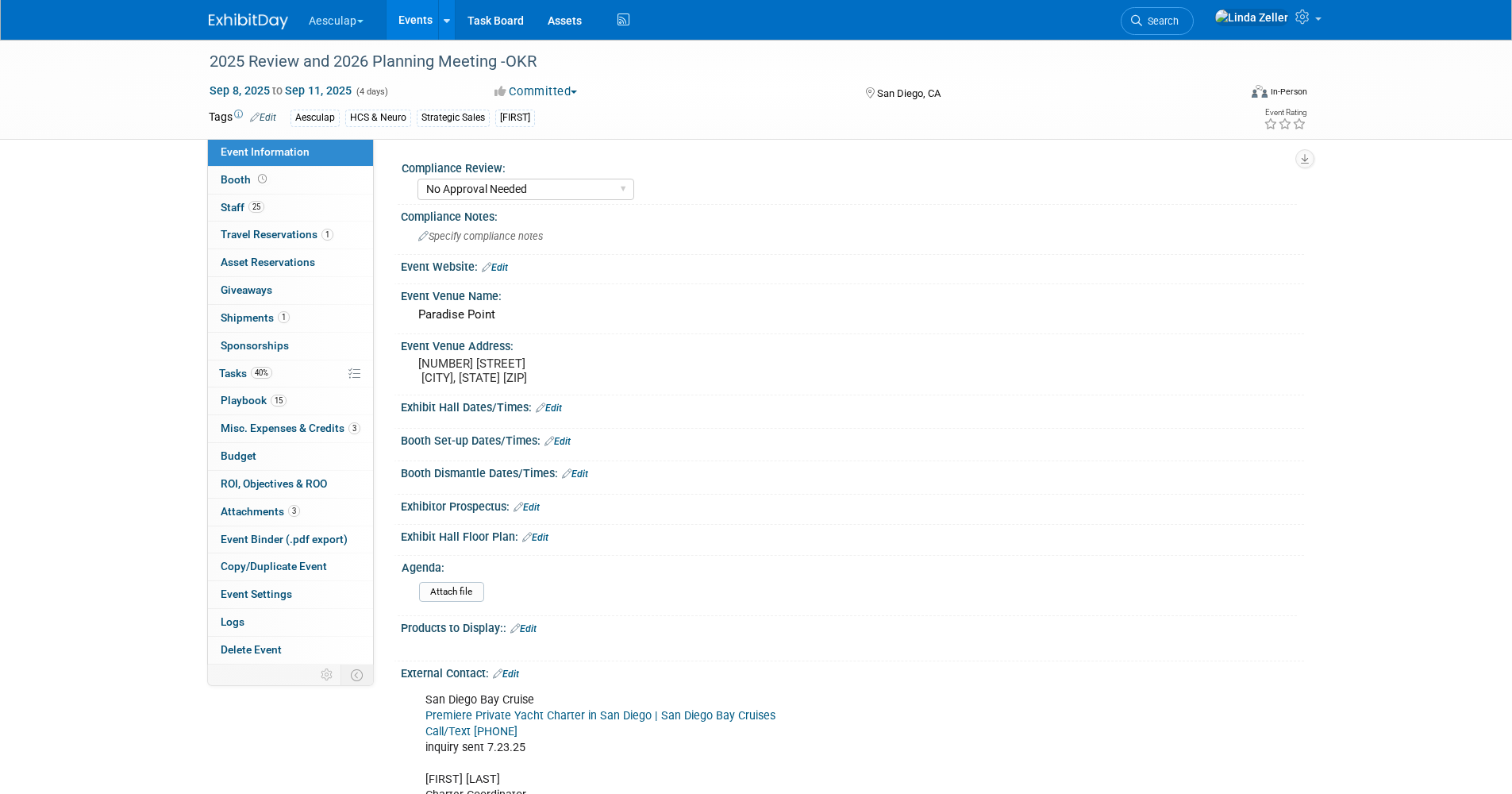 select on "No Approval Needed" 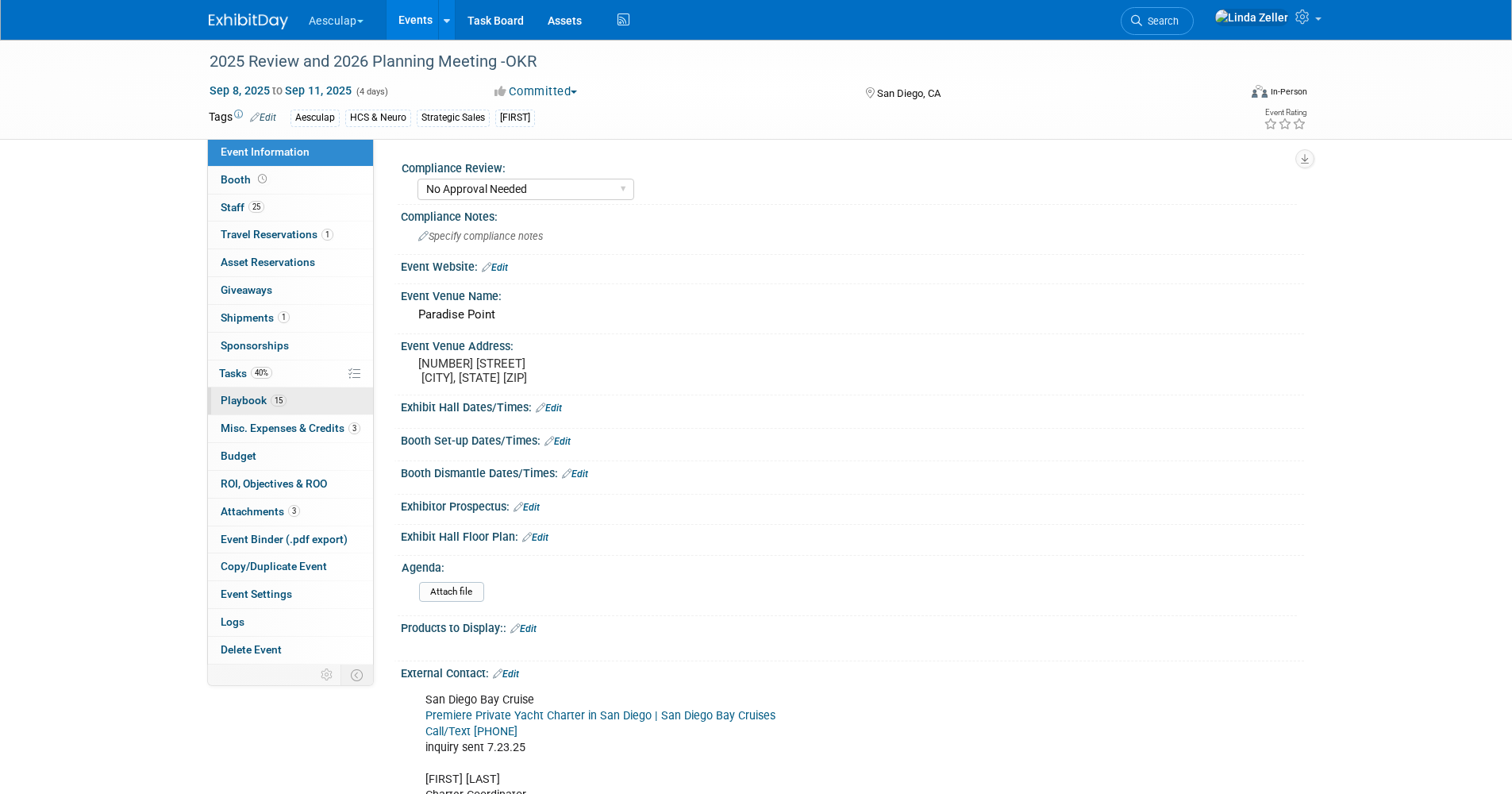 click on "Playbook 15" at bounding box center (253, 400) 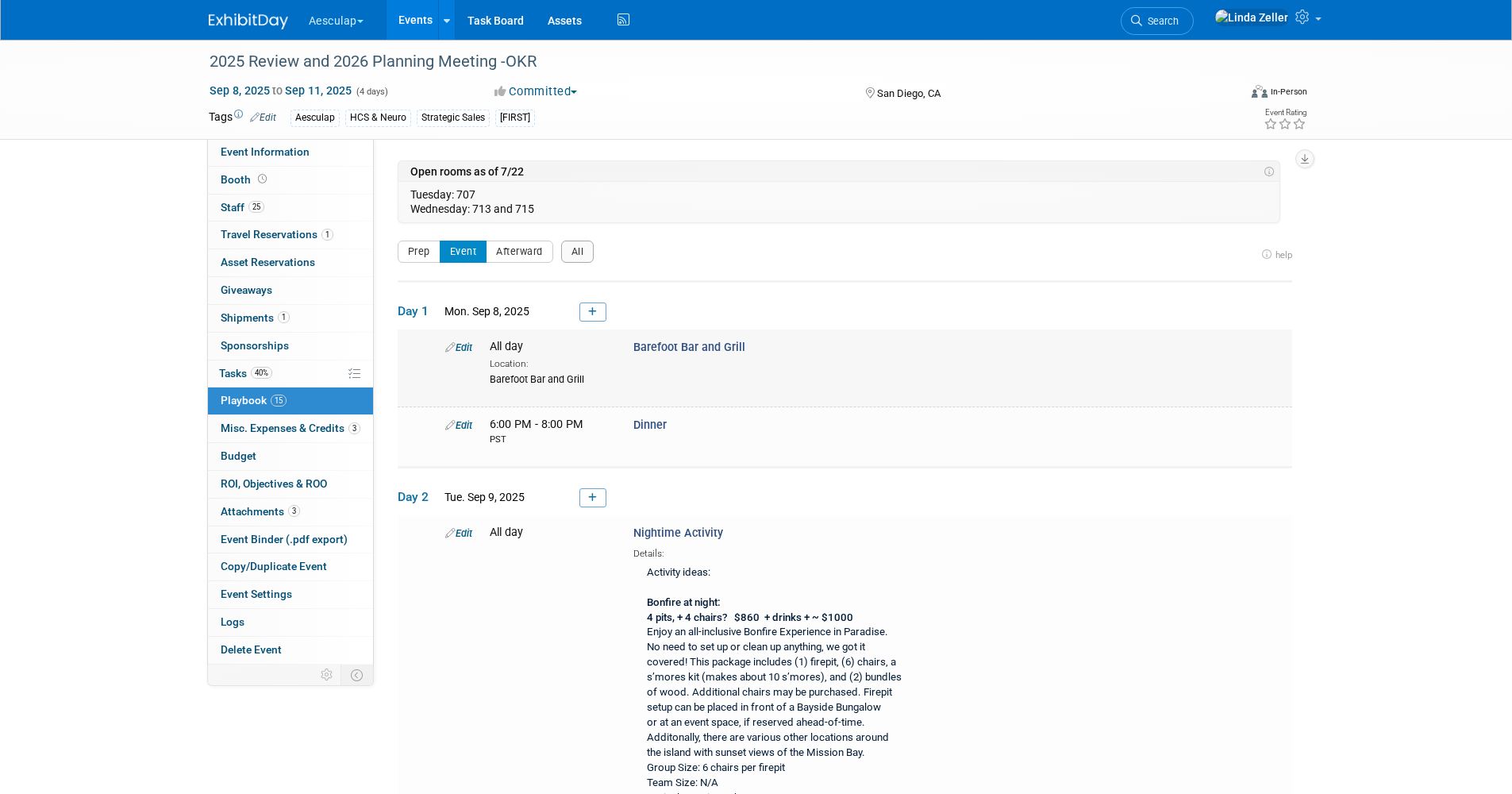 click on "Edit" at bounding box center [459, 347] 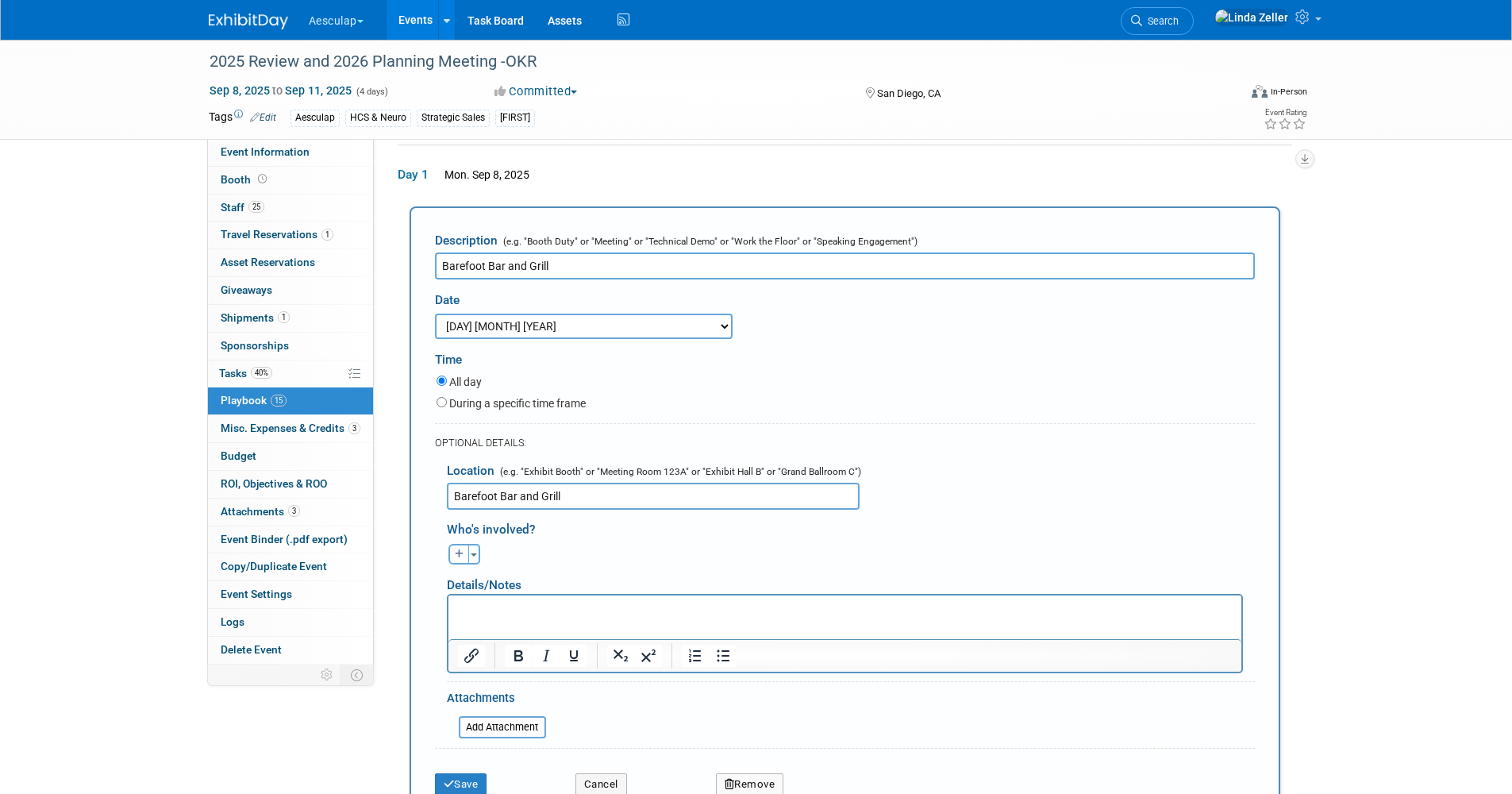 scroll, scrollTop: 149, scrollLeft: 0, axis: vertical 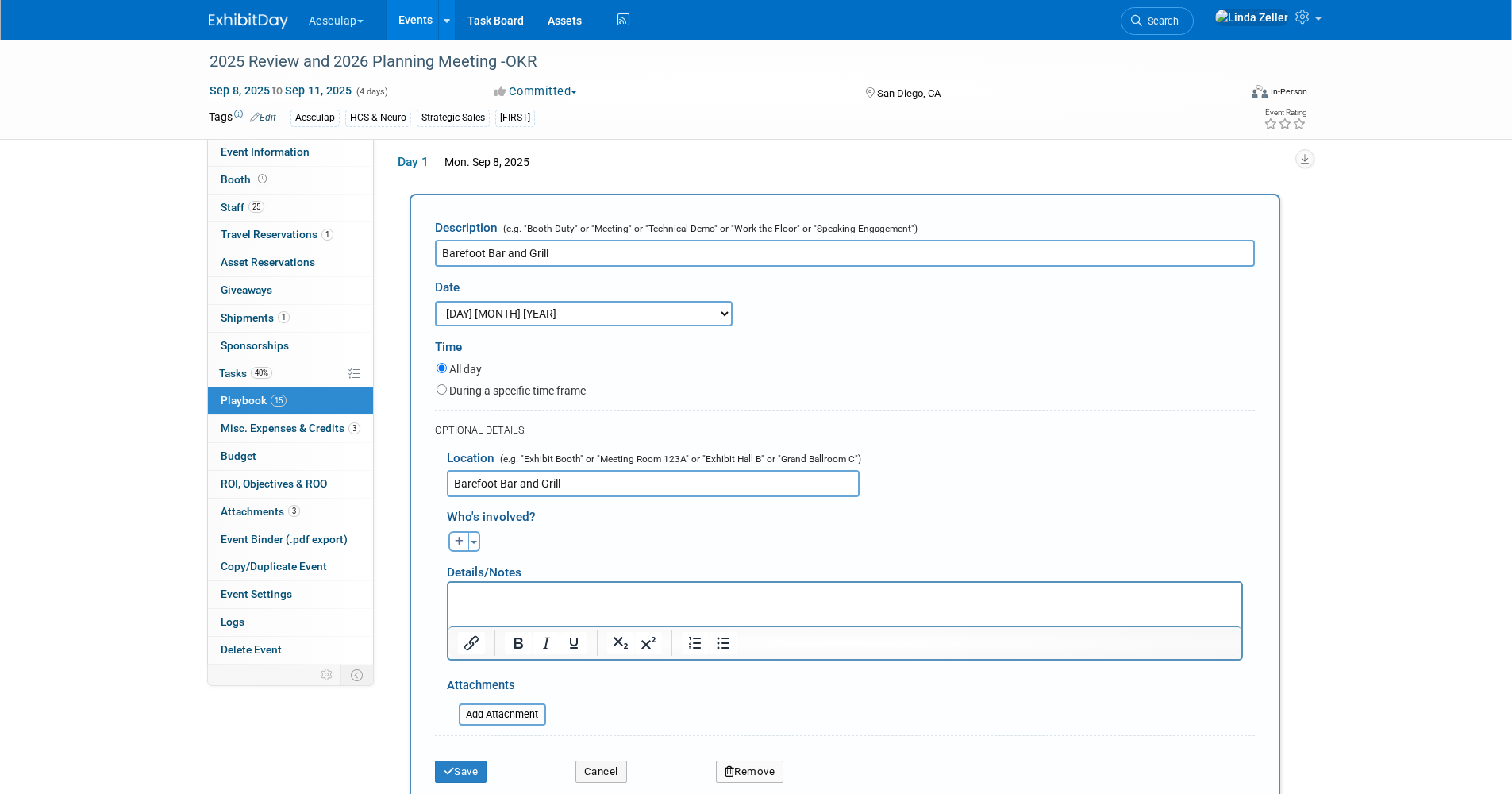 click at bounding box center [844, 596] 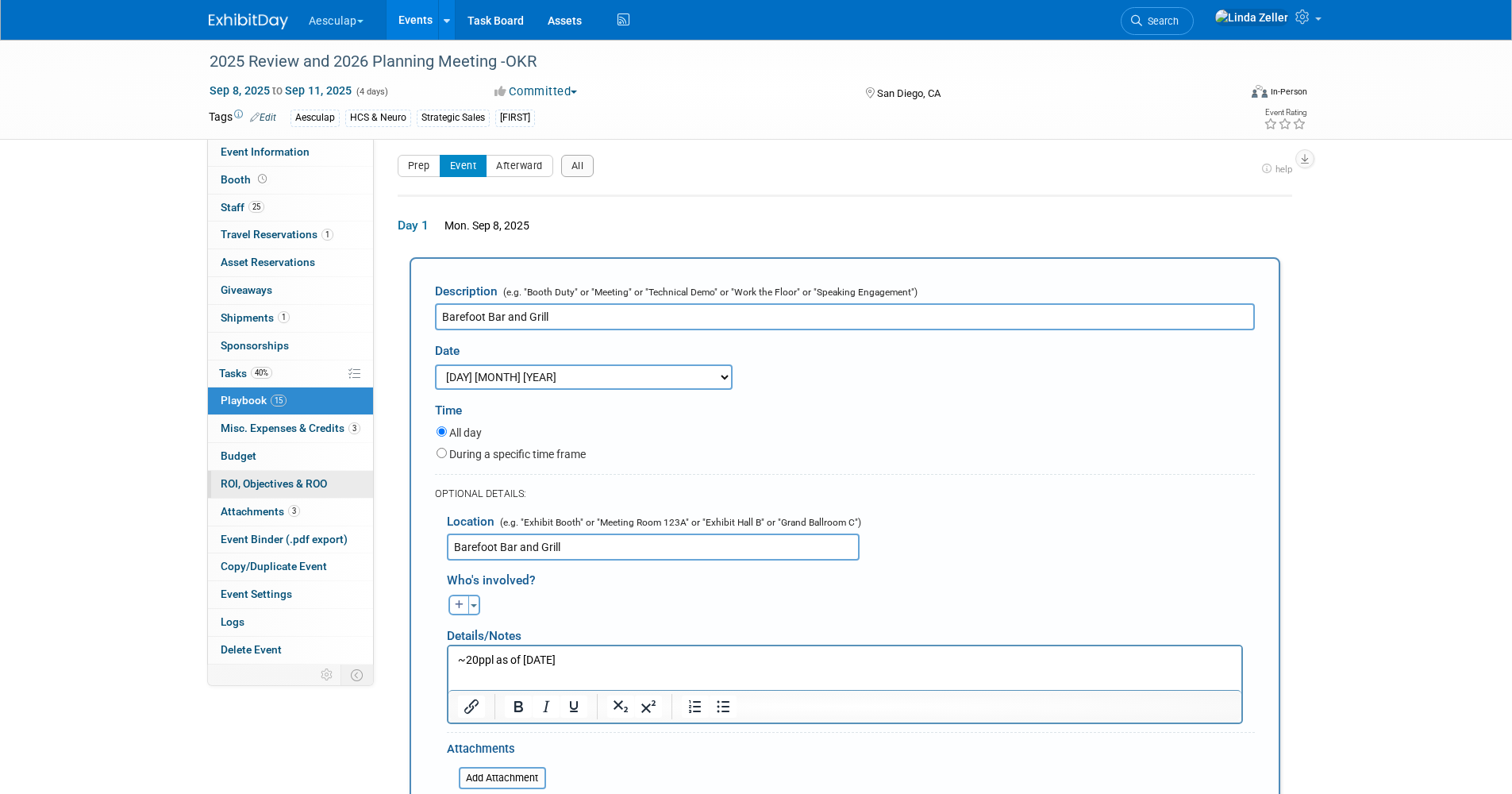 scroll, scrollTop: 0, scrollLeft: 0, axis: both 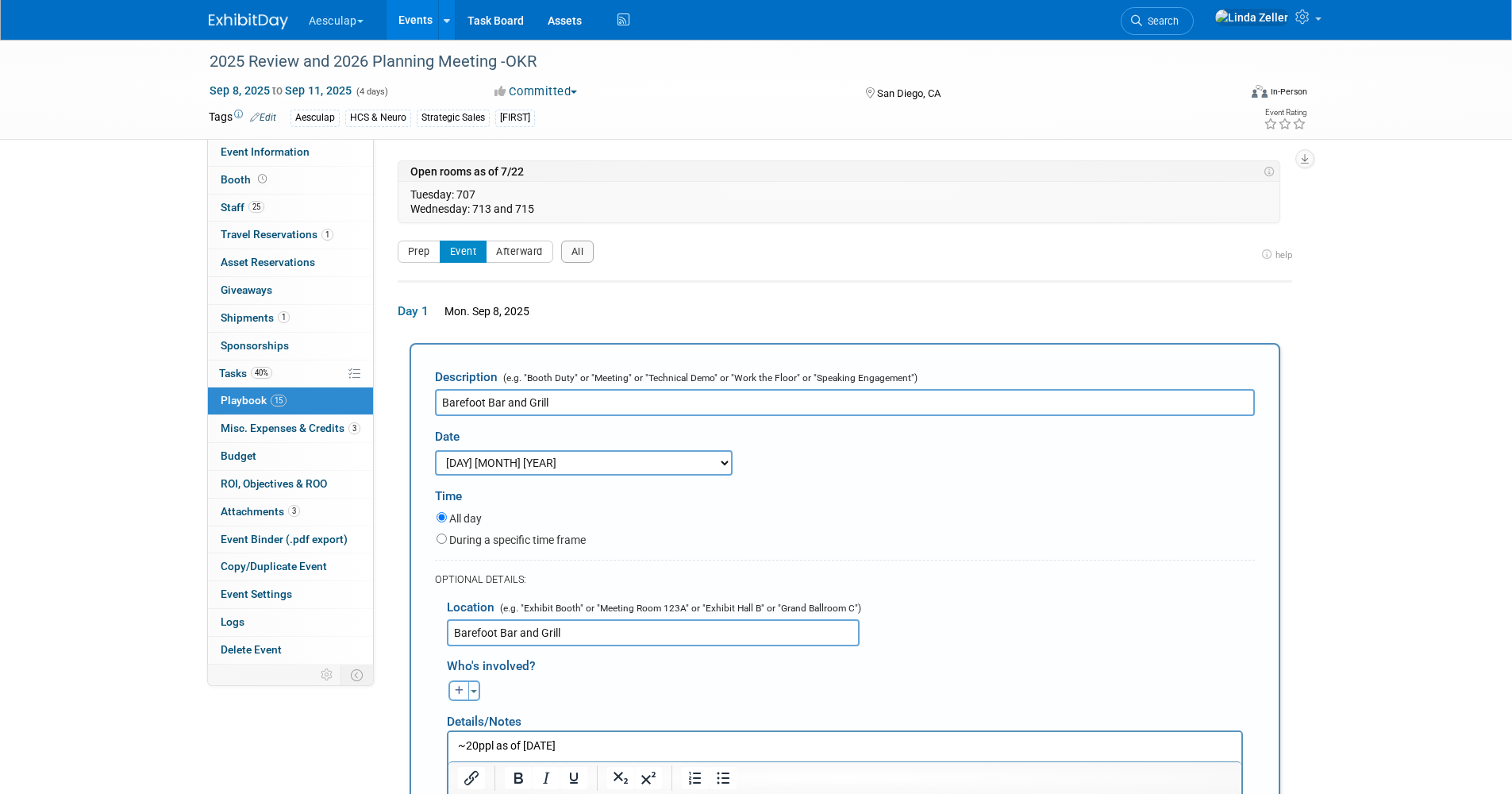 click on "~20ppl as of [DATE]" at bounding box center [844, 746] 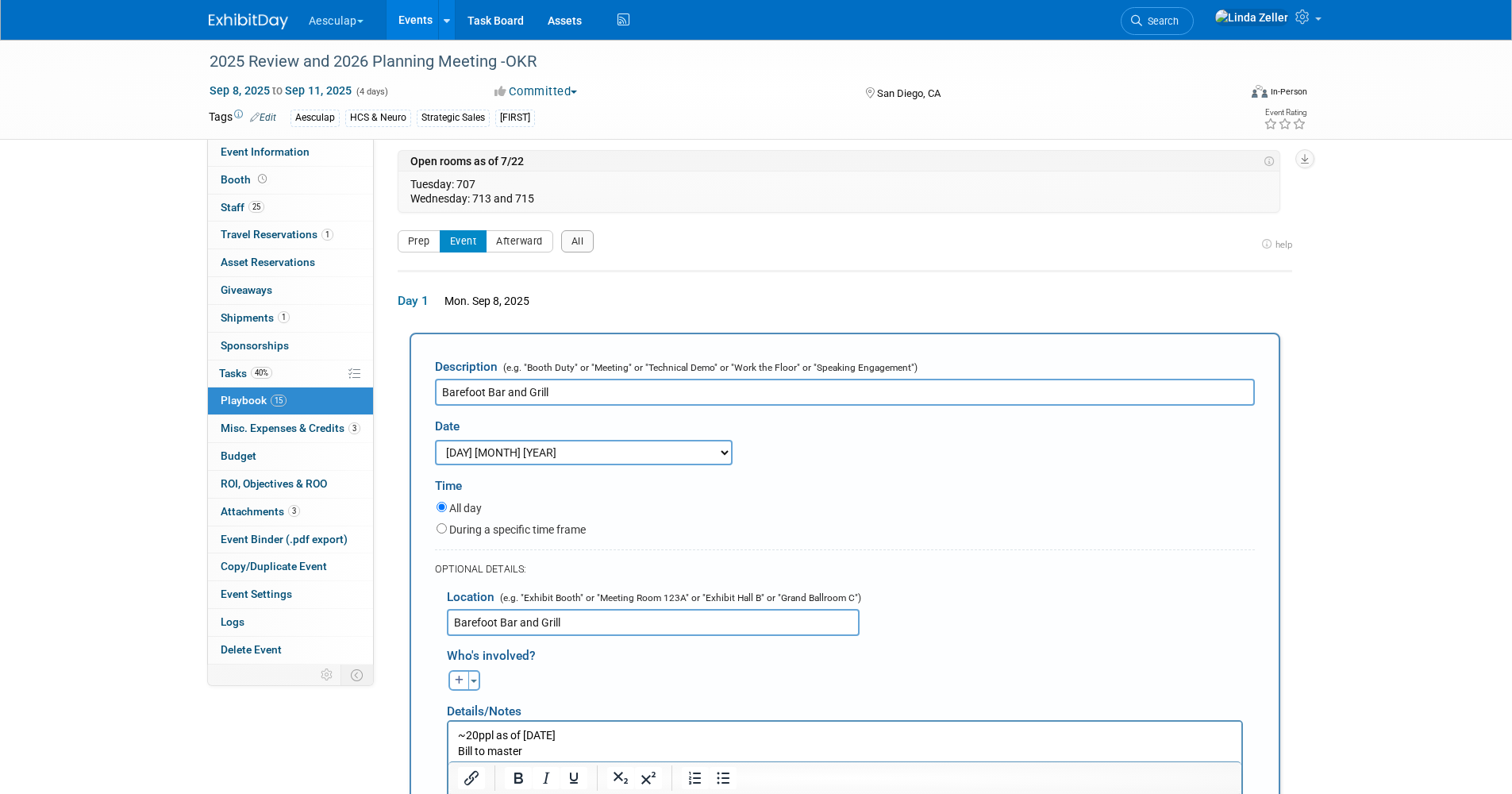 click on "~20ppl as of [DATE]" at bounding box center (844, 735) 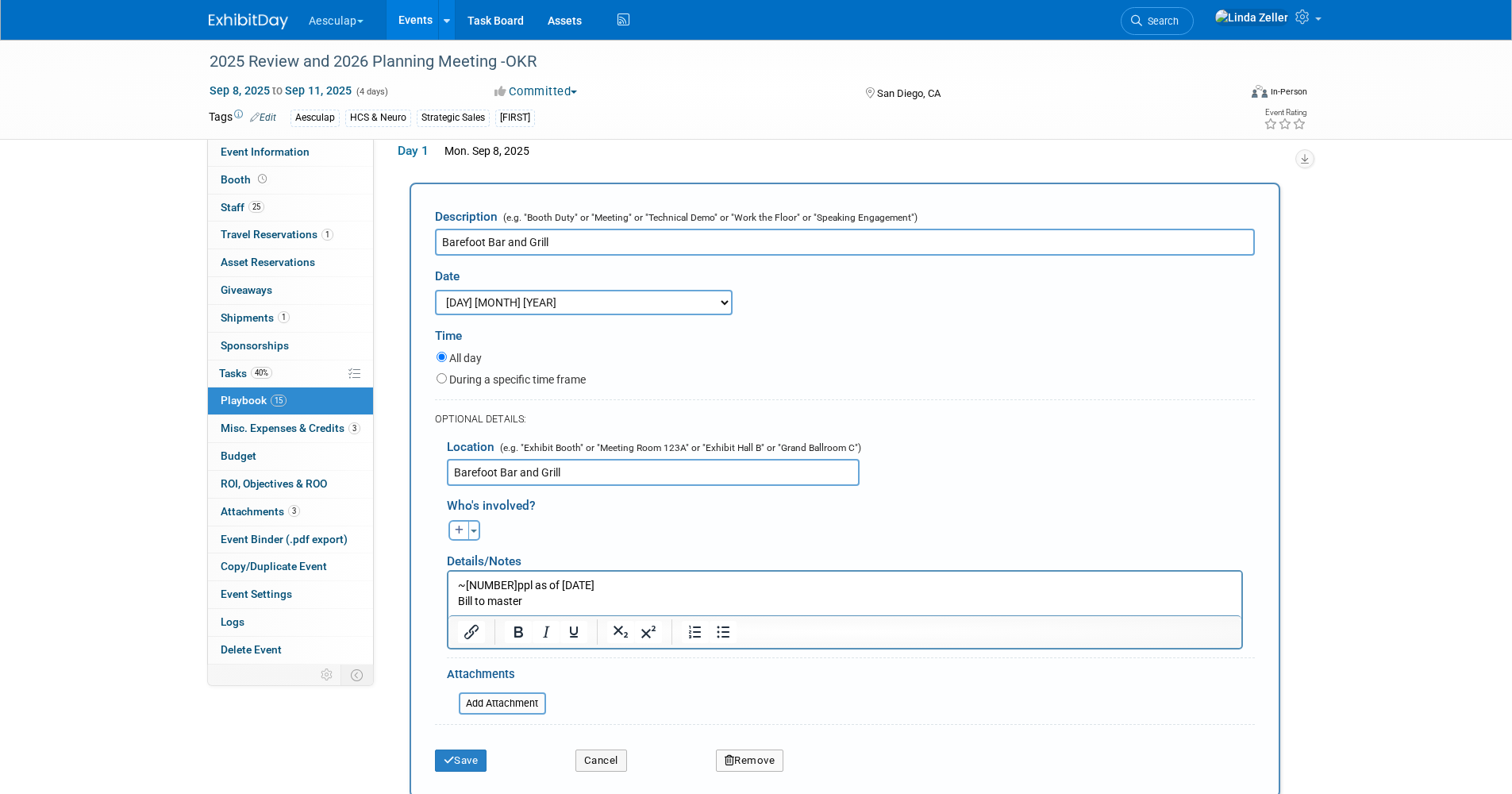 scroll, scrollTop: 169, scrollLeft: 0, axis: vertical 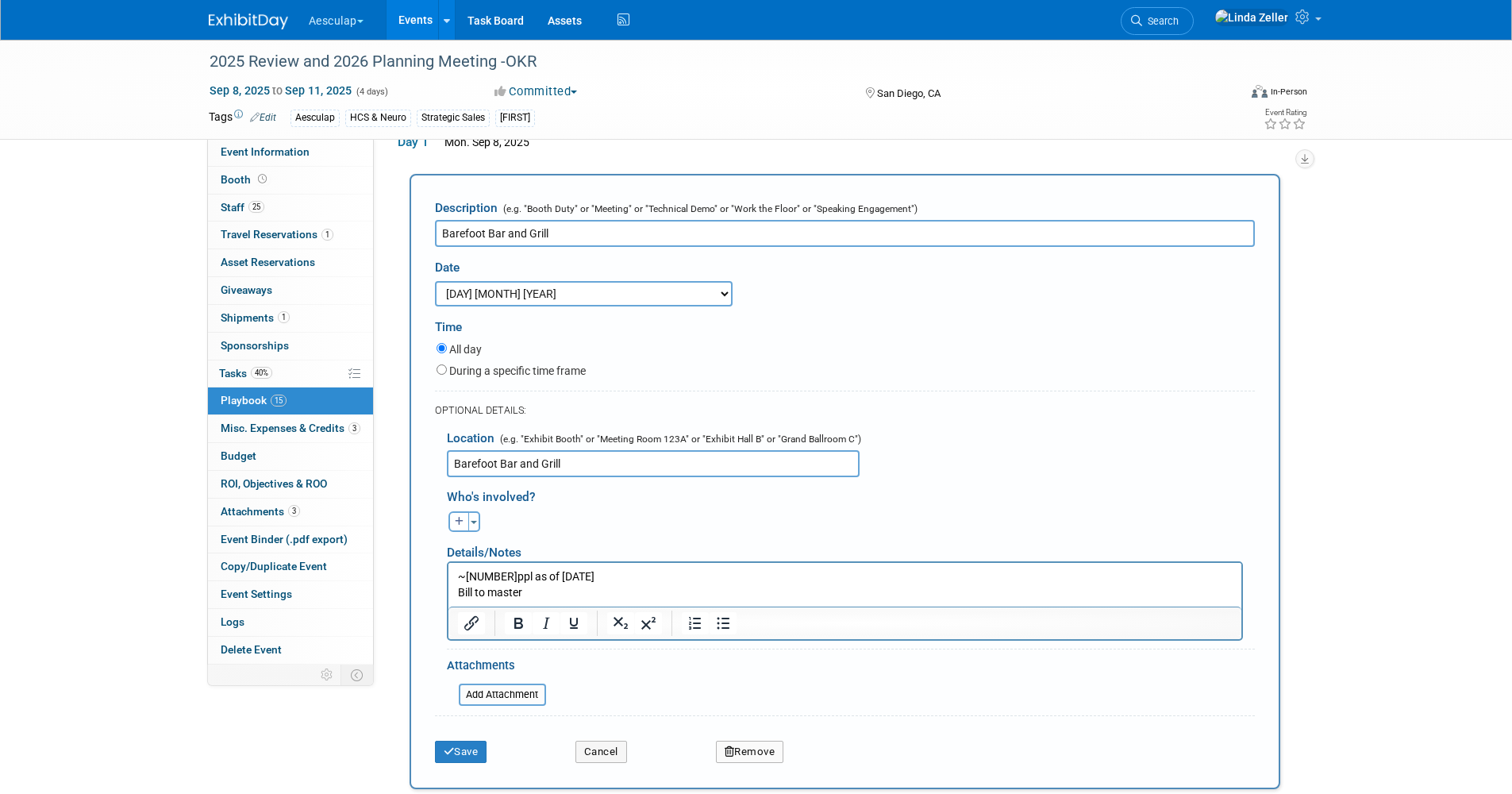 click on "Bill to master" at bounding box center [844, 592] 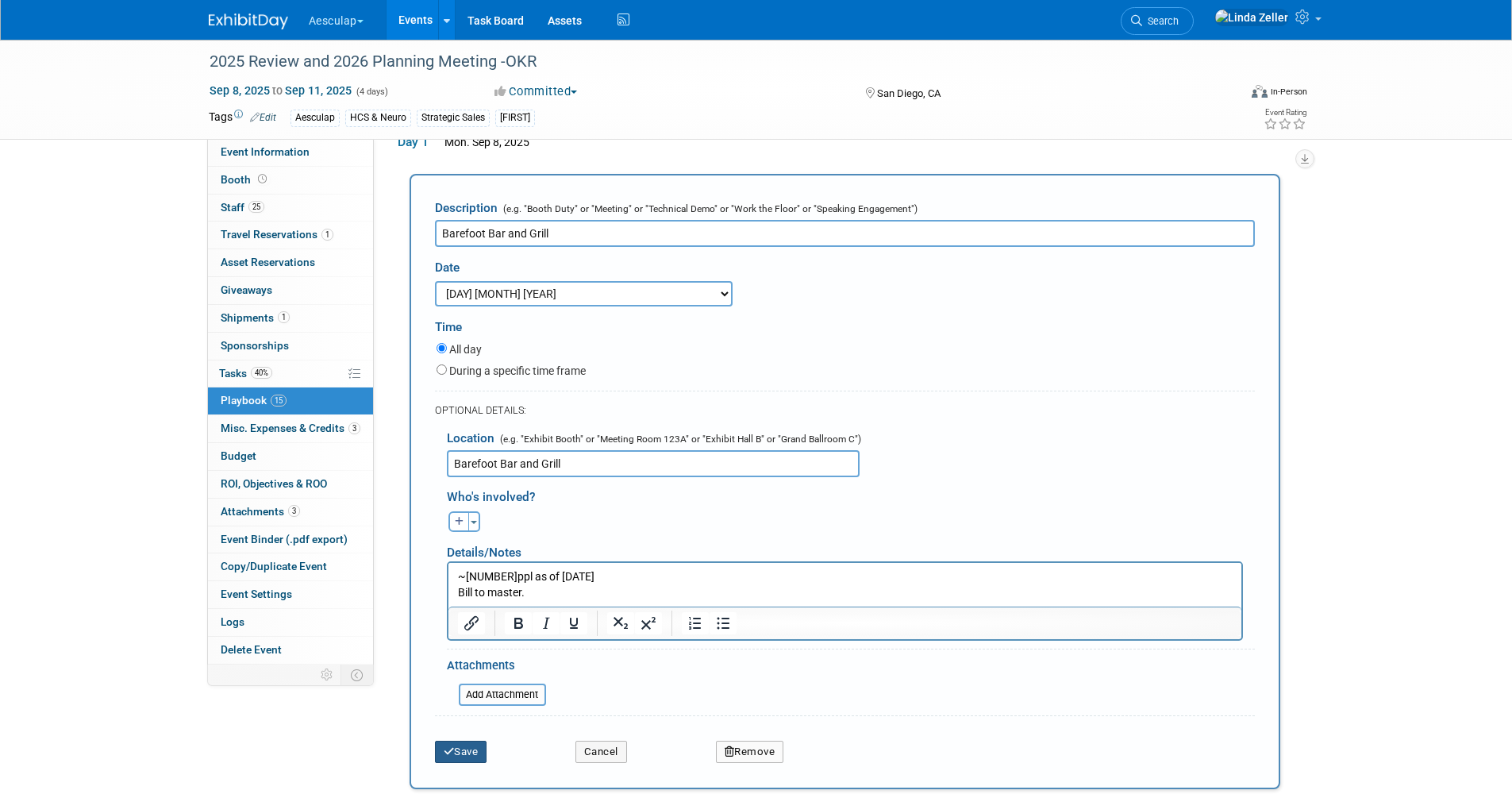 click on "Save" at bounding box center (461, 752) 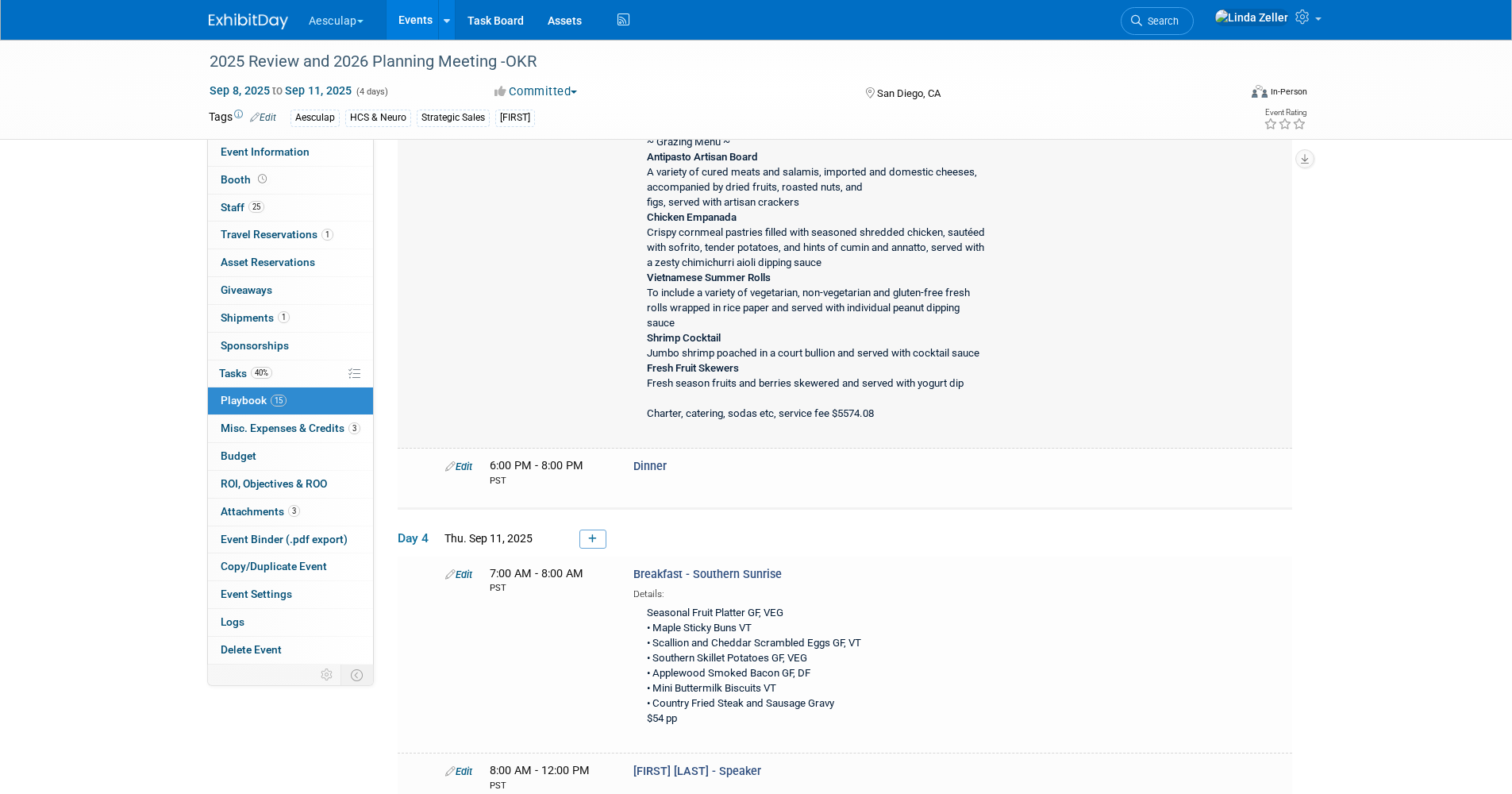 scroll, scrollTop: 4180, scrollLeft: 0, axis: vertical 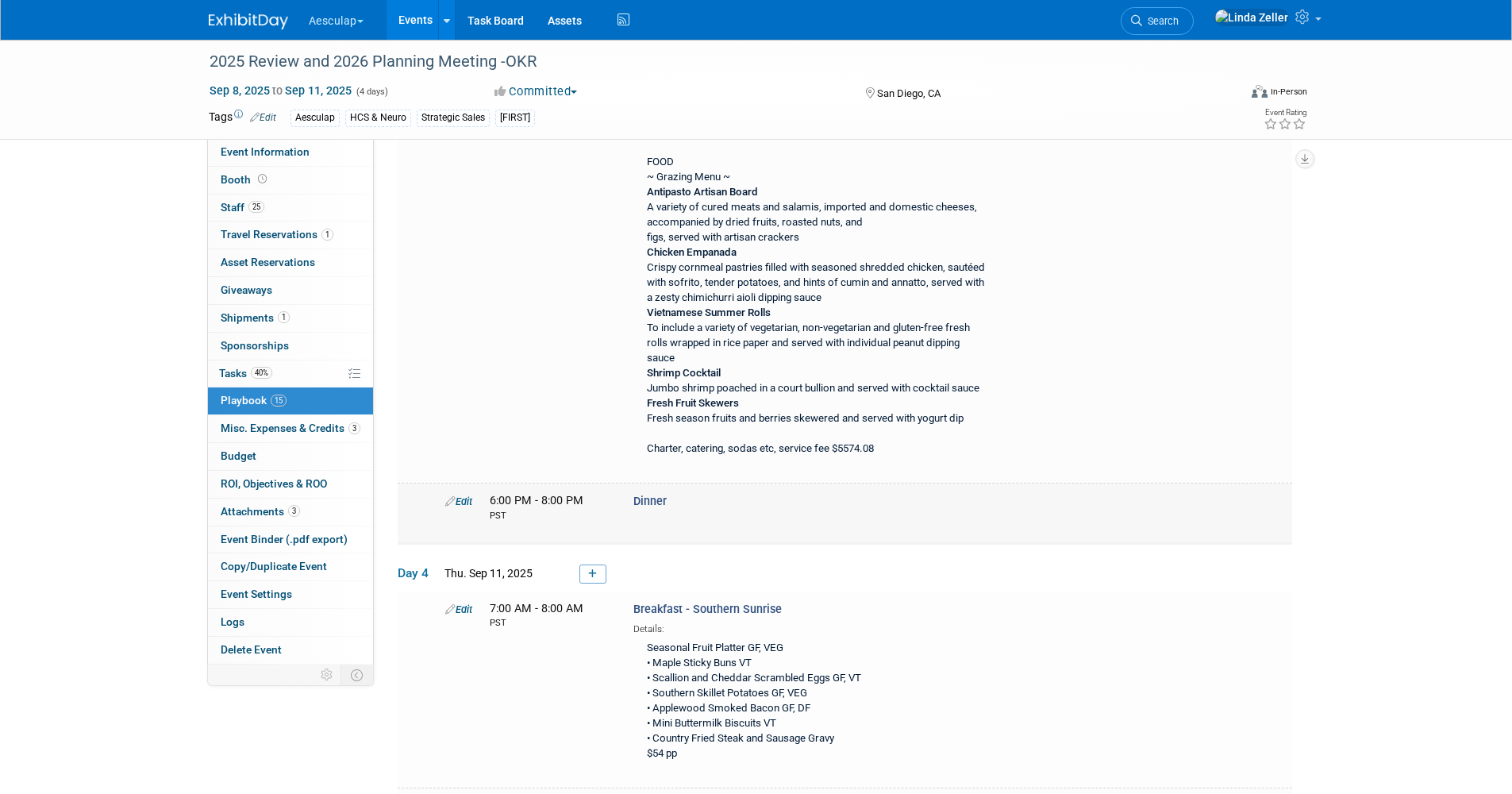 click on "Edit" at bounding box center [459, 501] 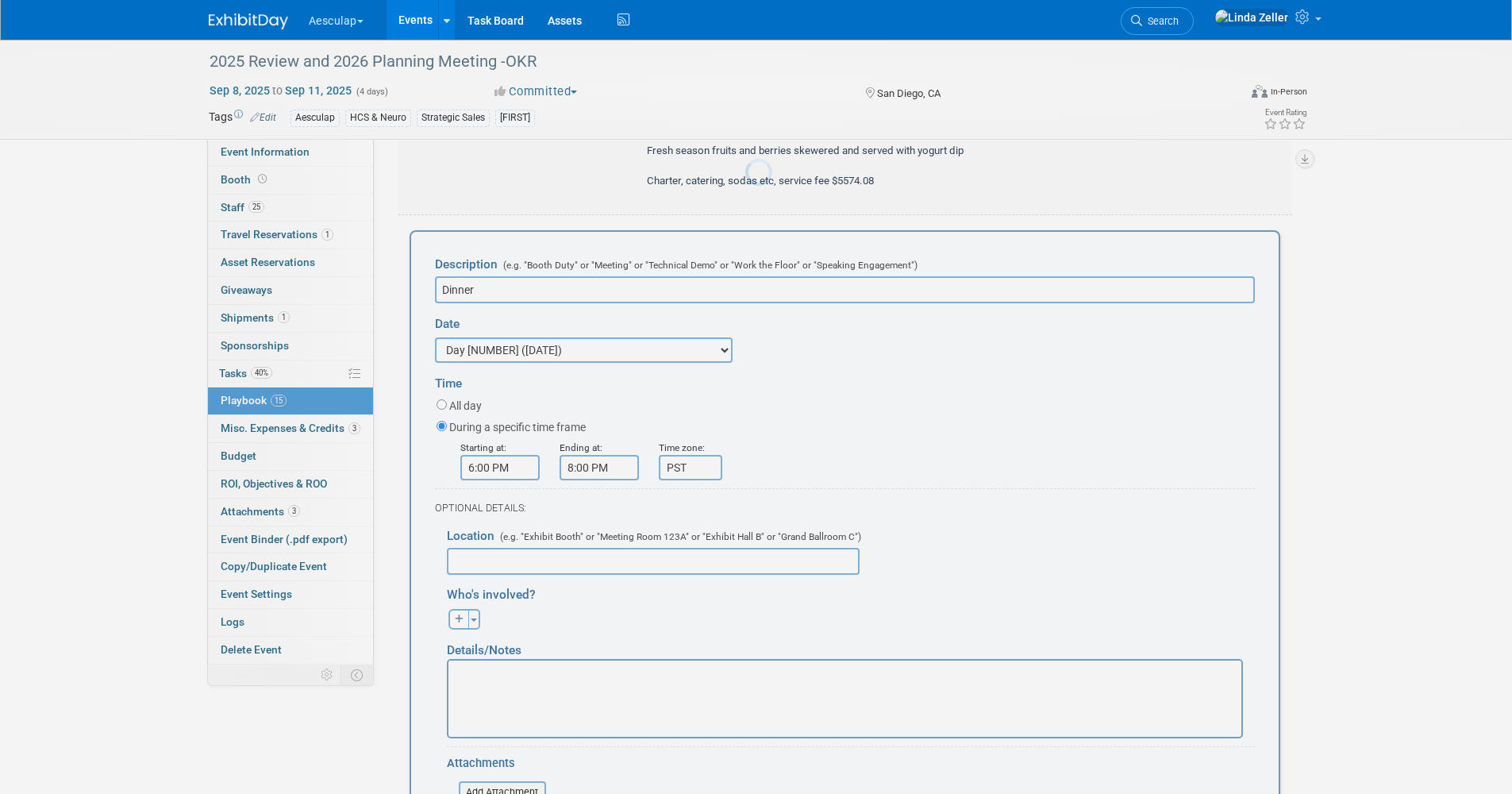 scroll, scrollTop: 4465, scrollLeft: 0, axis: vertical 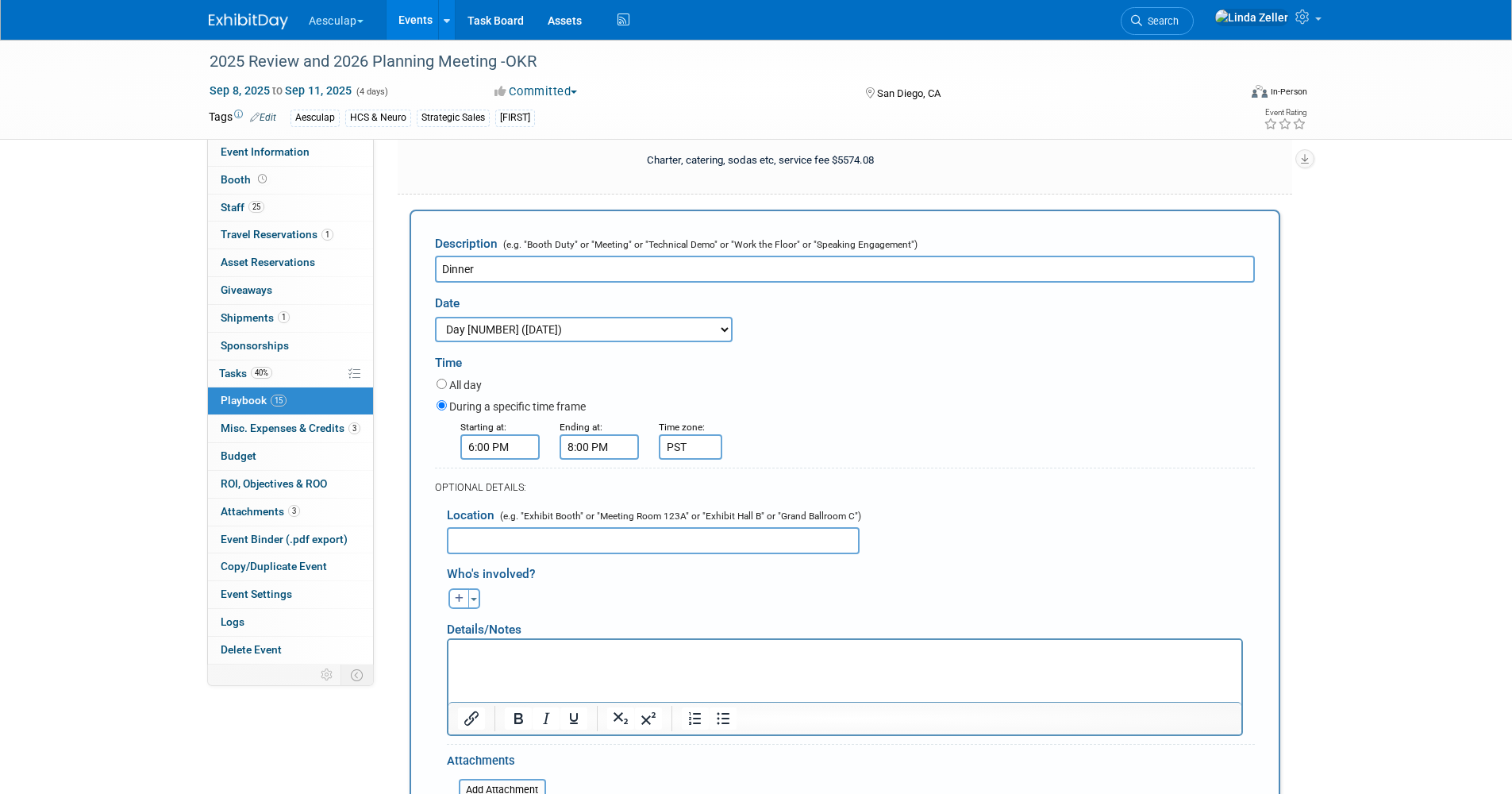 click on "[DATE]
[DATE]
[DATE]
[DATE]
[DATE]
[DATE]
[DATE]
[DATE]
[DATE]
[DATE]" at bounding box center (583, 330) 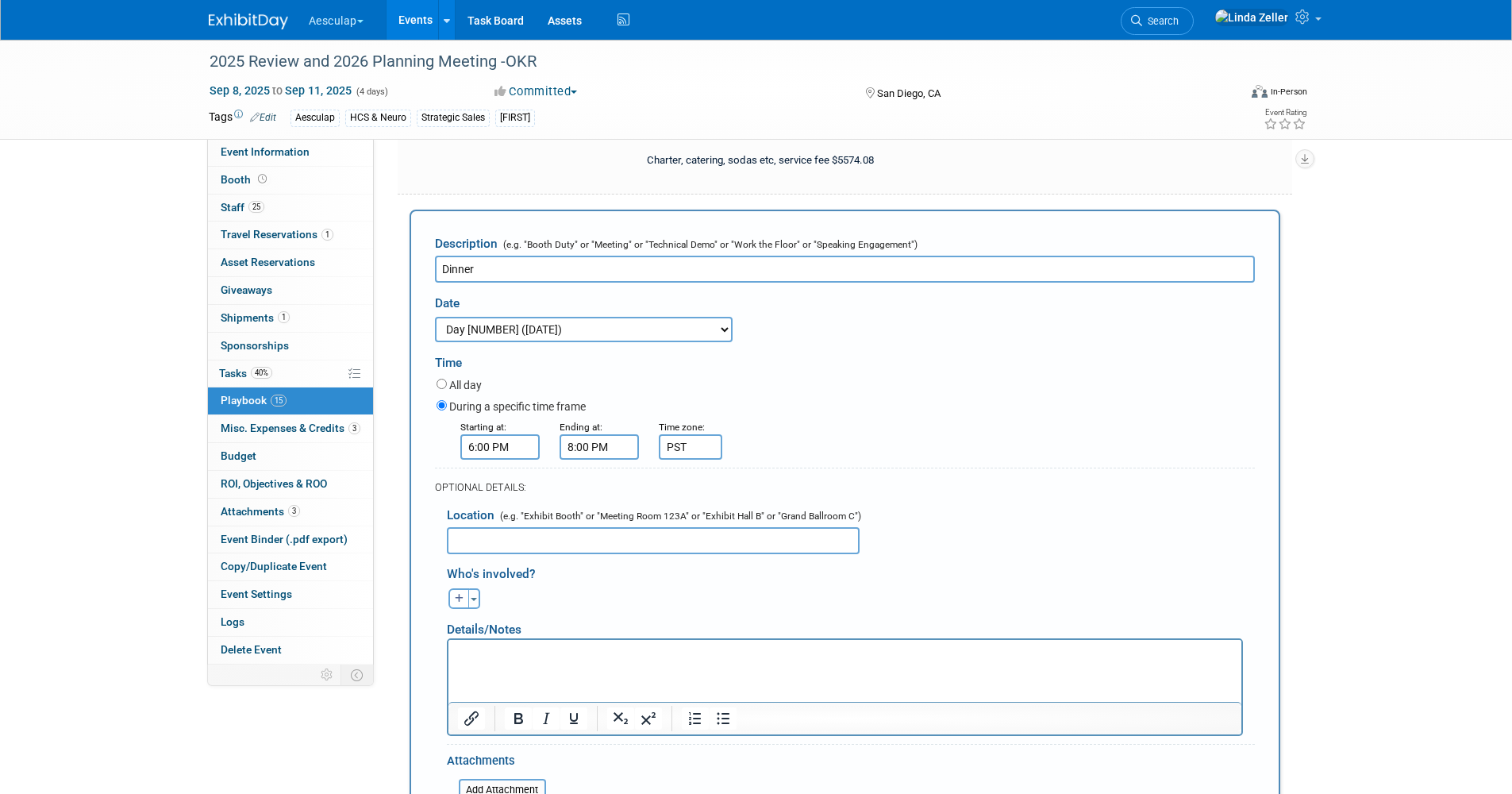 click on "[DATE]
[DATE]
[DATE]
[DATE]
[DATE]
[DATE]
[DATE]
[DATE]
[DATE]
[DATE]" at bounding box center [583, 330] 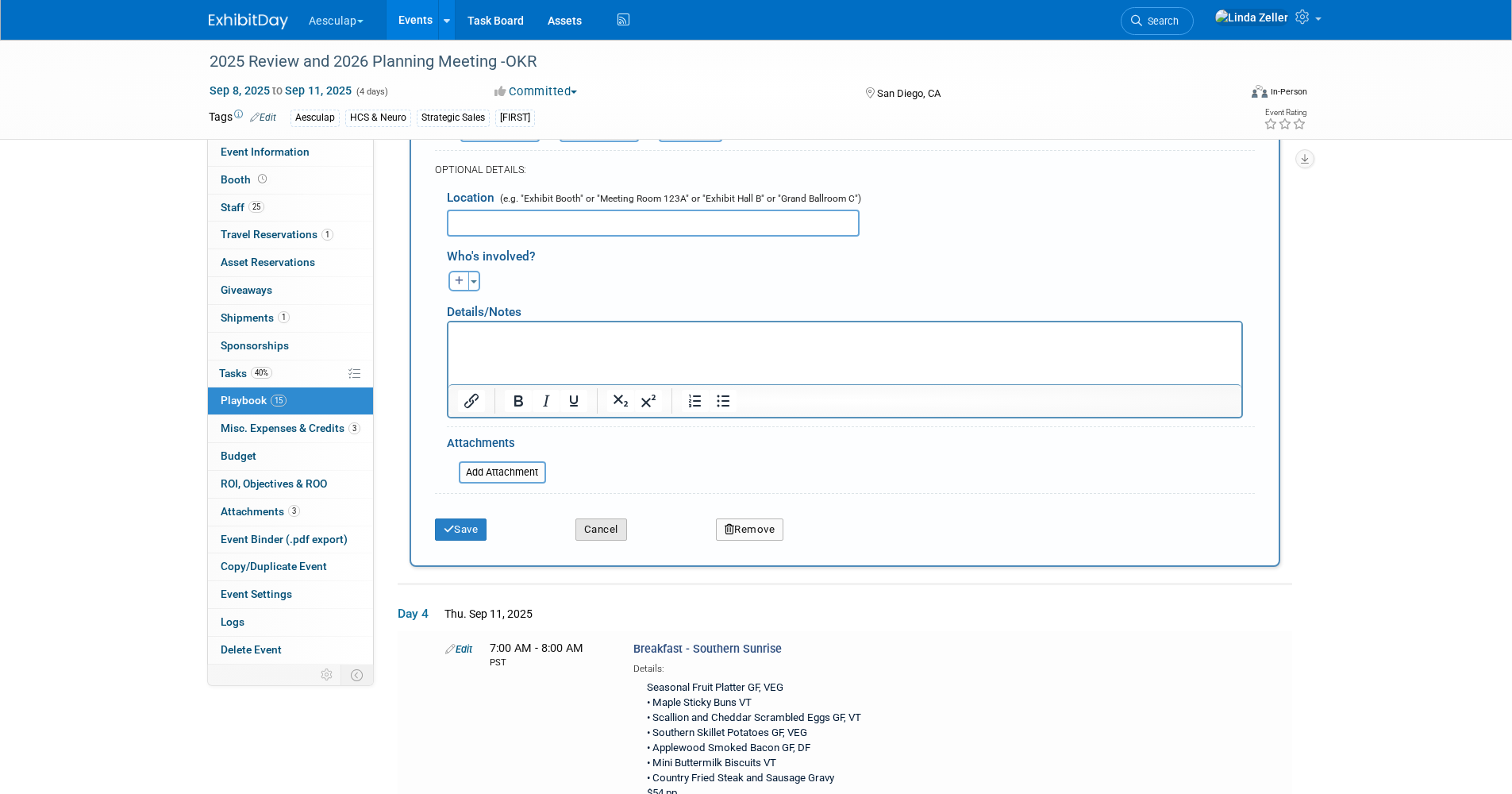 click on "Cancel" at bounding box center (601, 530) 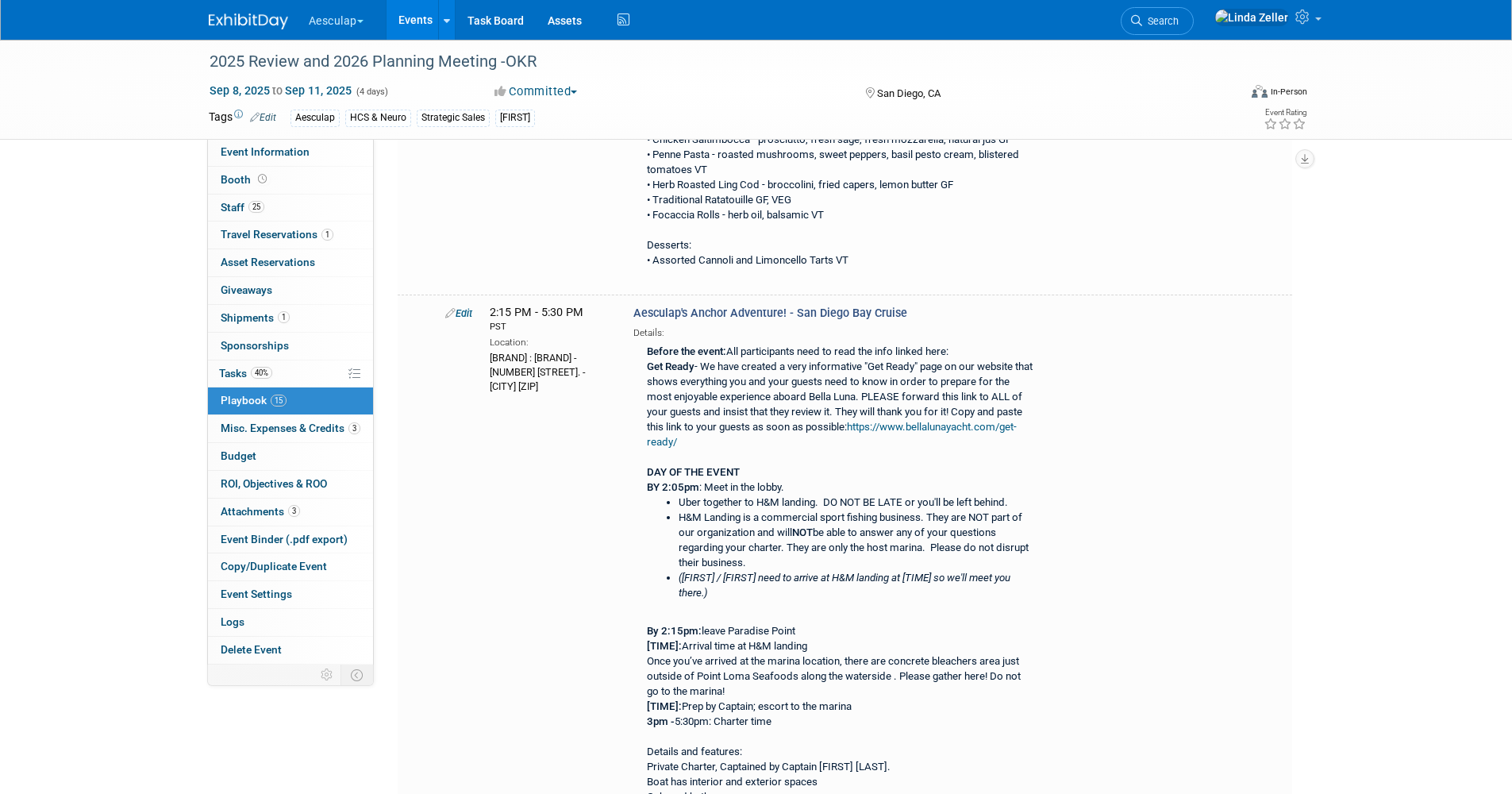 scroll, scrollTop: 2461, scrollLeft: 0, axis: vertical 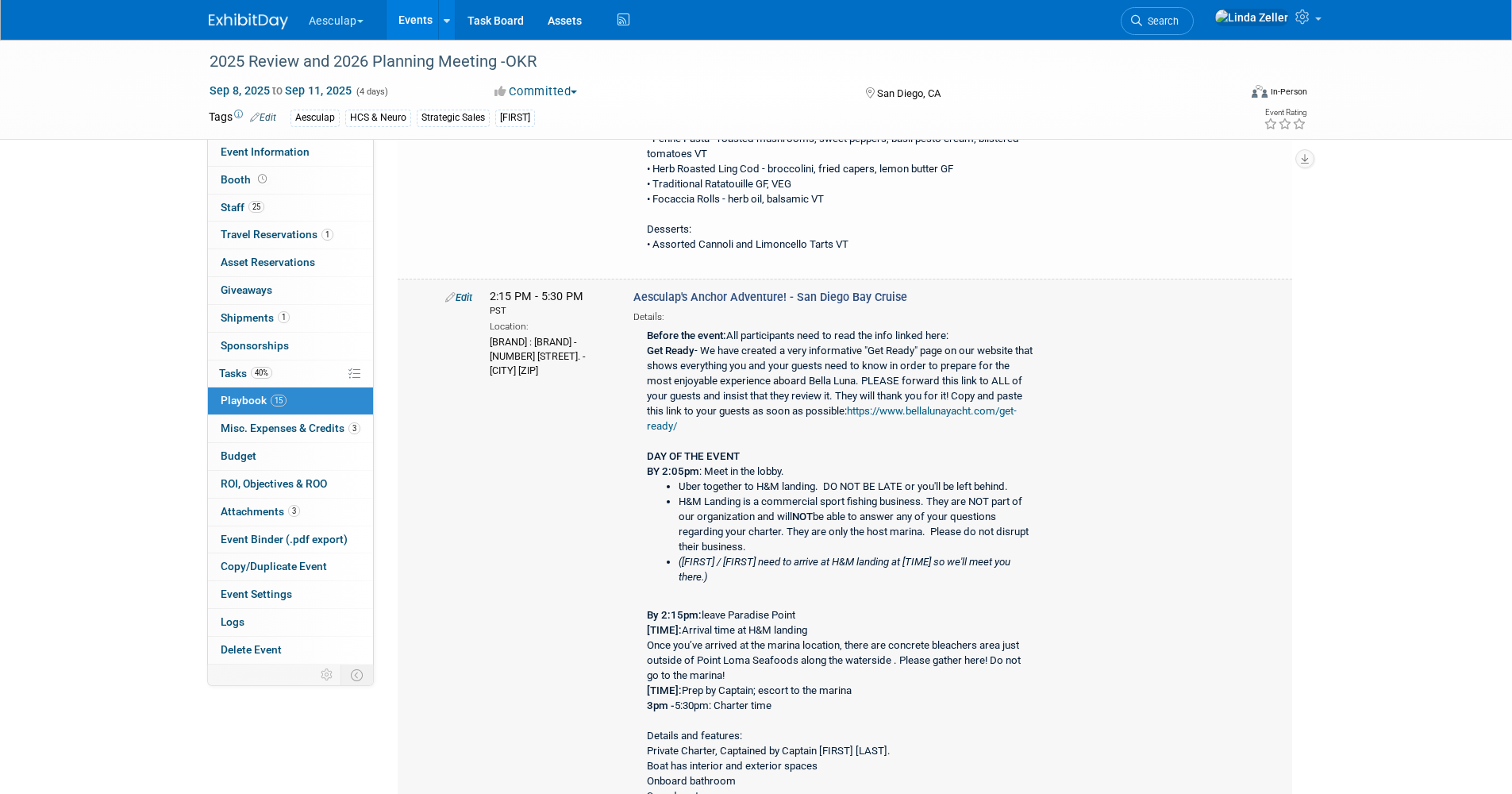 drag, startPoint x: 544, startPoint y: 335, endPoint x: 574, endPoint y: 368, distance: 44.59821 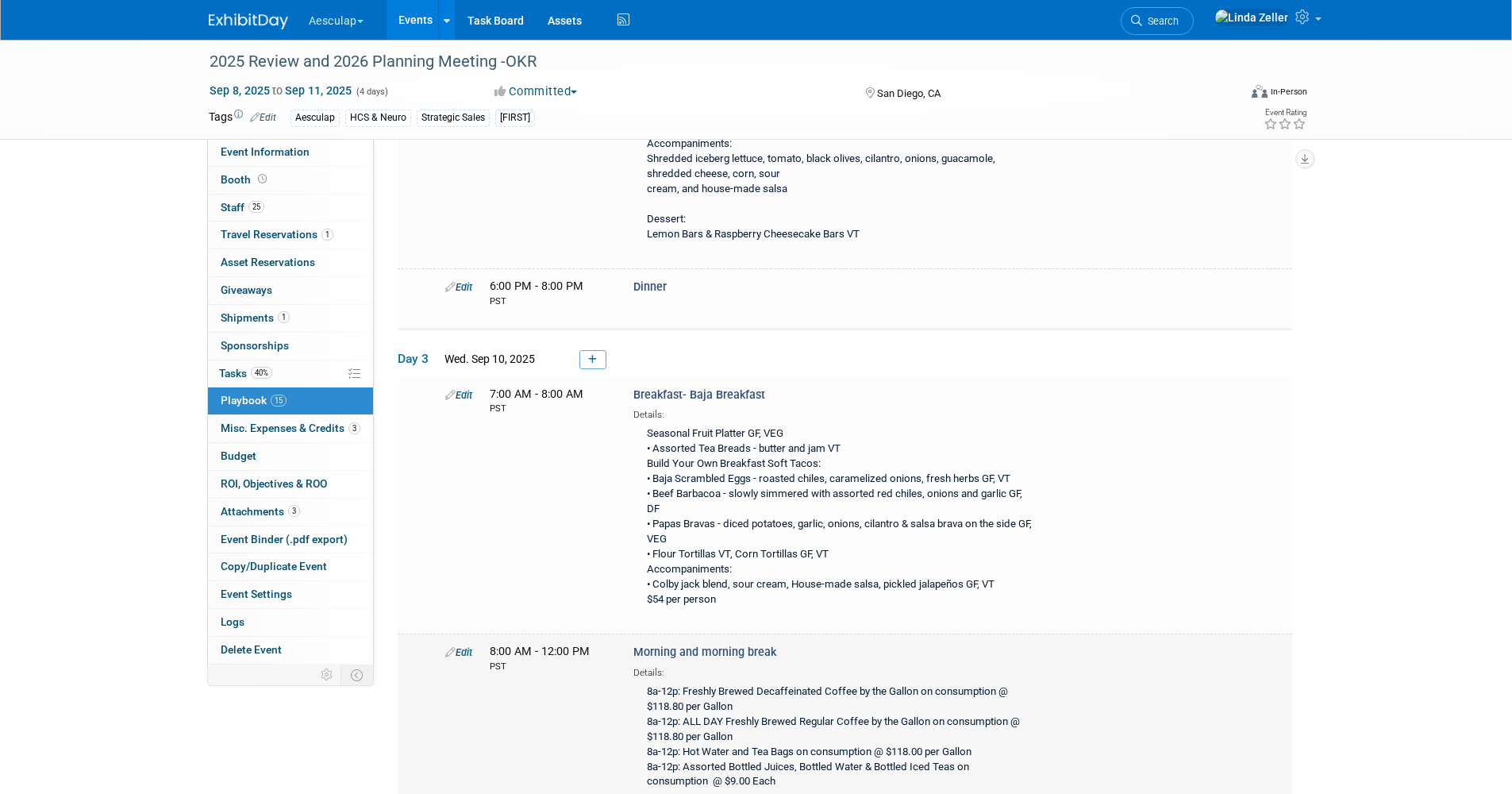scroll, scrollTop: 1429, scrollLeft: 0, axis: vertical 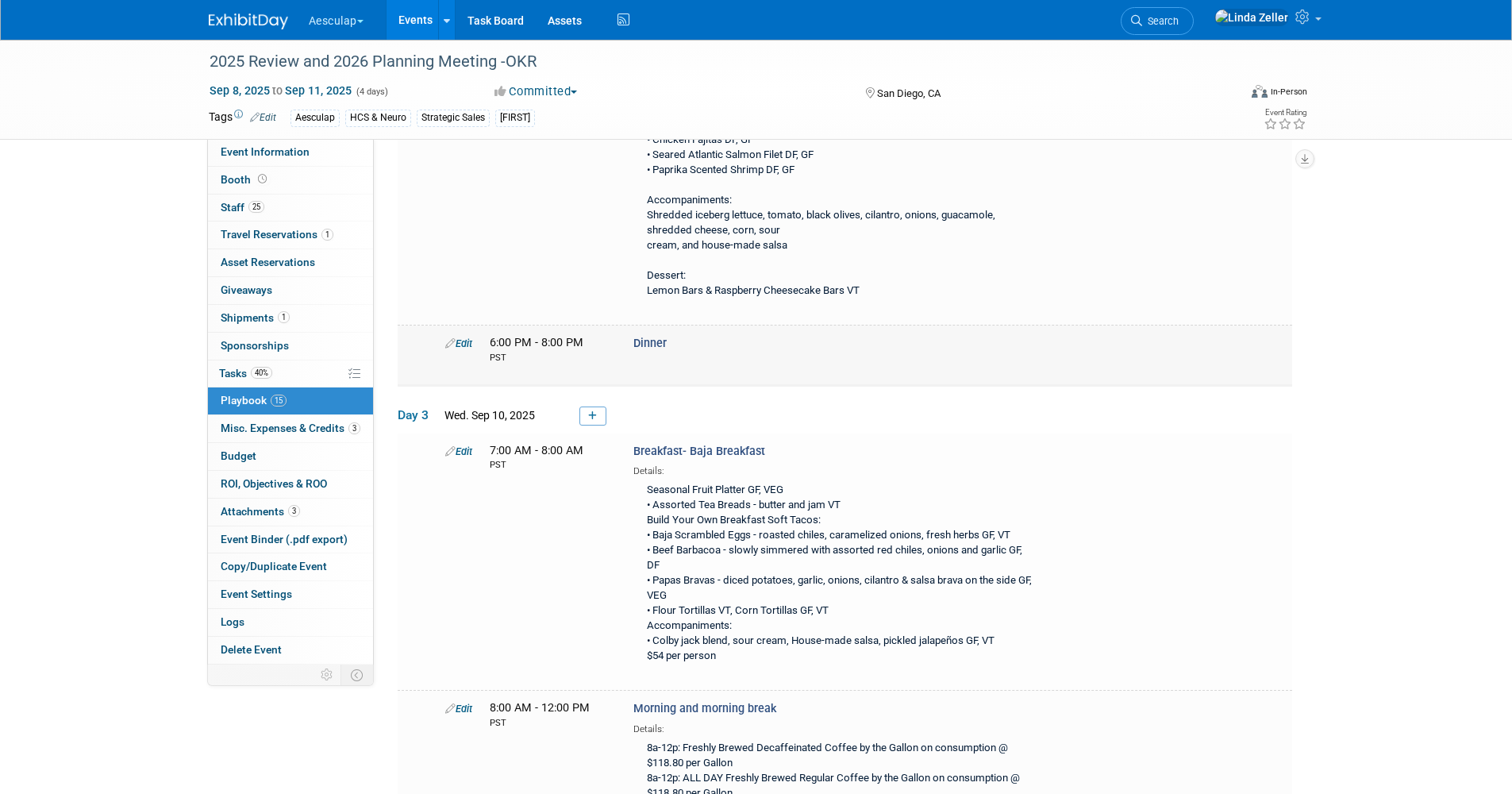 click on "Edit" at bounding box center (459, 343) 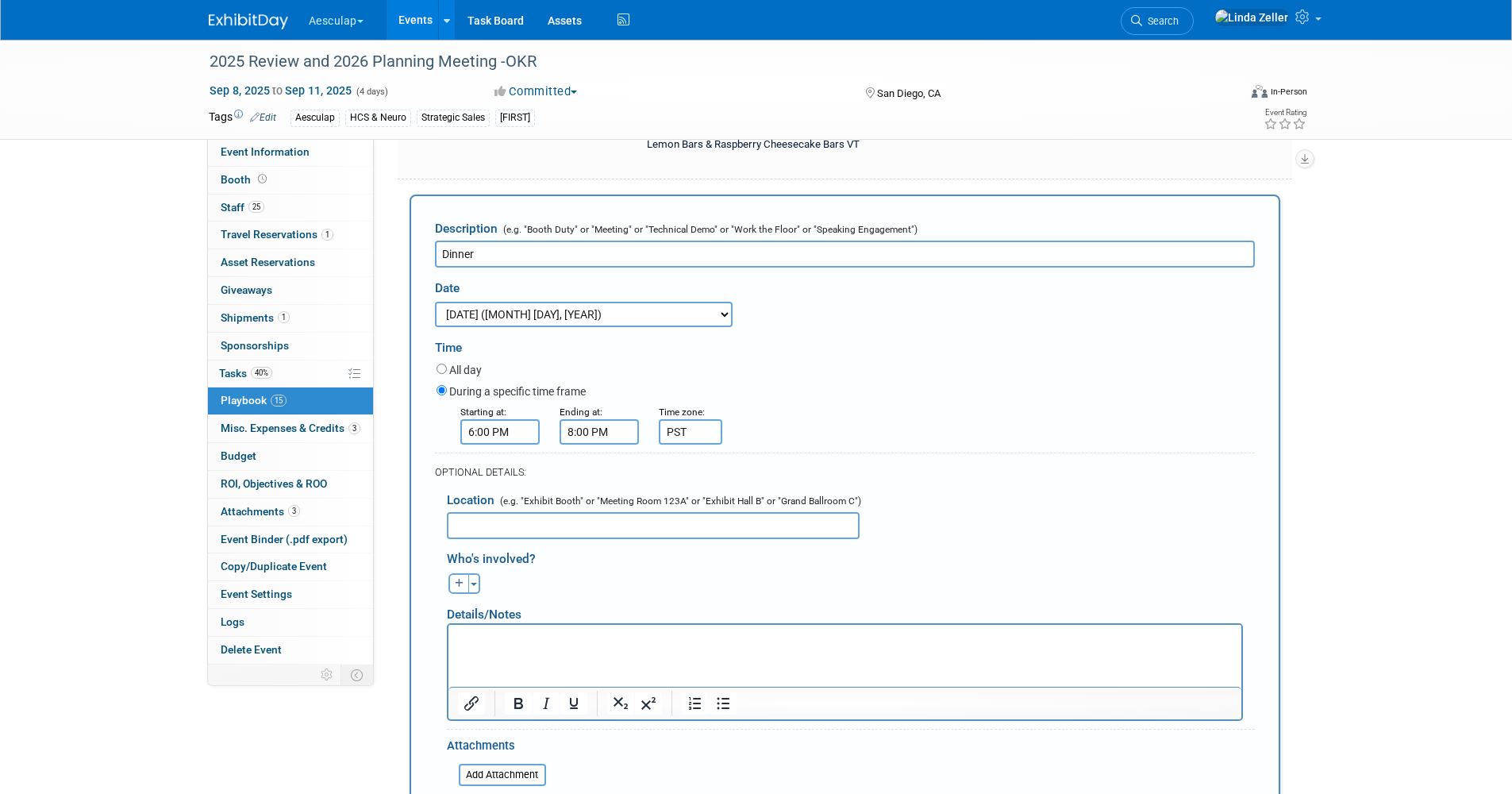 scroll, scrollTop: 0, scrollLeft: 0, axis: both 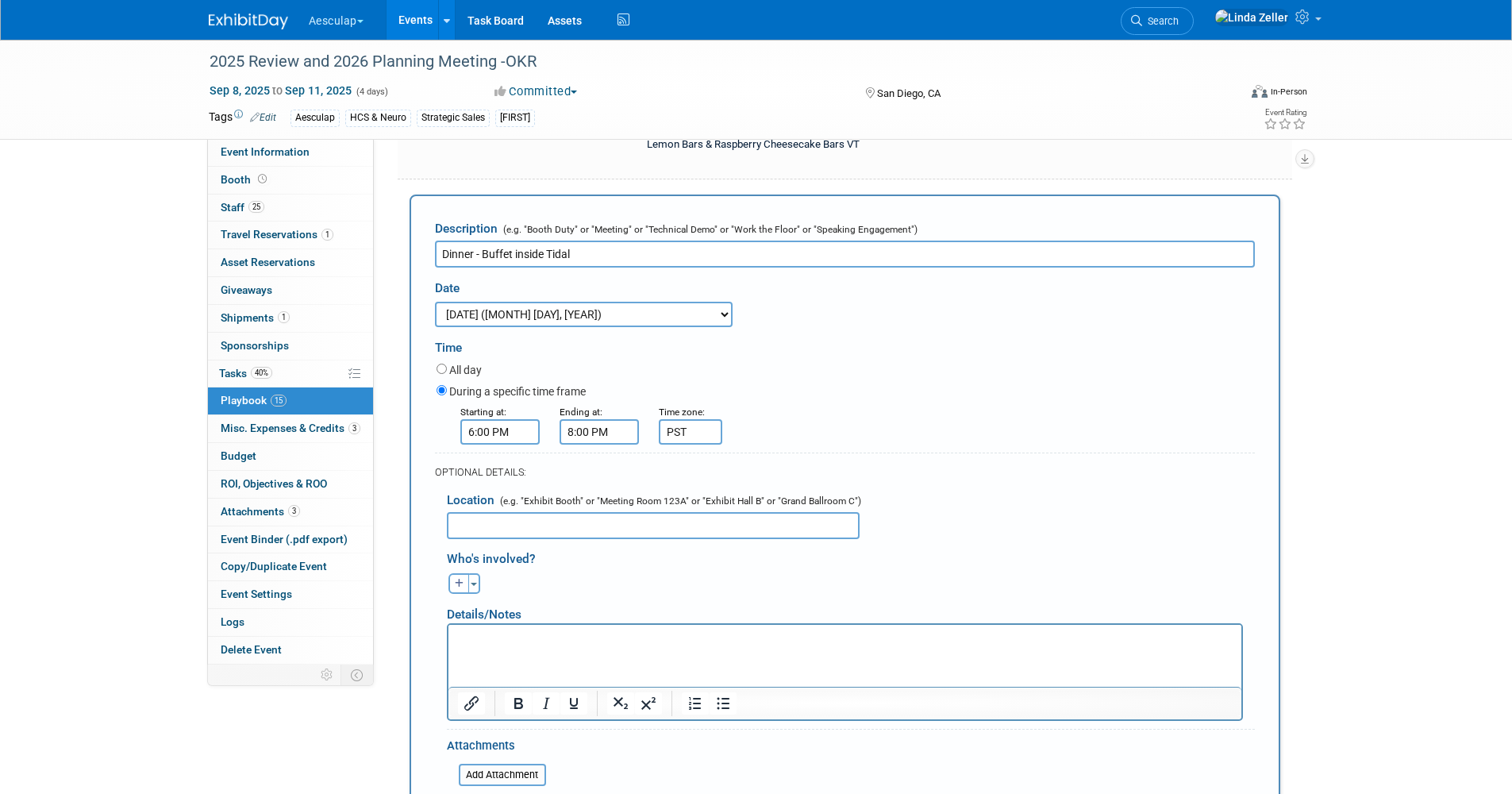 type on "Dinner - Buffet inside Tidal" 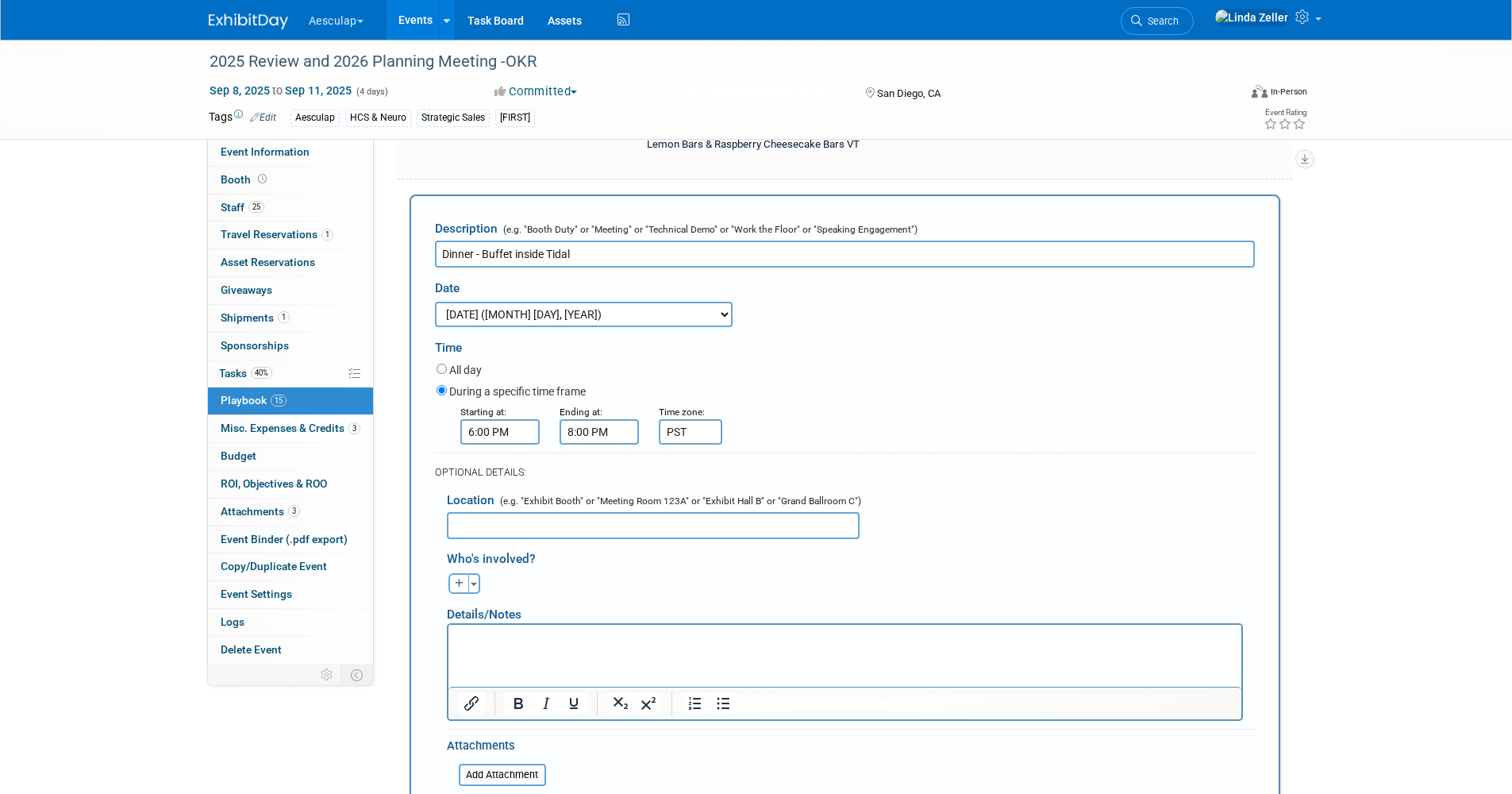 click at bounding box center [653, 526] 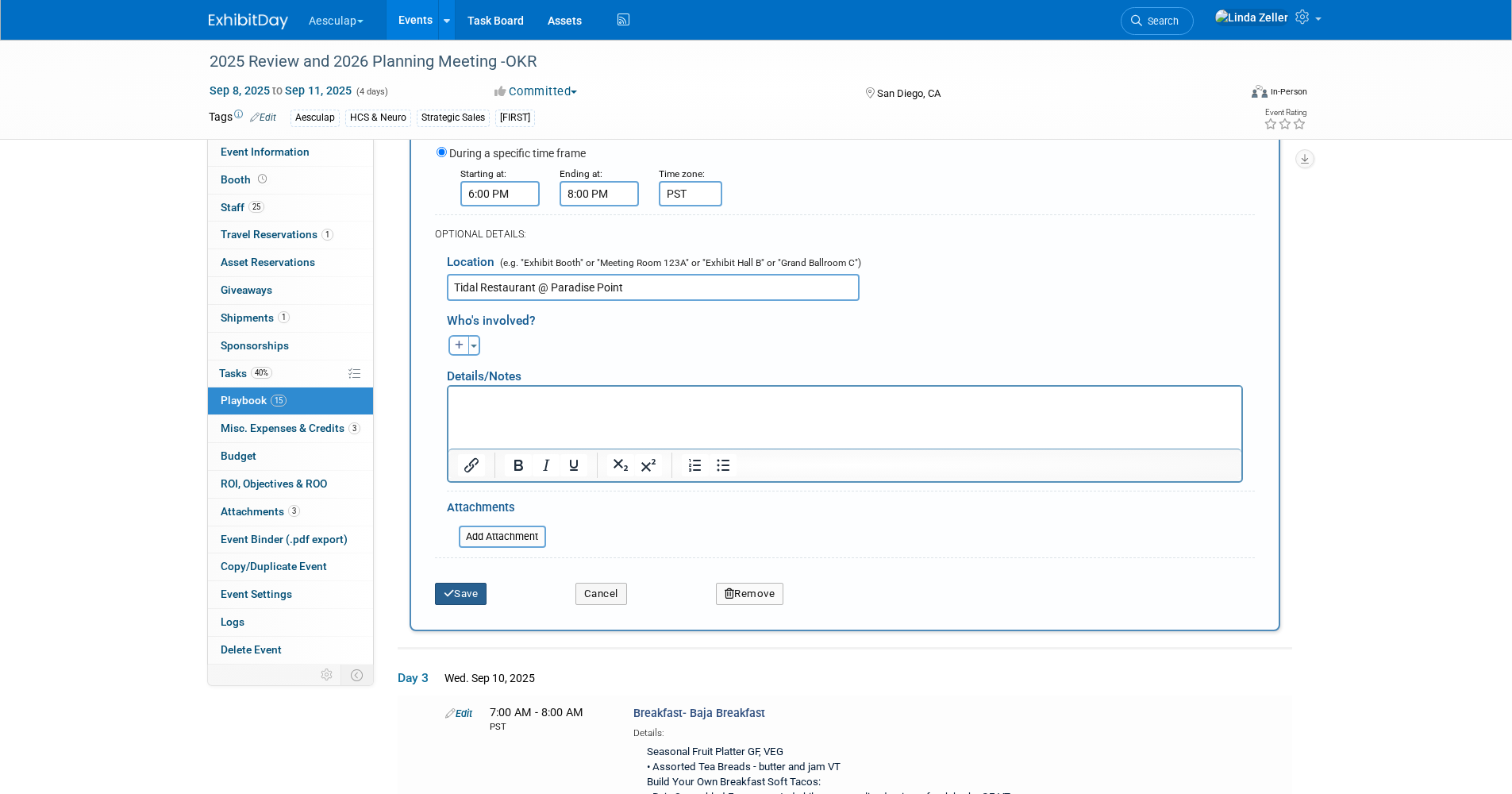 type on "Tidal Restaurant @ Paradise Point" 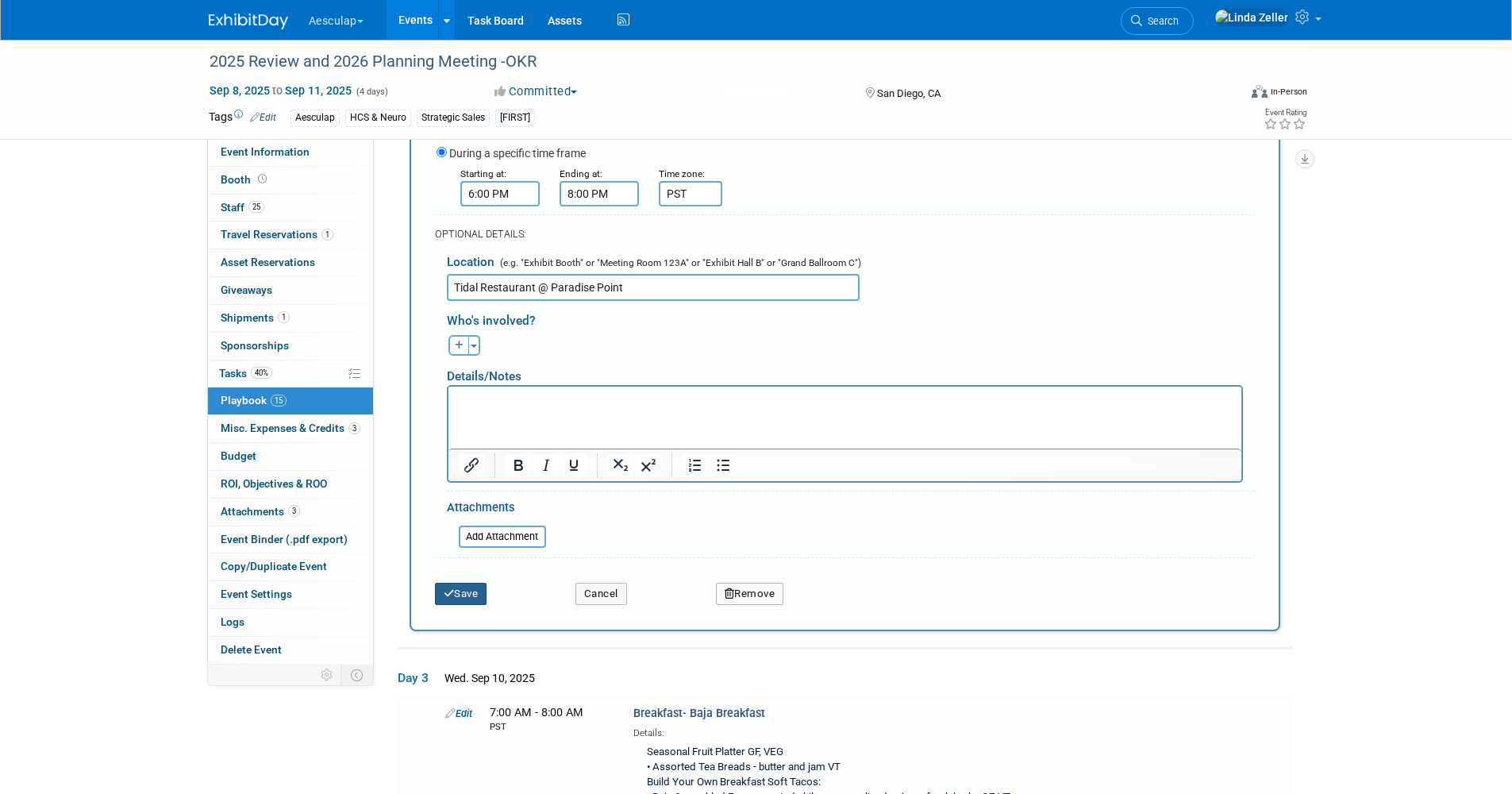 click on "Save" at bounding box center [461, 594] 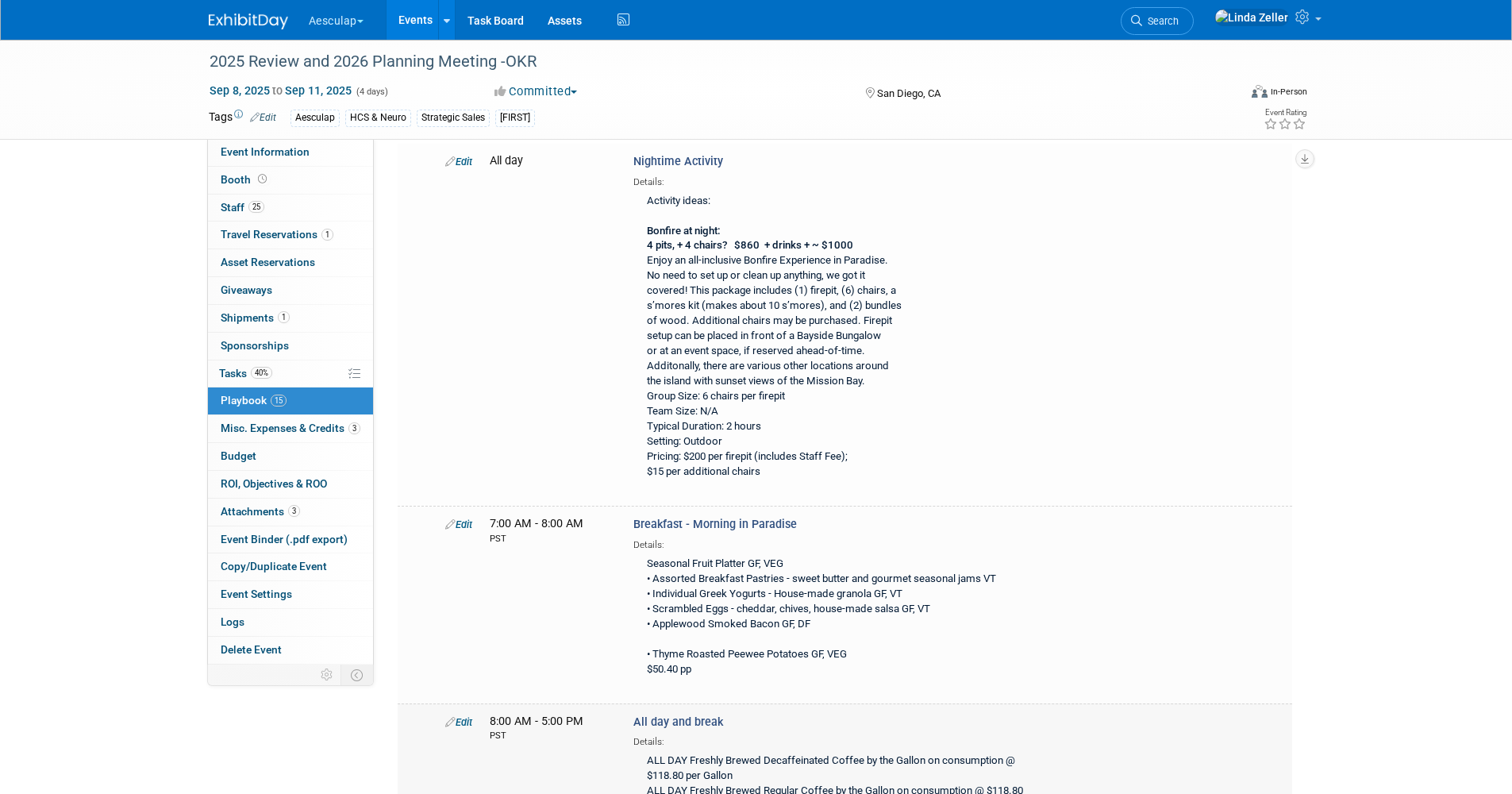 scroll, scrollTop: 363, scrollLeft: 0, axis: vertical 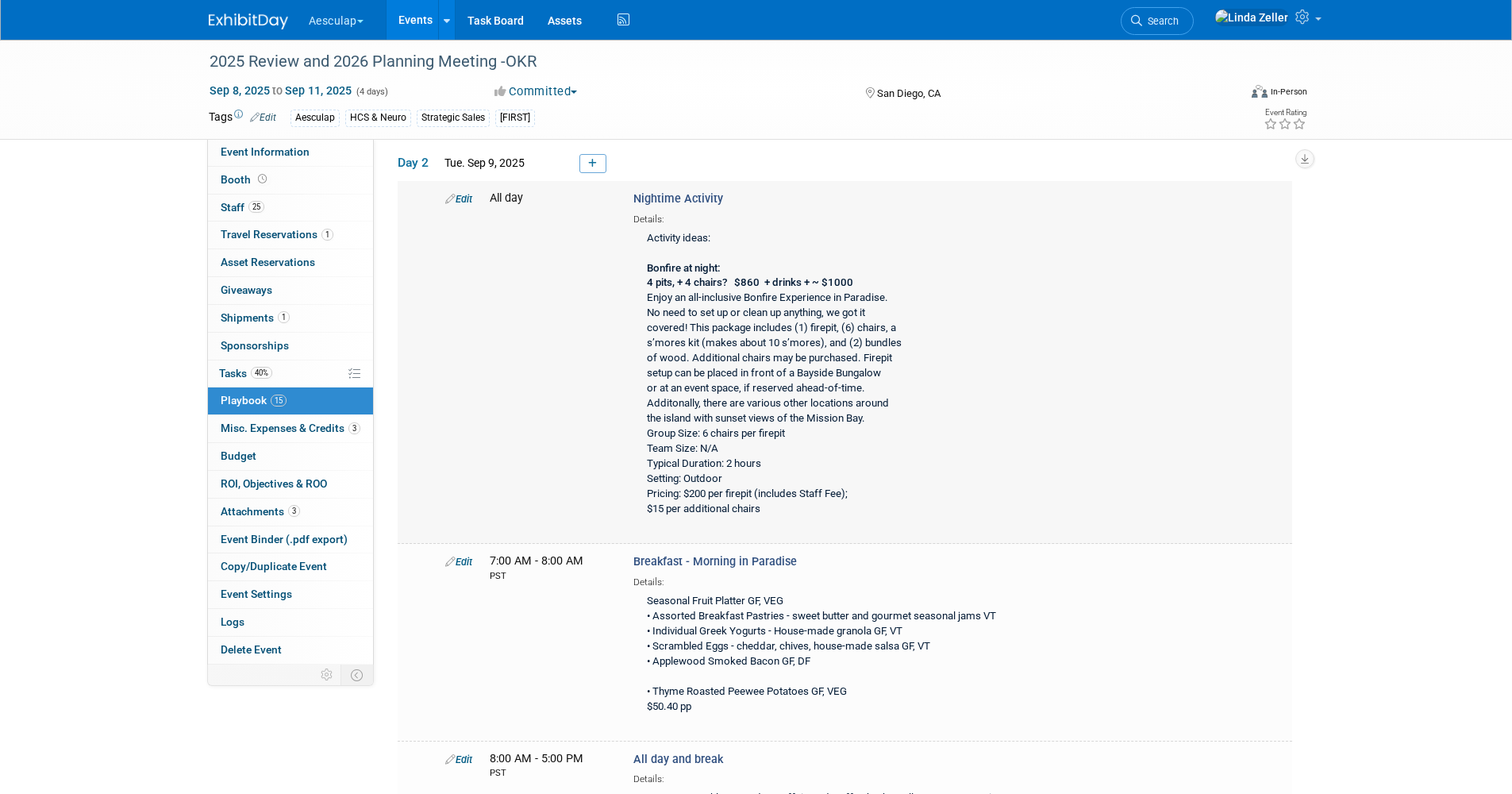 click on "Edit" at bounding box center (459, 198) 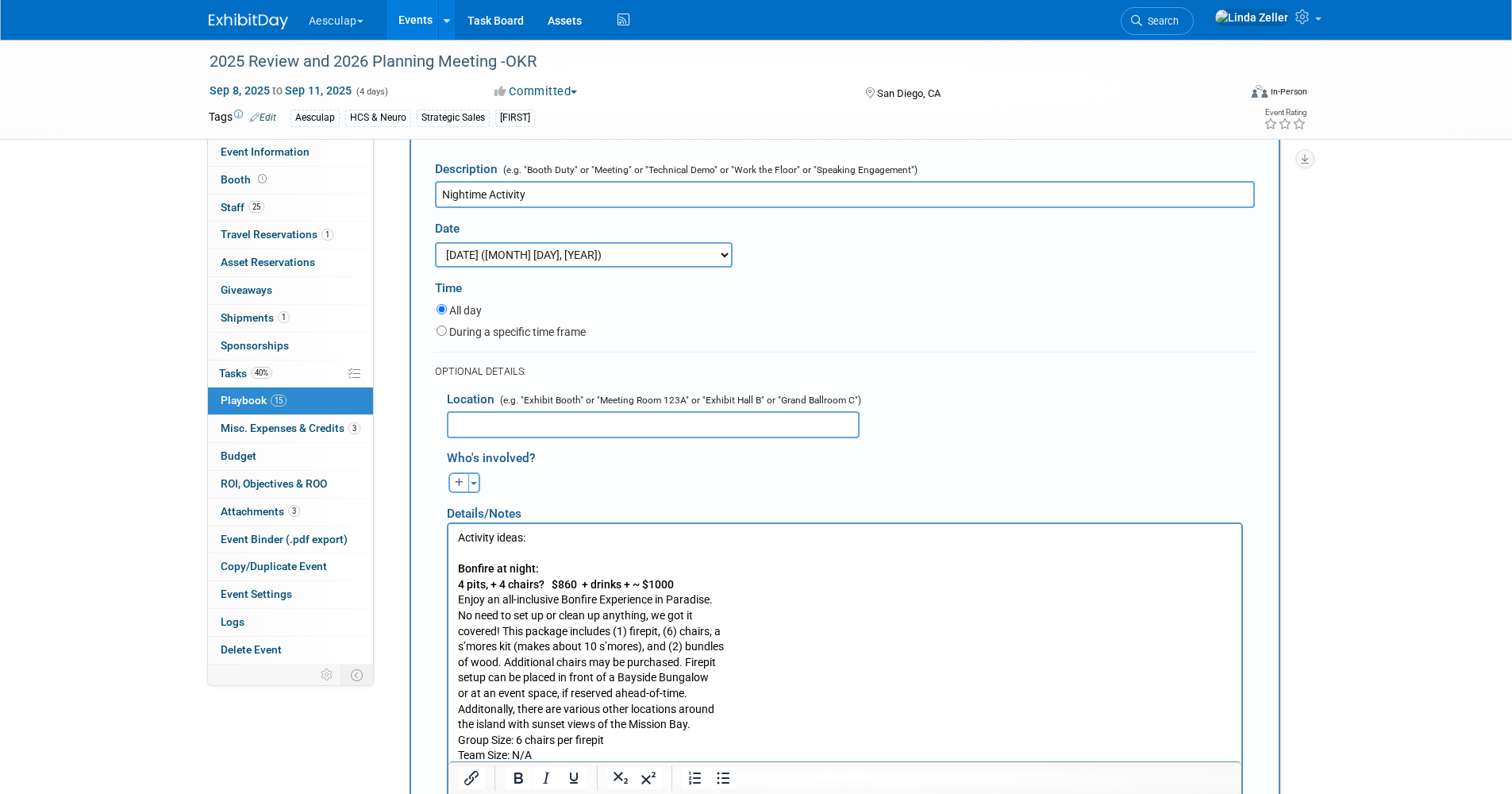 scroll, scrollTop: 443, scrollLeft: 0, axis: vertical 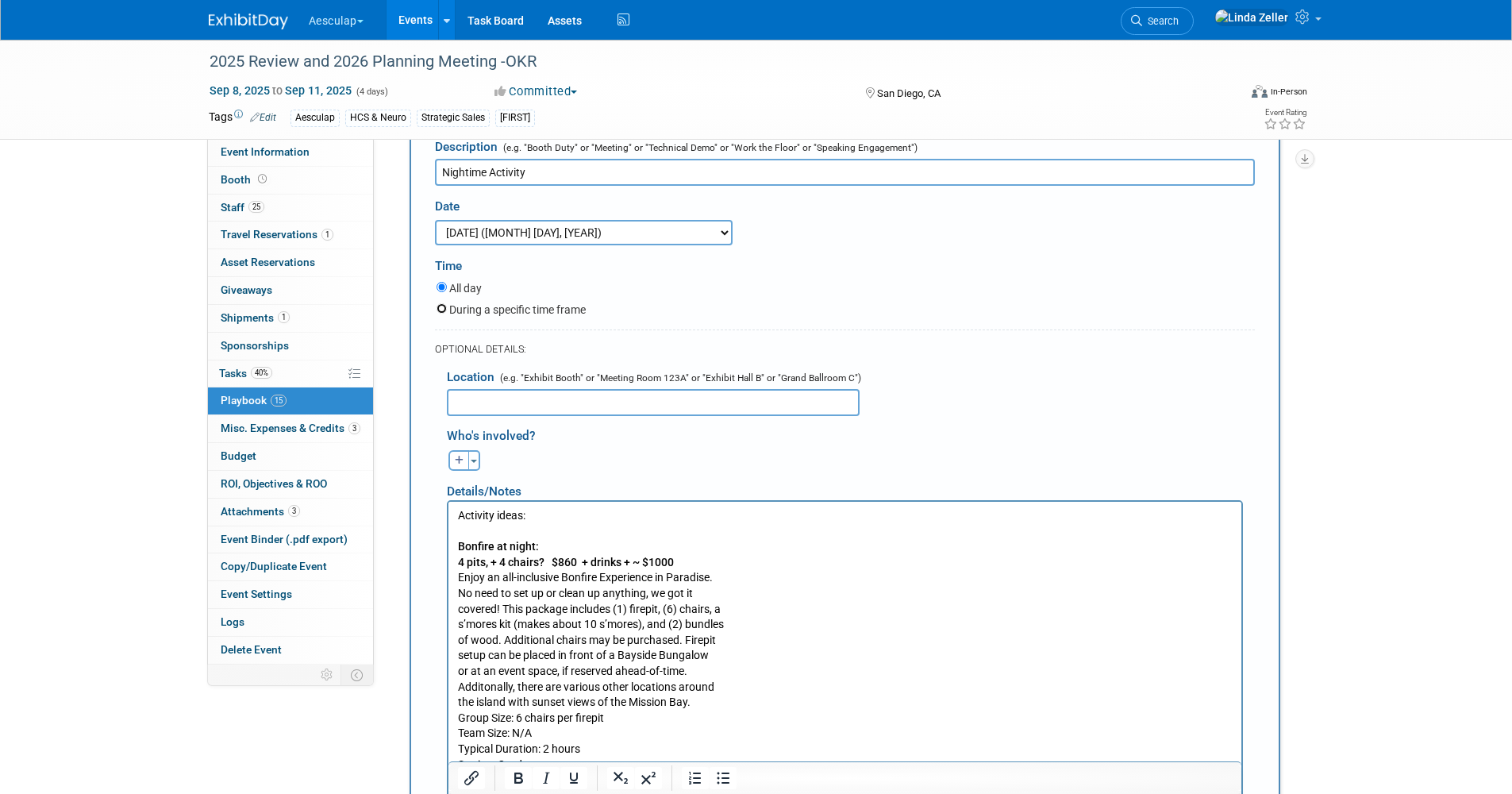 click on "During a specific time frame" at bounding box center (441, 308) 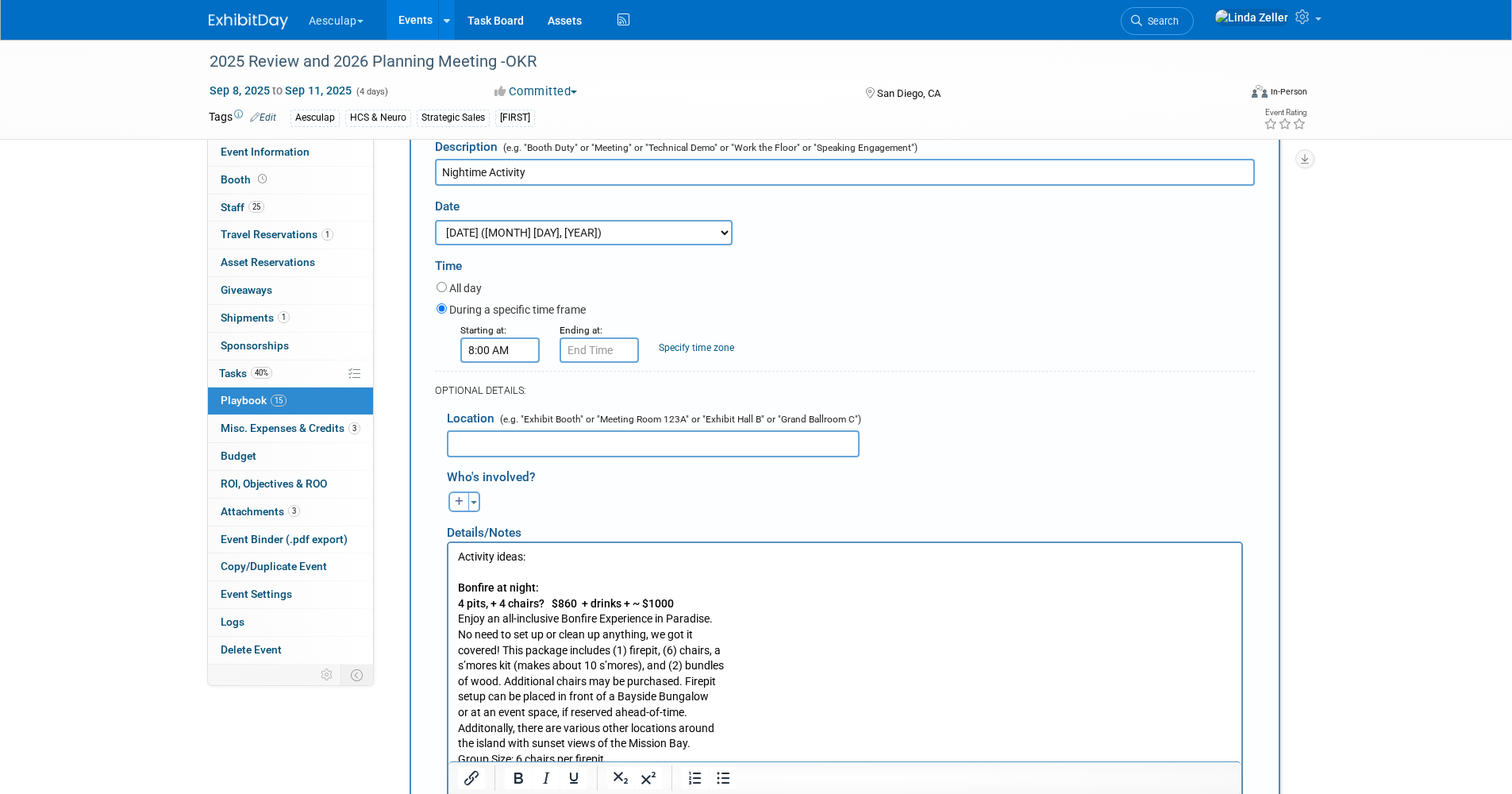 click on "8:00 AM" at bounding box center [500, 350] 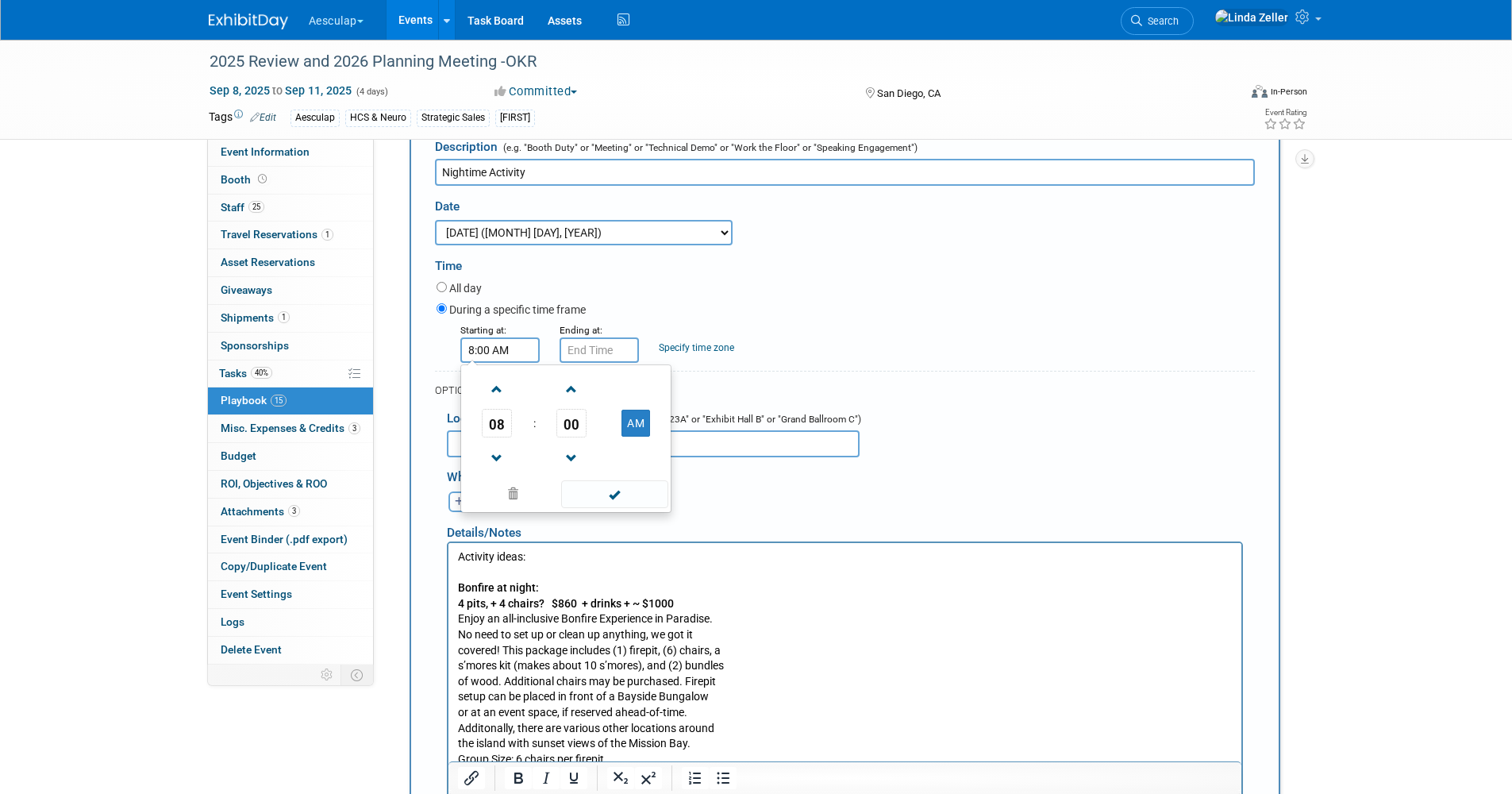 click on "8:00 AM" at bounding box center (500, 350) 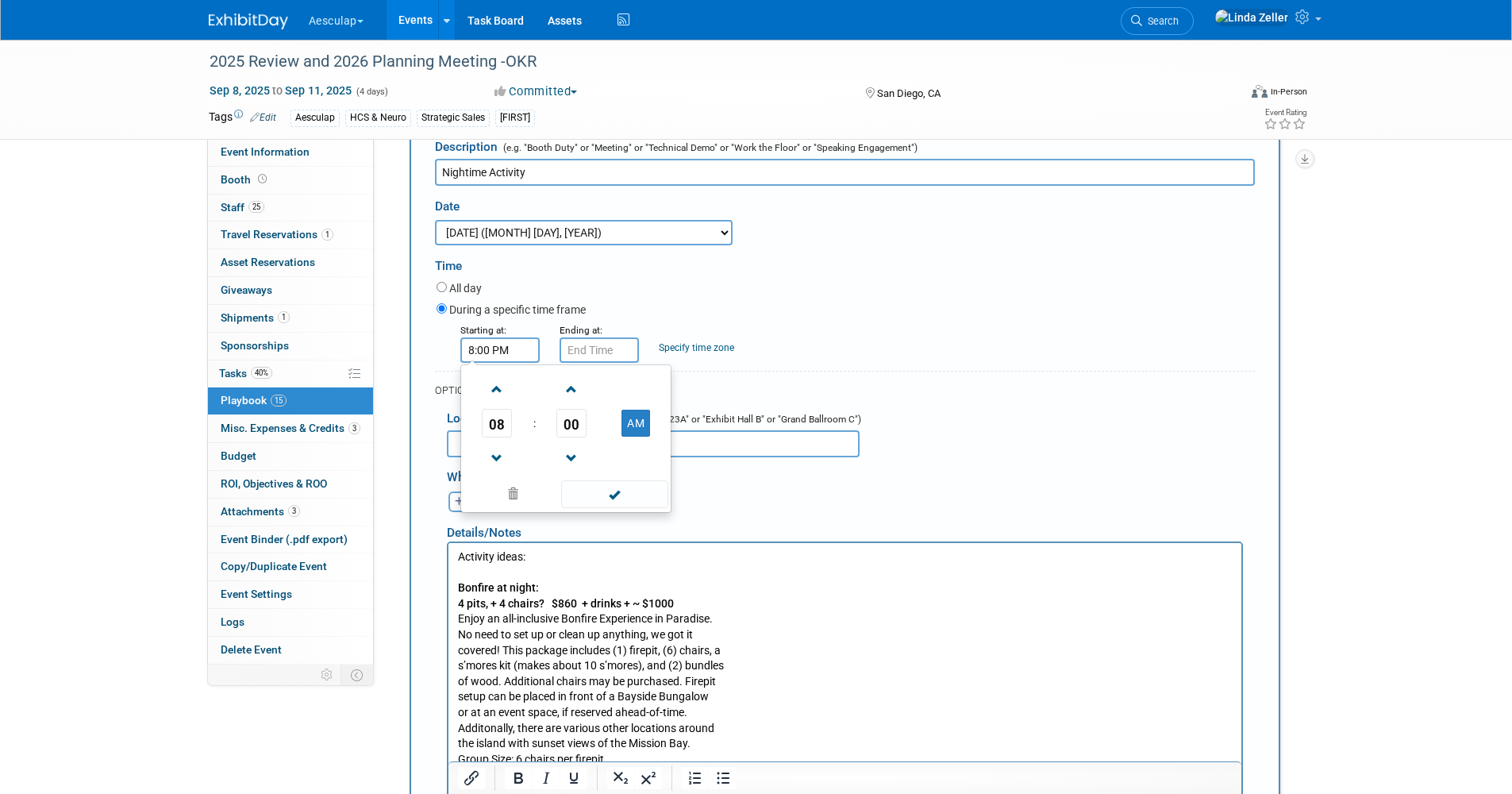 type on "8:00 PM" 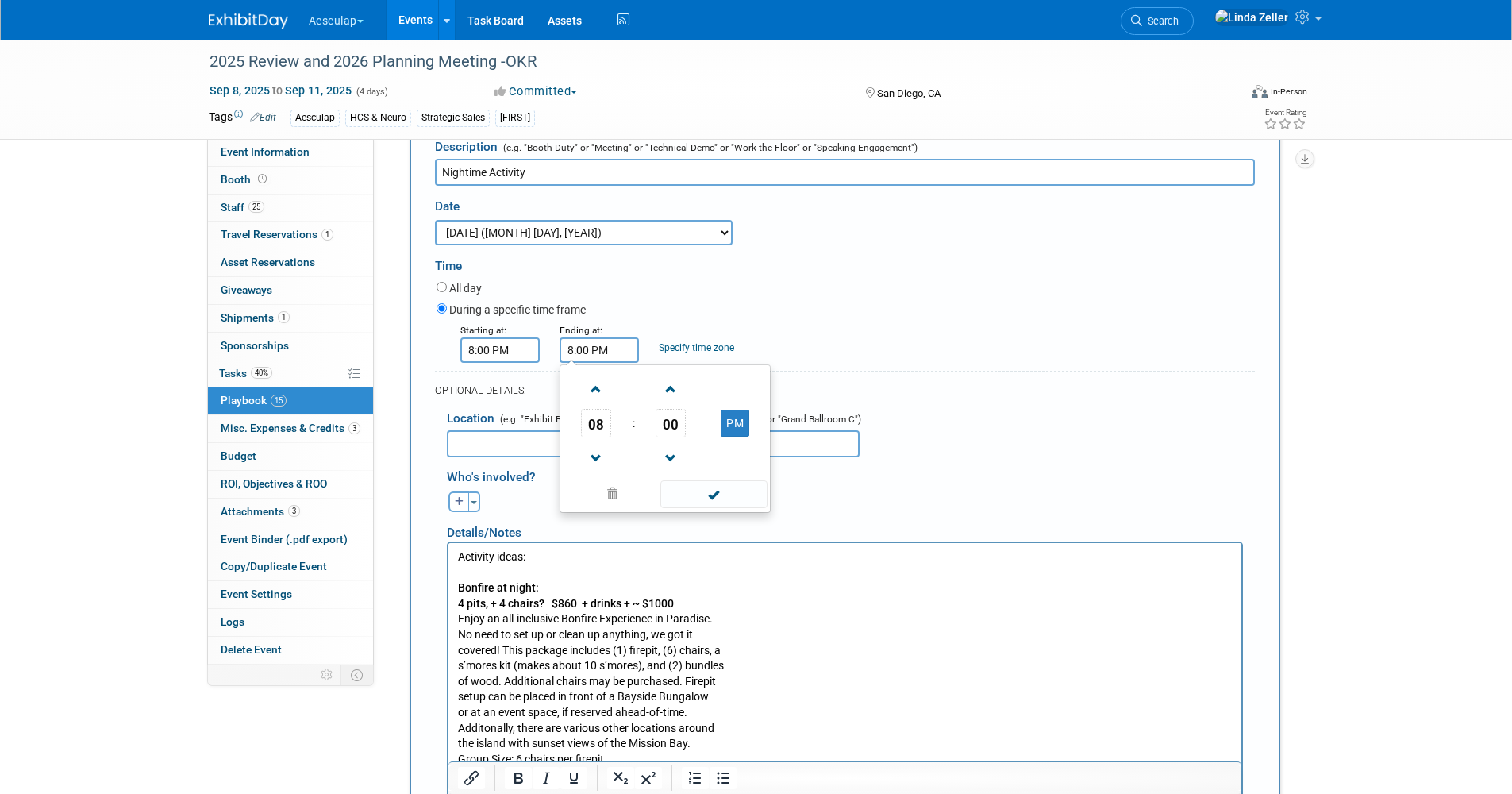 click on "8:00 PM" at bounding box center (599, 350) 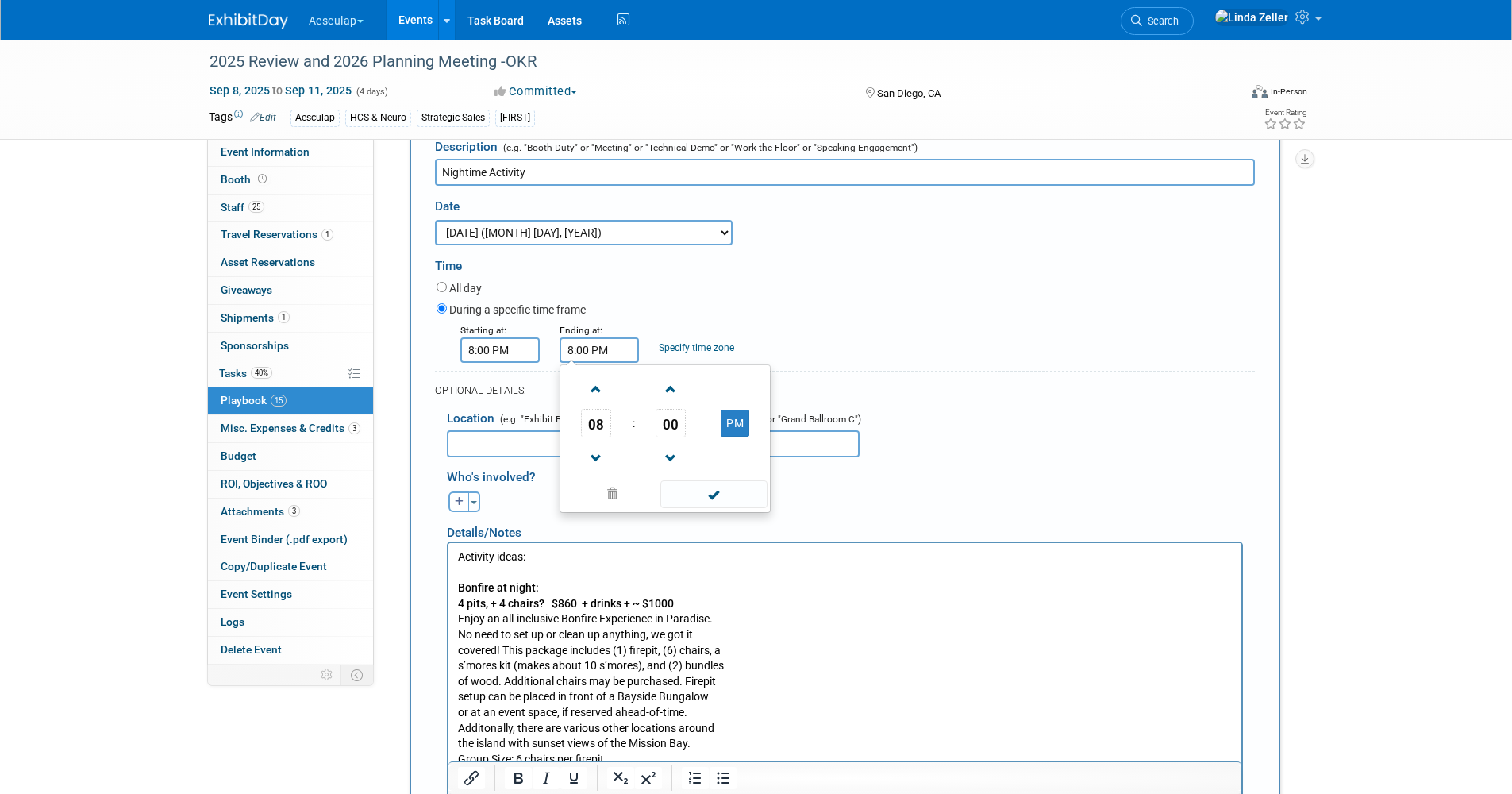 click on "8:00 PM" at bounding box center [599, 350] 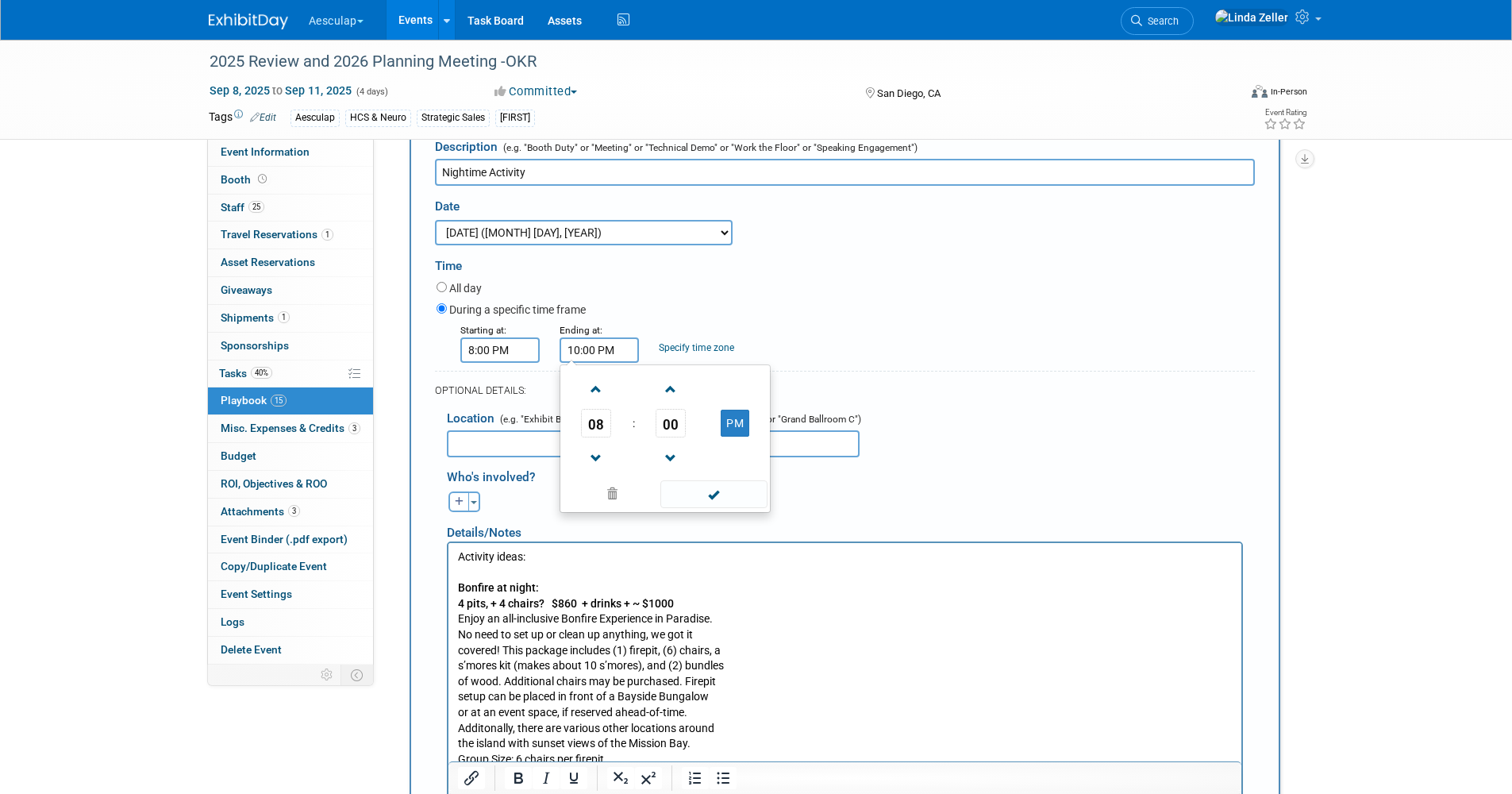 type on "10:00 PM" 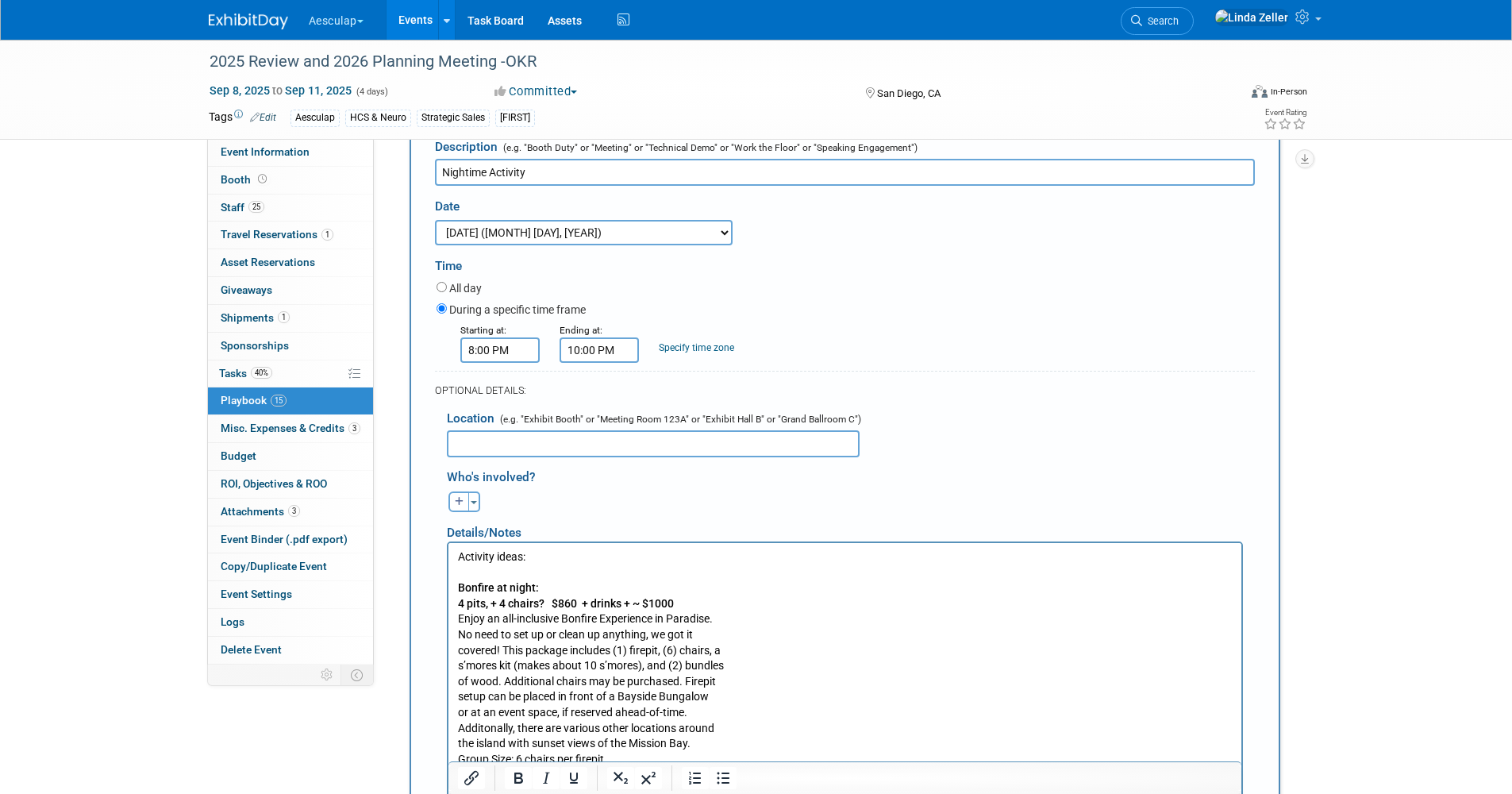 click on "Specify time zone" at bounding box center [696, 348] 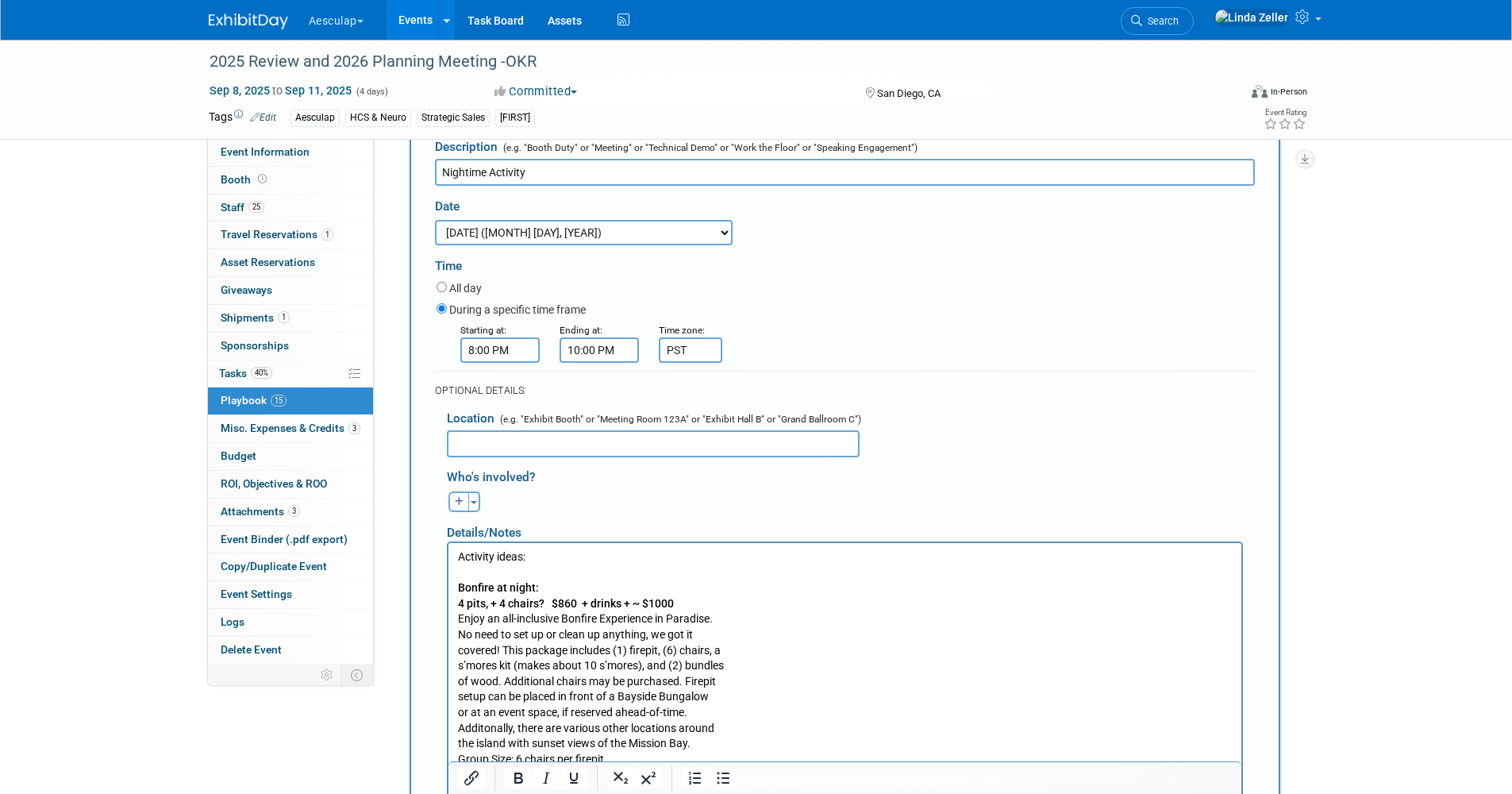 type on "PST" 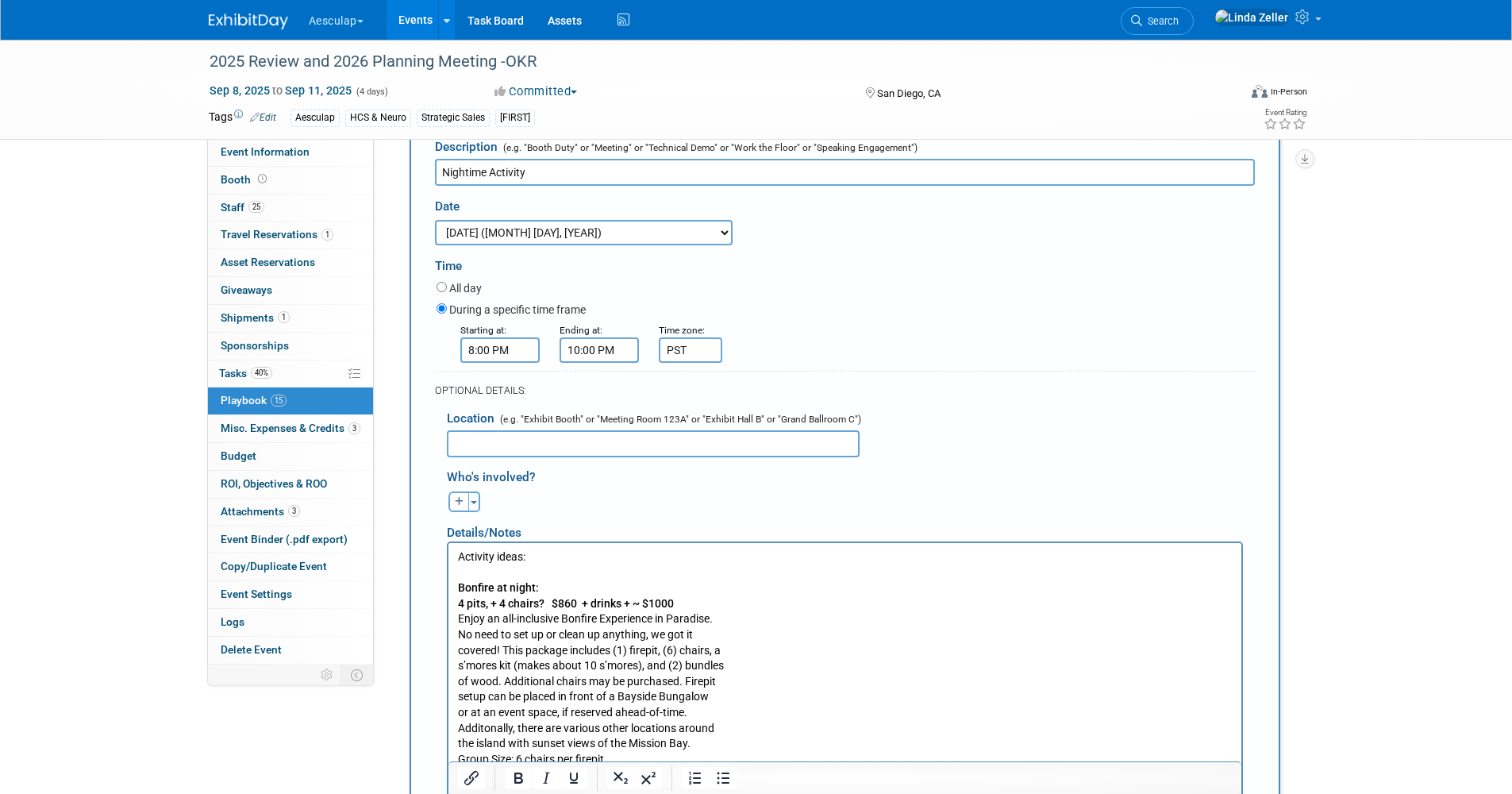 click on "8:00 PM" at bounding box center [500, 350] 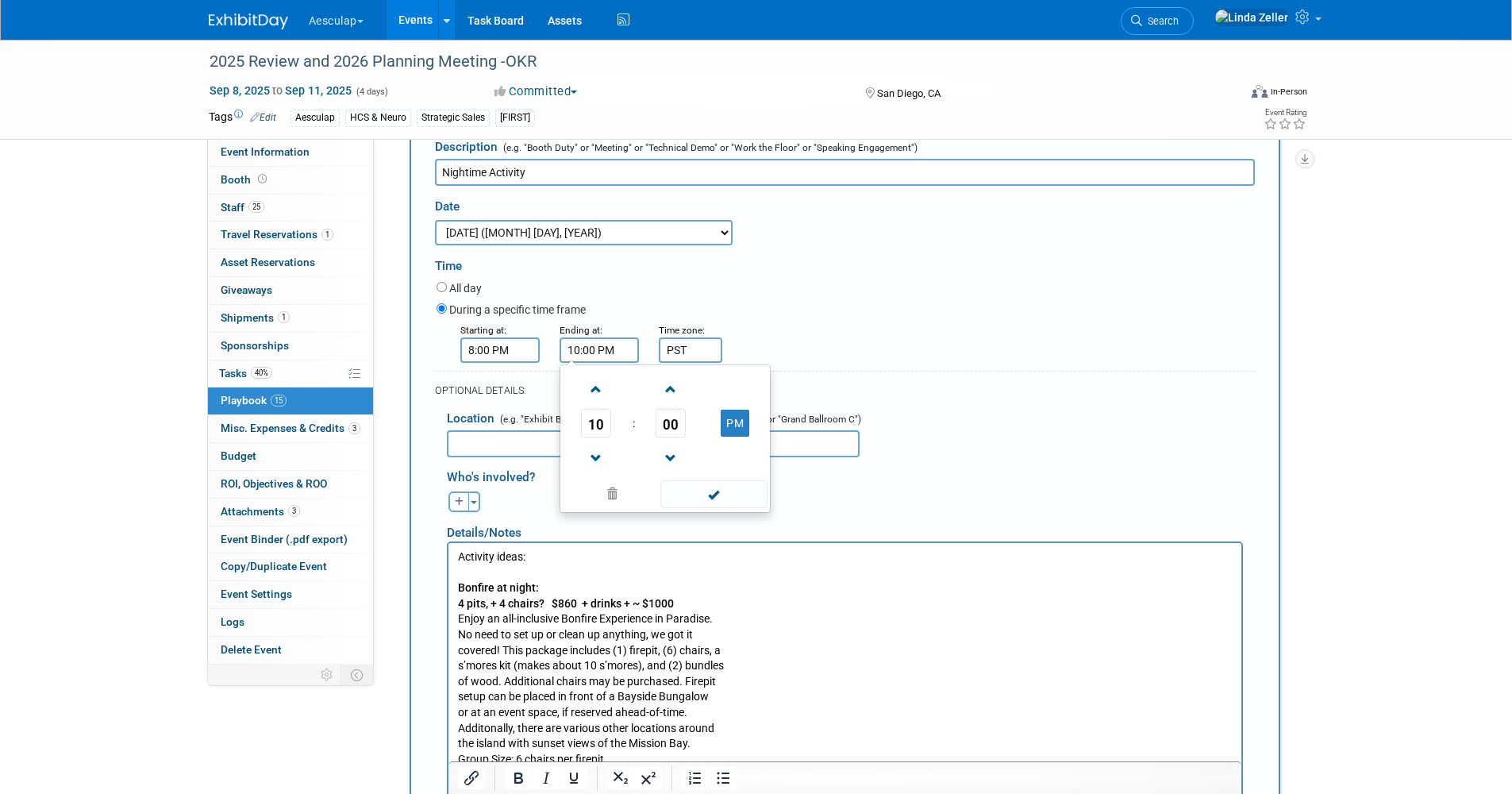 click on "10:00 PM" at bounding box center [599, 350] 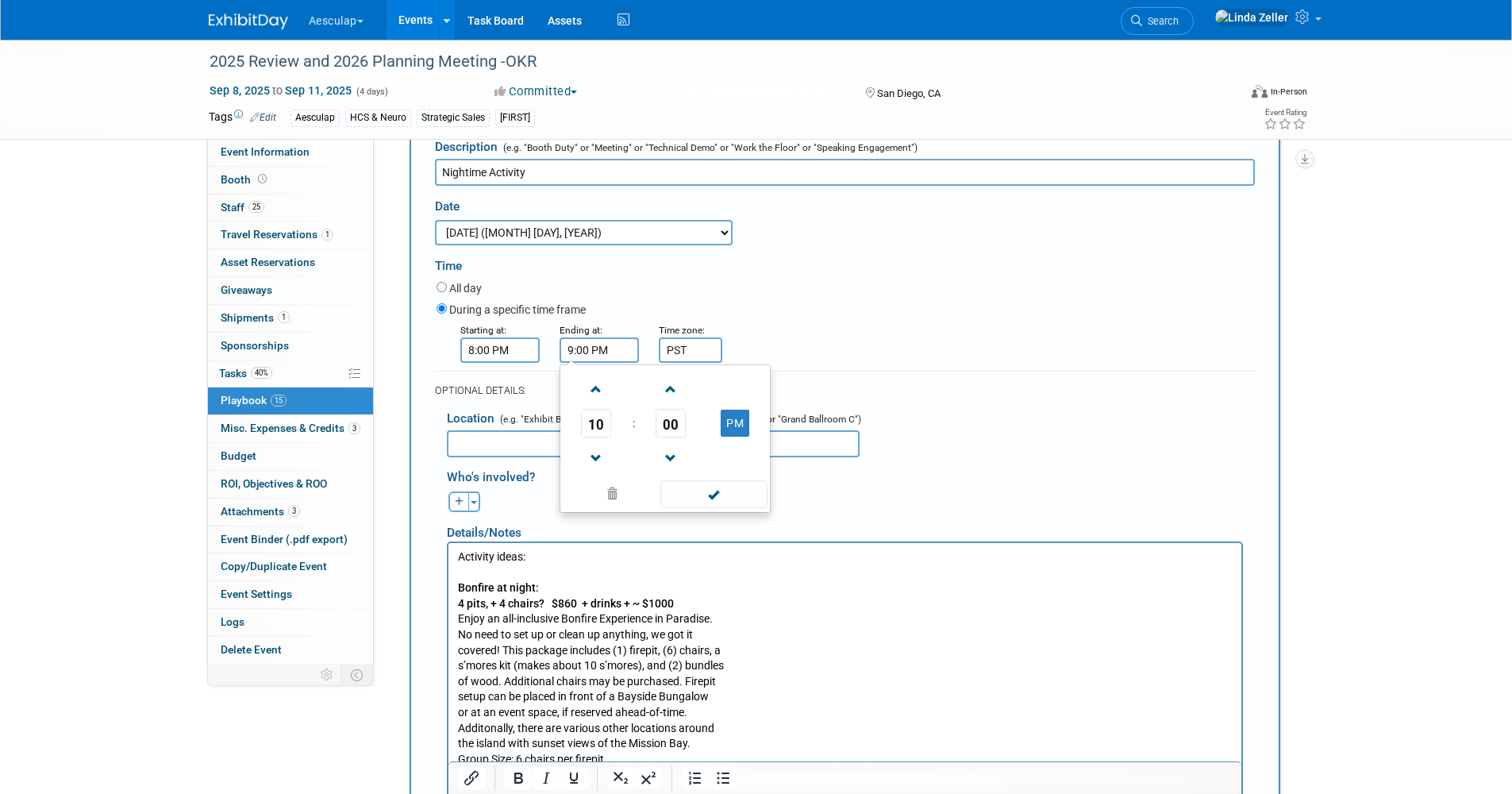 type on "9:00 PM" 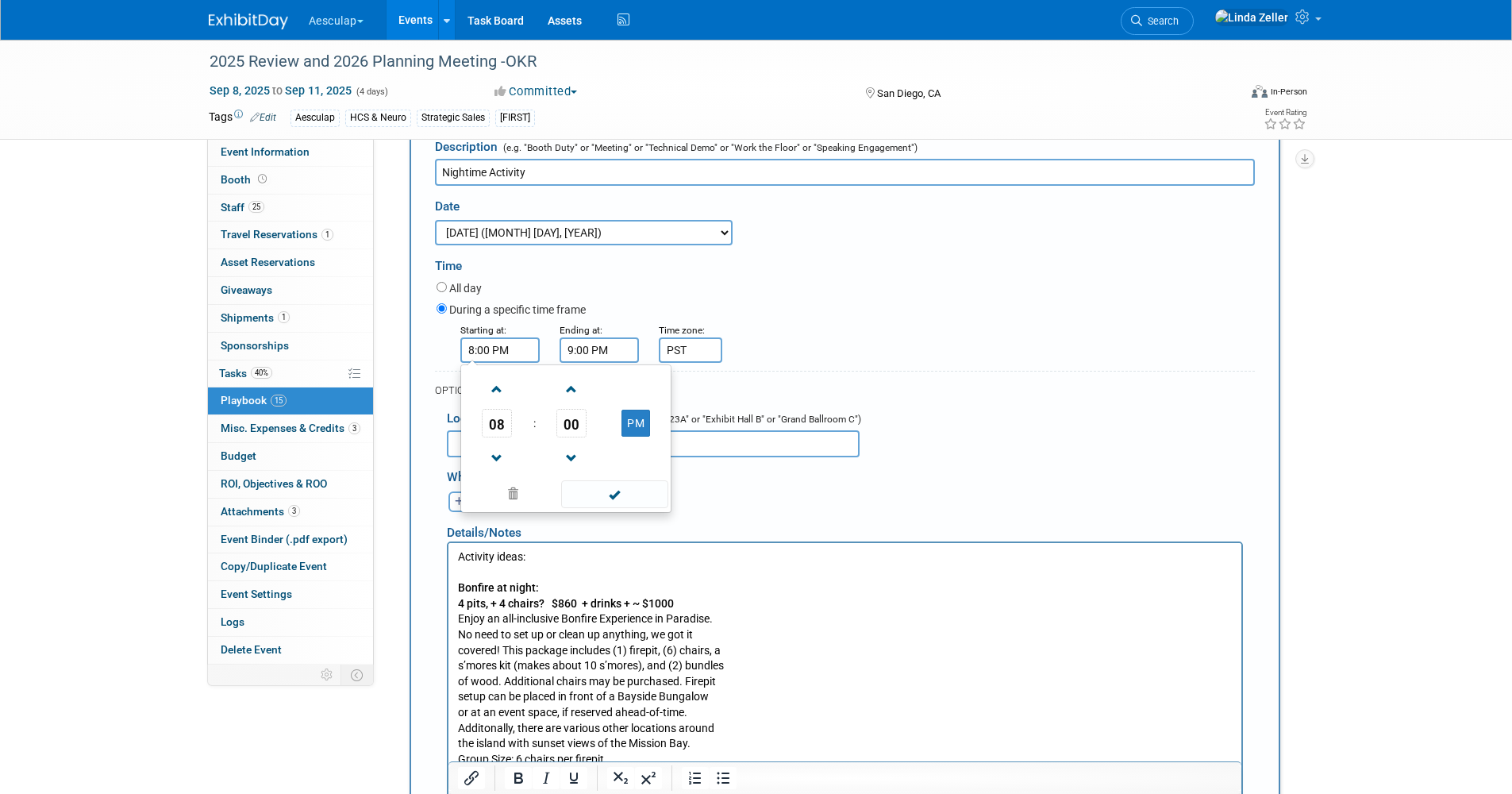 click on "8:00 PM" at bounding box center [500, 350] 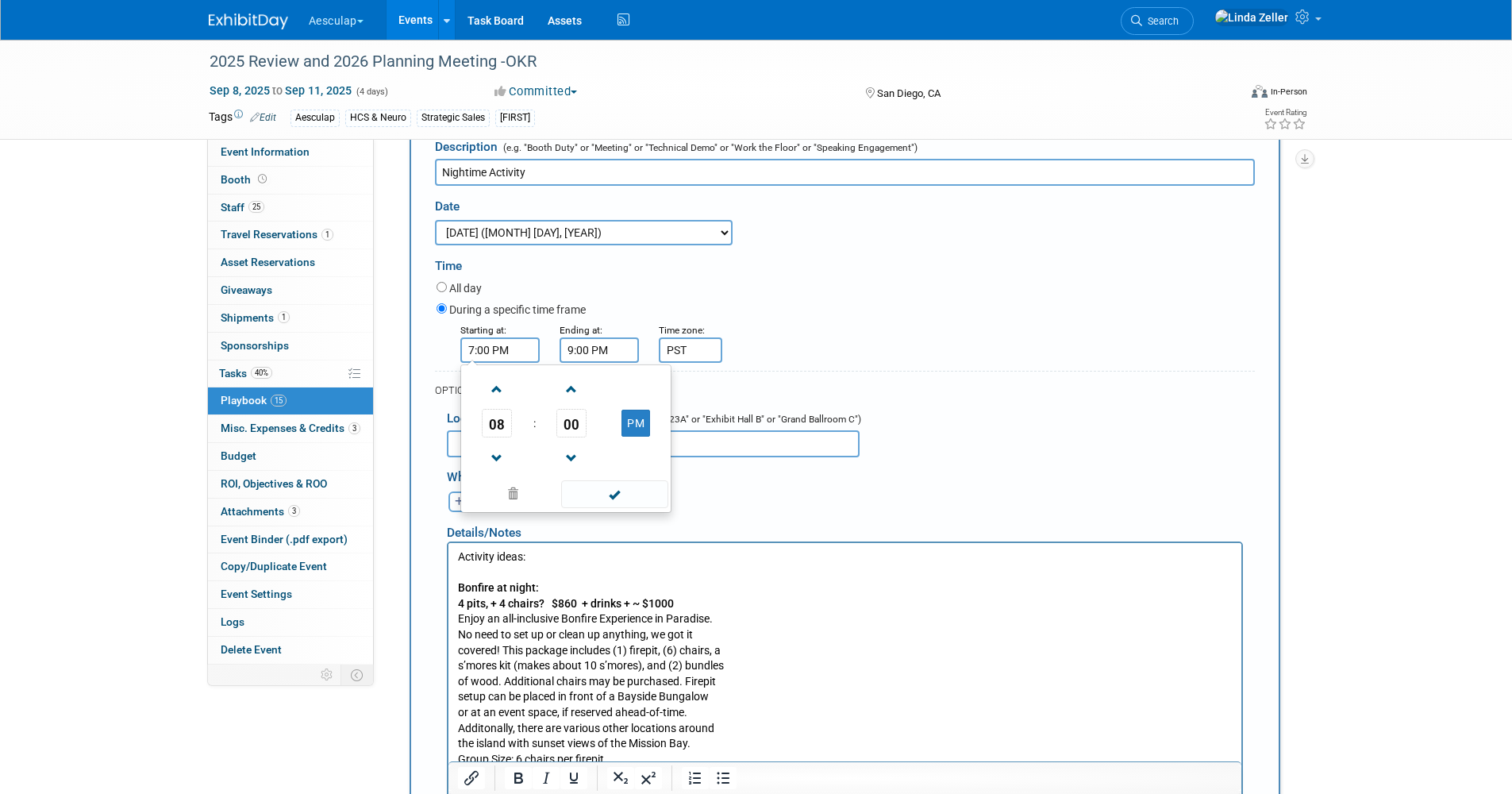 type on "7:00 PM" 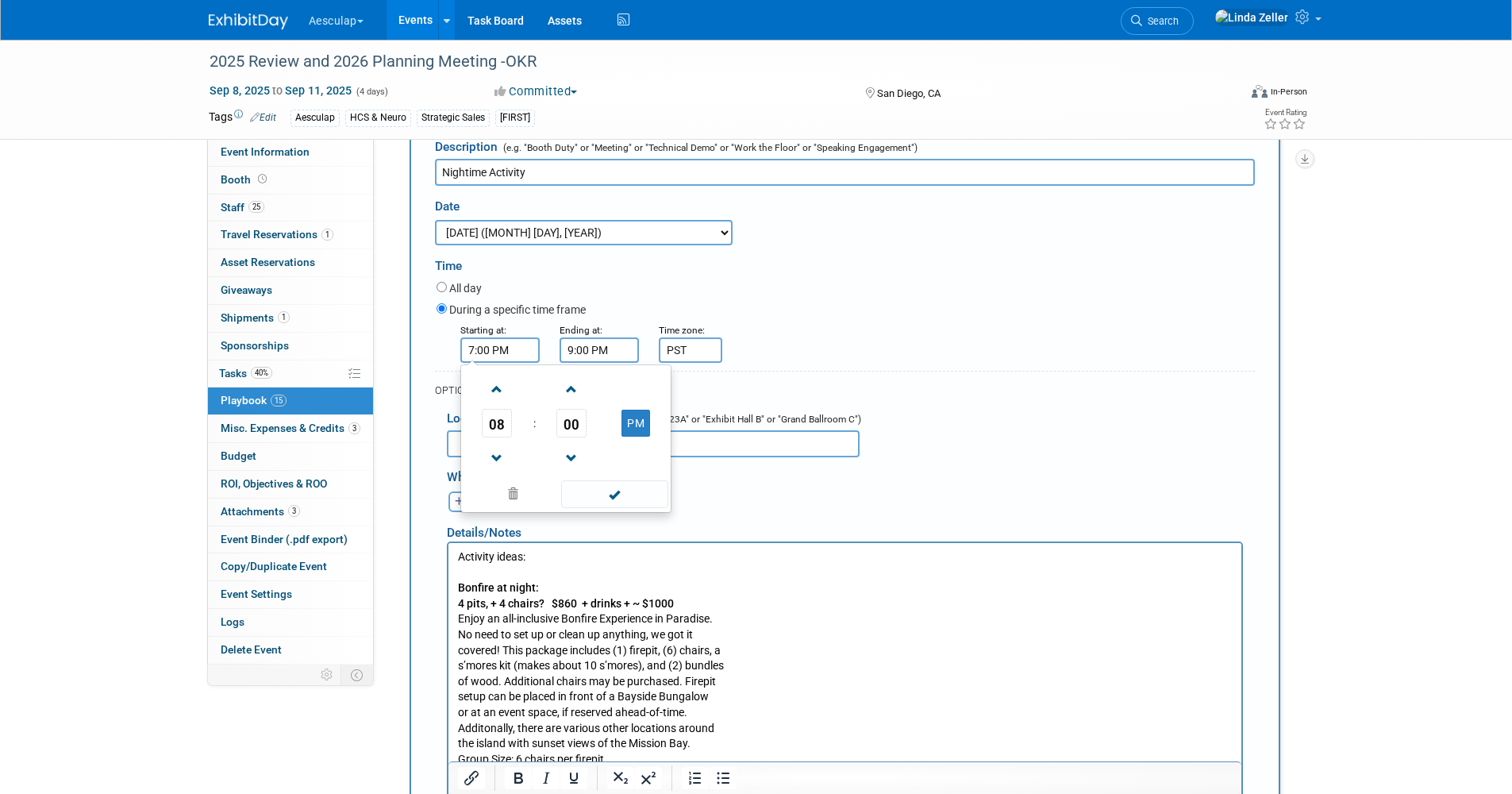 click on "Starting at:
[HOUR]:00 [AM/PM] [HOUR]:00 [AM/PM] [HOUR] [HOUR] [HOUR] [HOUR] [HOUR] [HOUR] [HOUR] [HOUR] [HOUR] [HOUR] [HOUR] [HOUR] [HOUR] [HOUR] [HOUR] [HOUR] [HOUR] [HOUR] [HOUR] [HOUR]
Ending at:
[HOUR]:00 [AM/PM]
Specify time zone
Time zone:" at bounding box center (845, 342) 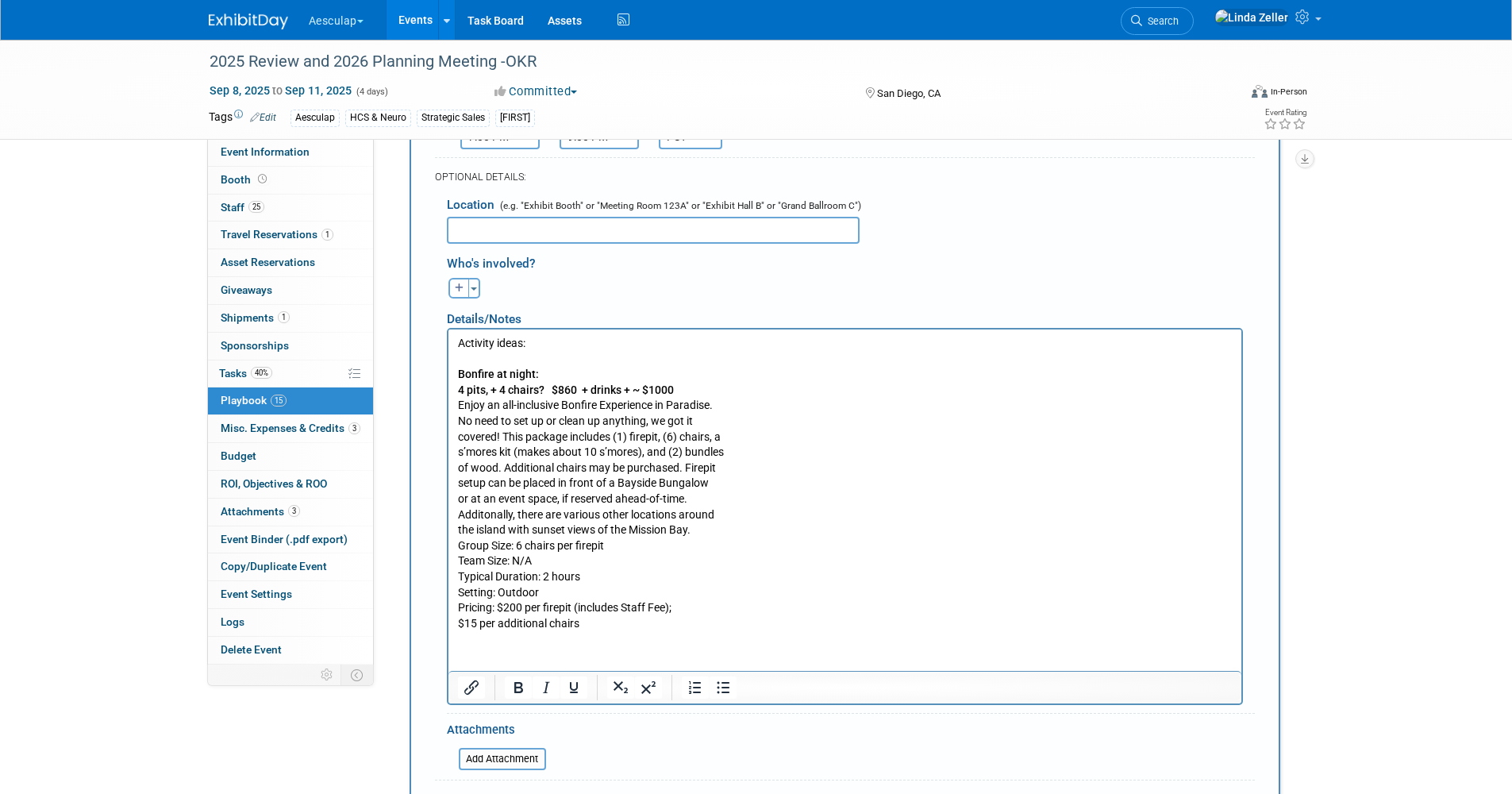 scroll, scrollTop: 602, scrollLeft: 0, axis: vertical 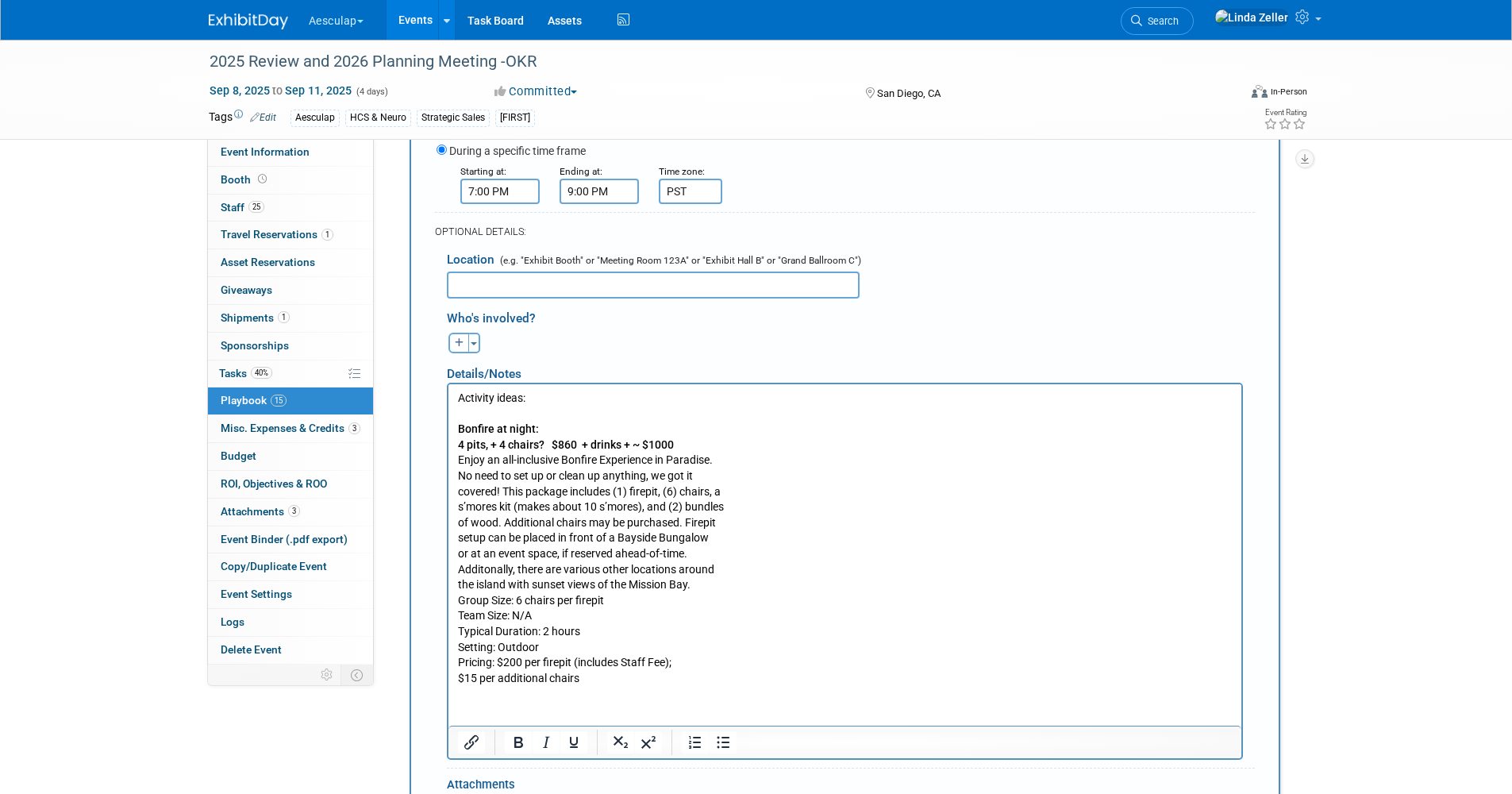 click at bounding box center (653, 285) 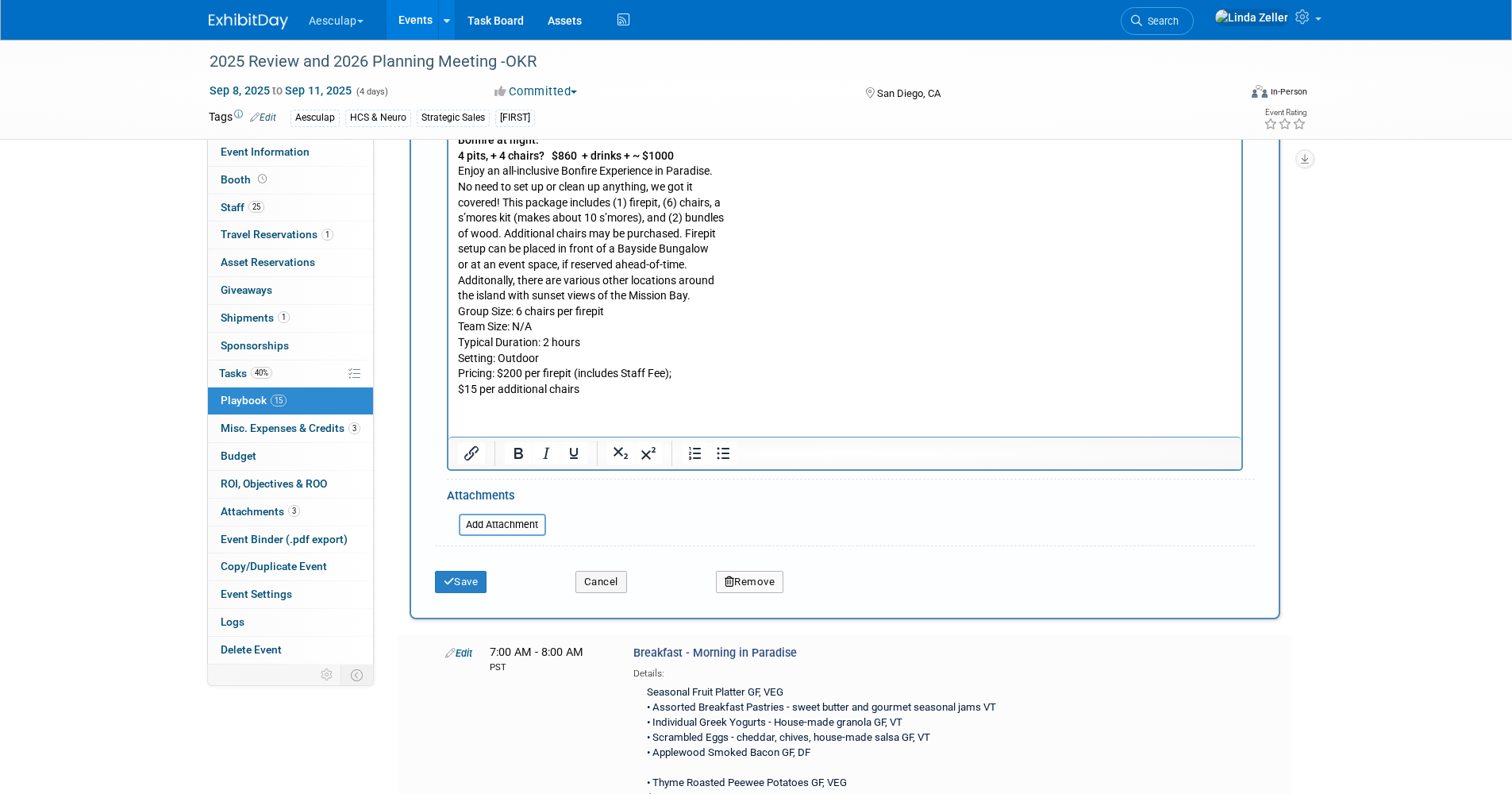 scroll, scrollTop: 919, scrollLeft: 0, axis: vertical 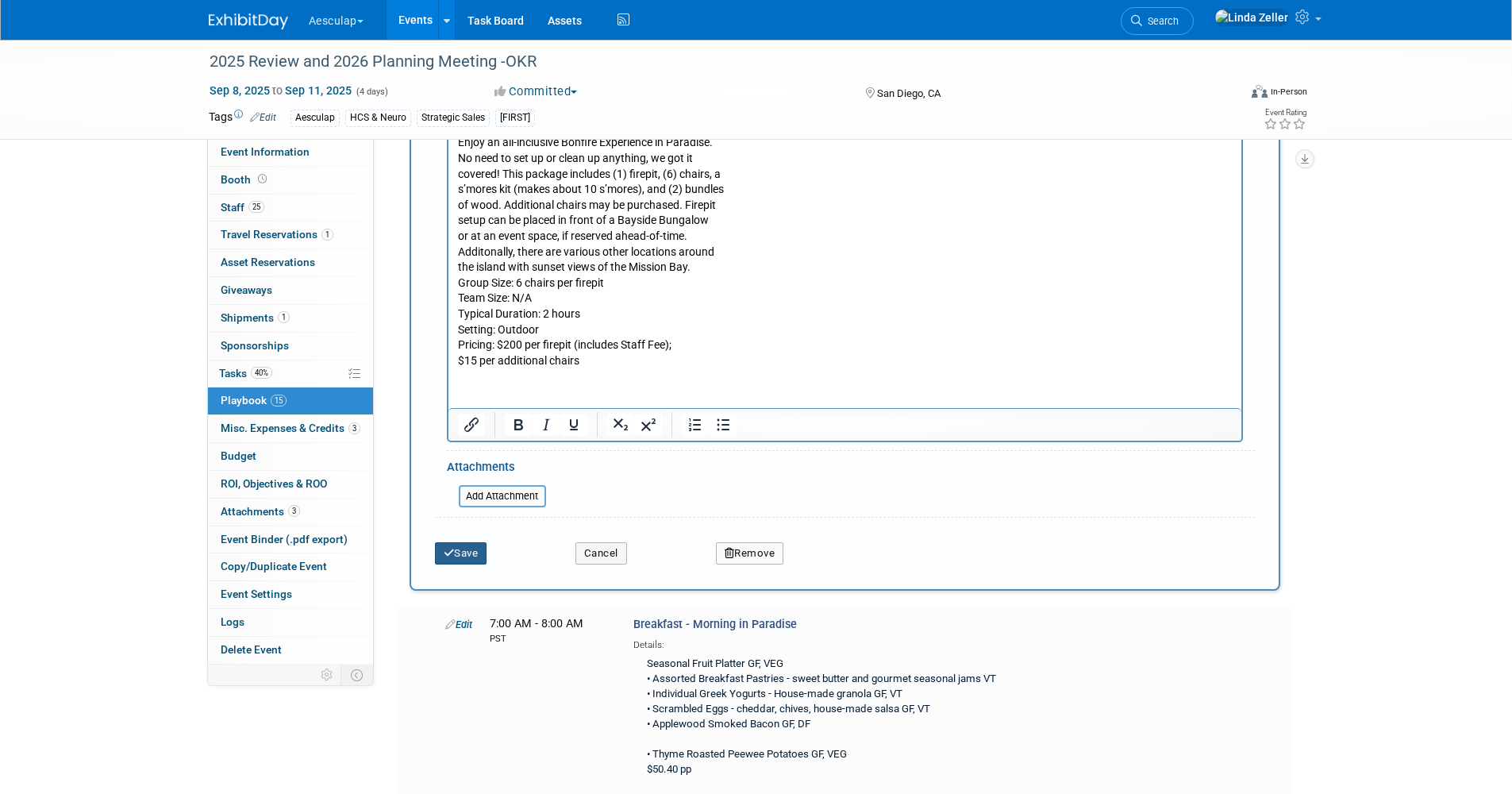 type on "Tidal?" 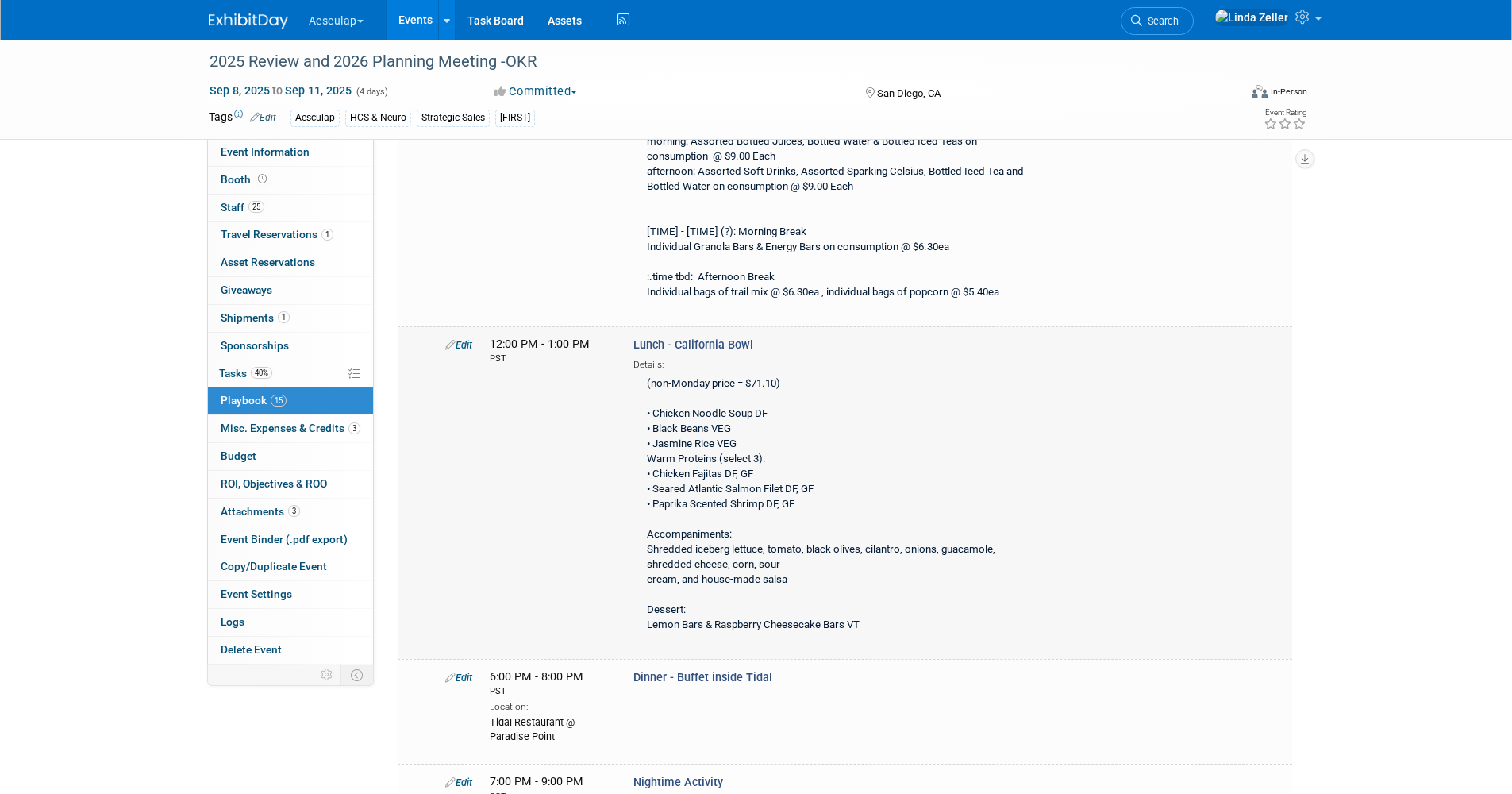 scroll, scrollTop: 820, scrollLeft: 0, axis: vertical 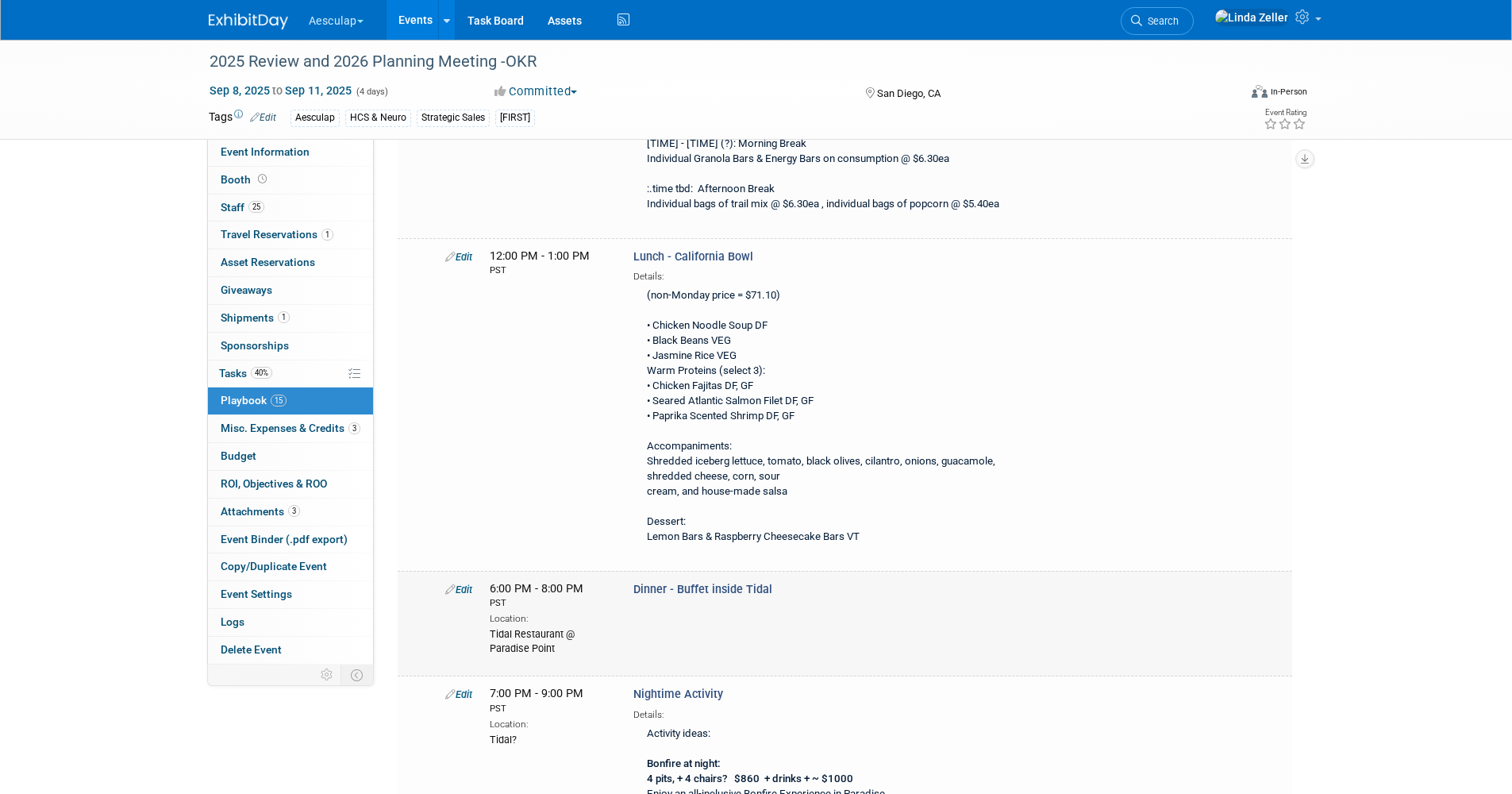 click on "Edit" at bounding box center (459, 589) 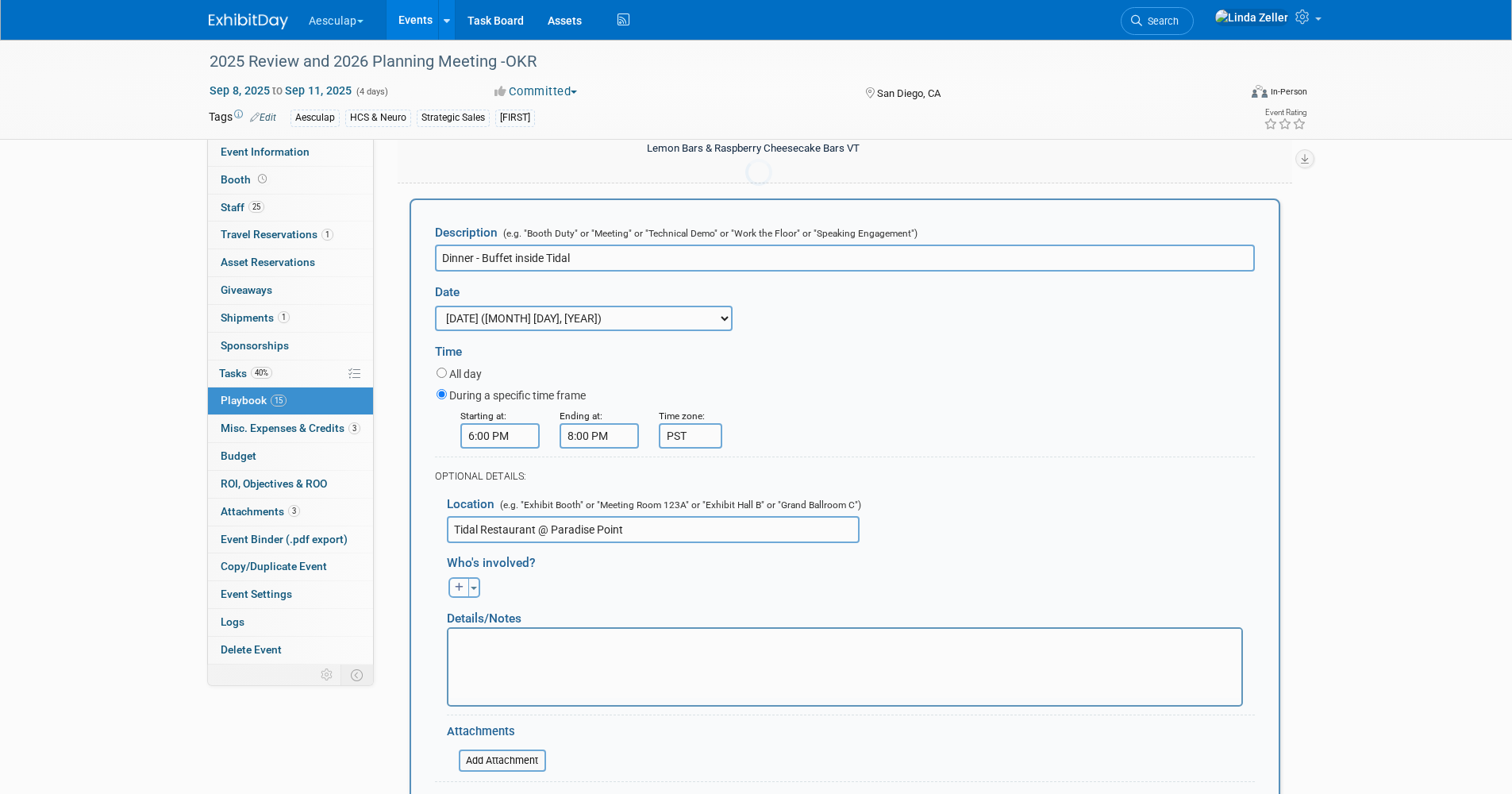 scroll, scrollTop: 1209, scrollLeft: 0, axis: vertical 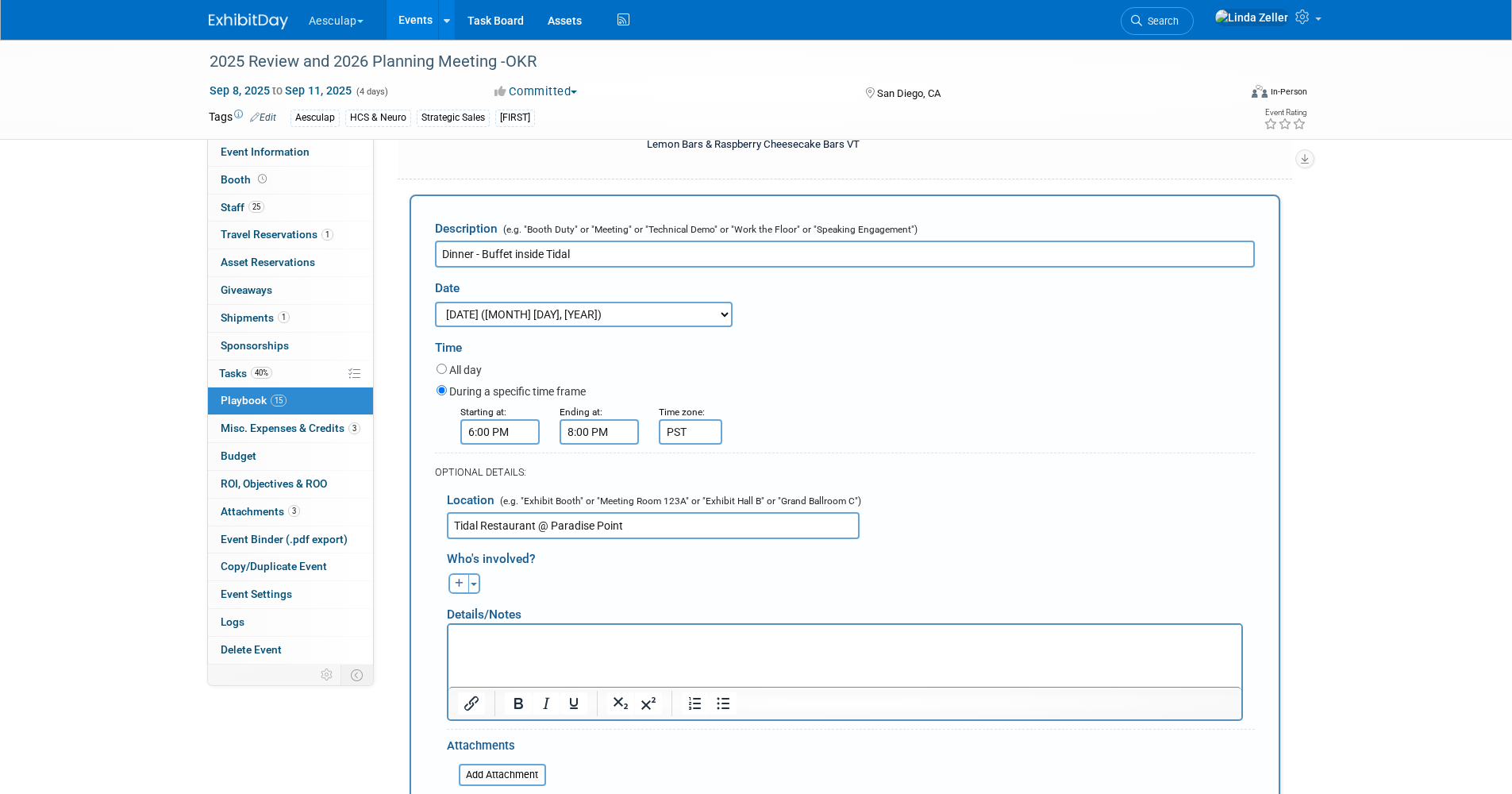 click at bounding box center (844, 639) 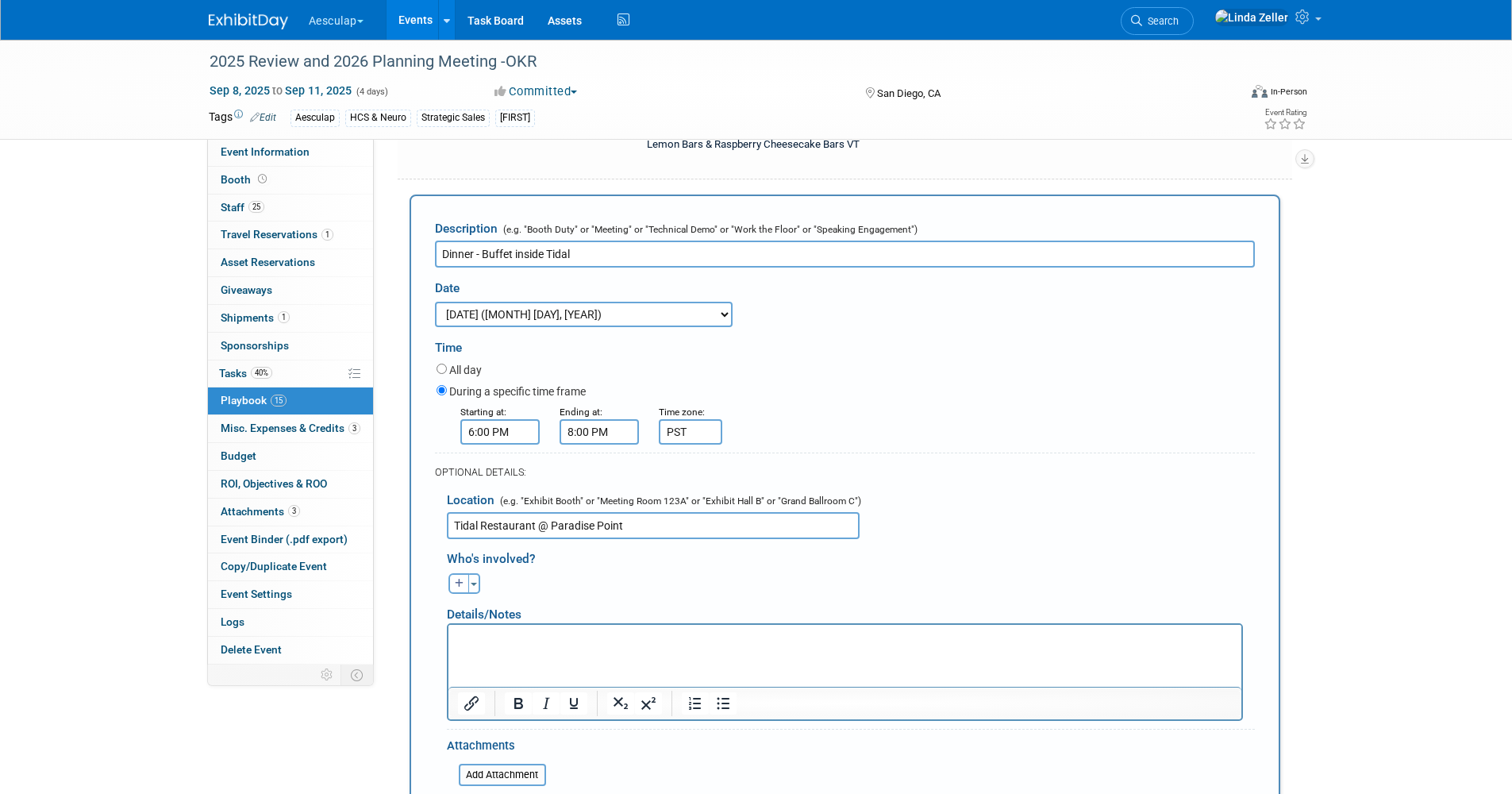 type 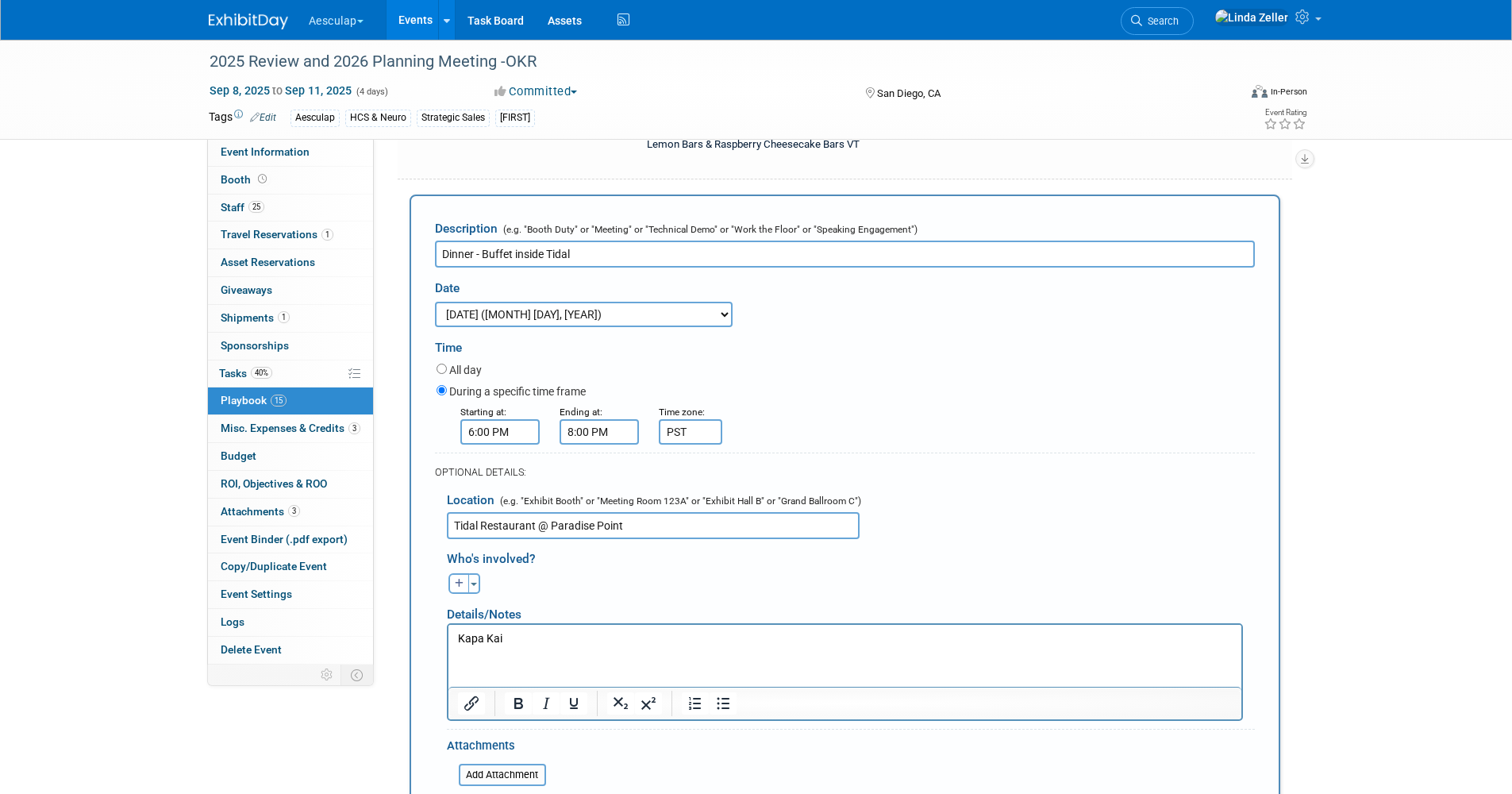 click on "Kapa Kai" at bounding box center (844, 639) 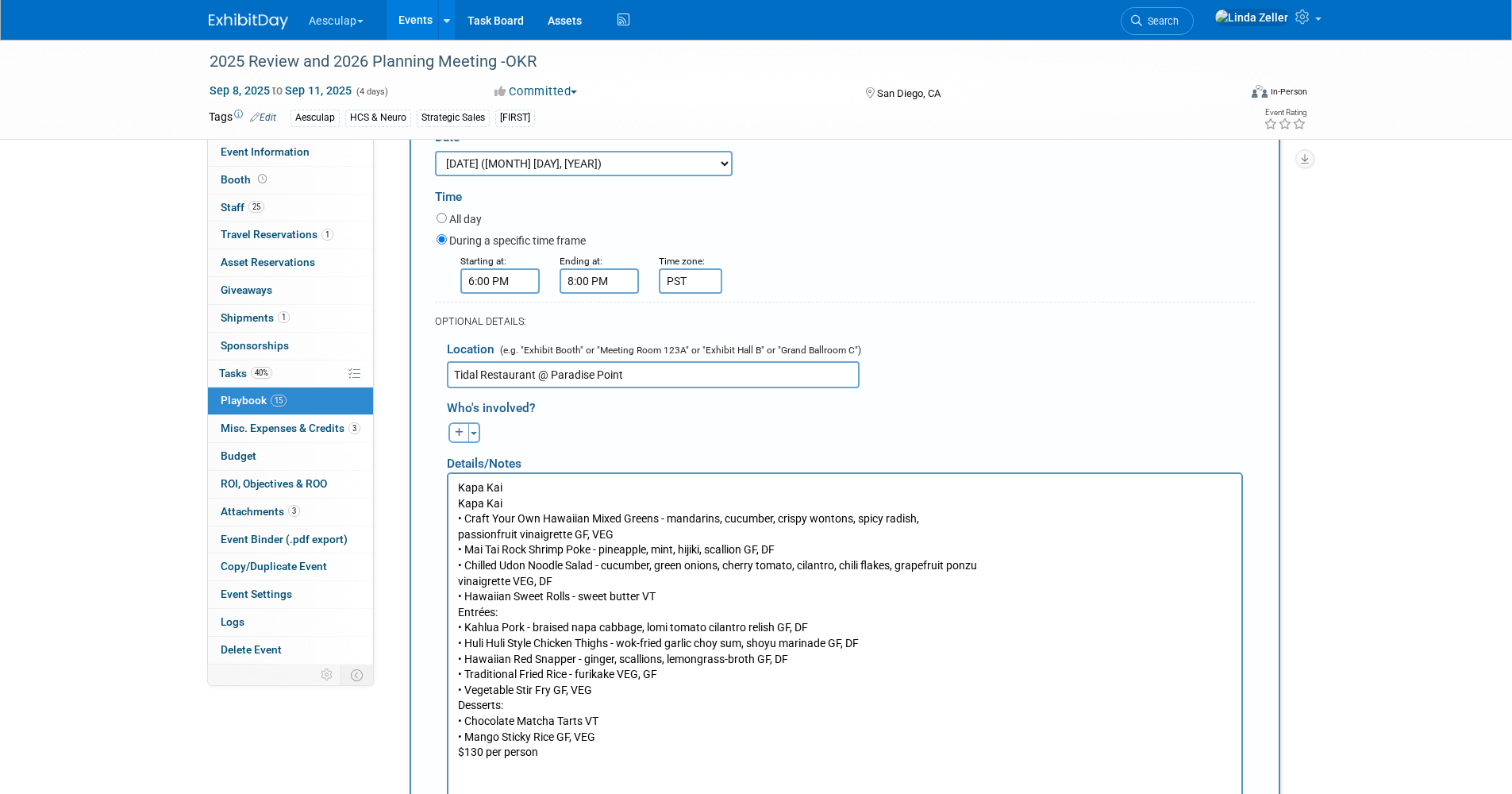 scroll, scrollTop: 1440, scrollLeft: 0, axis: vertical 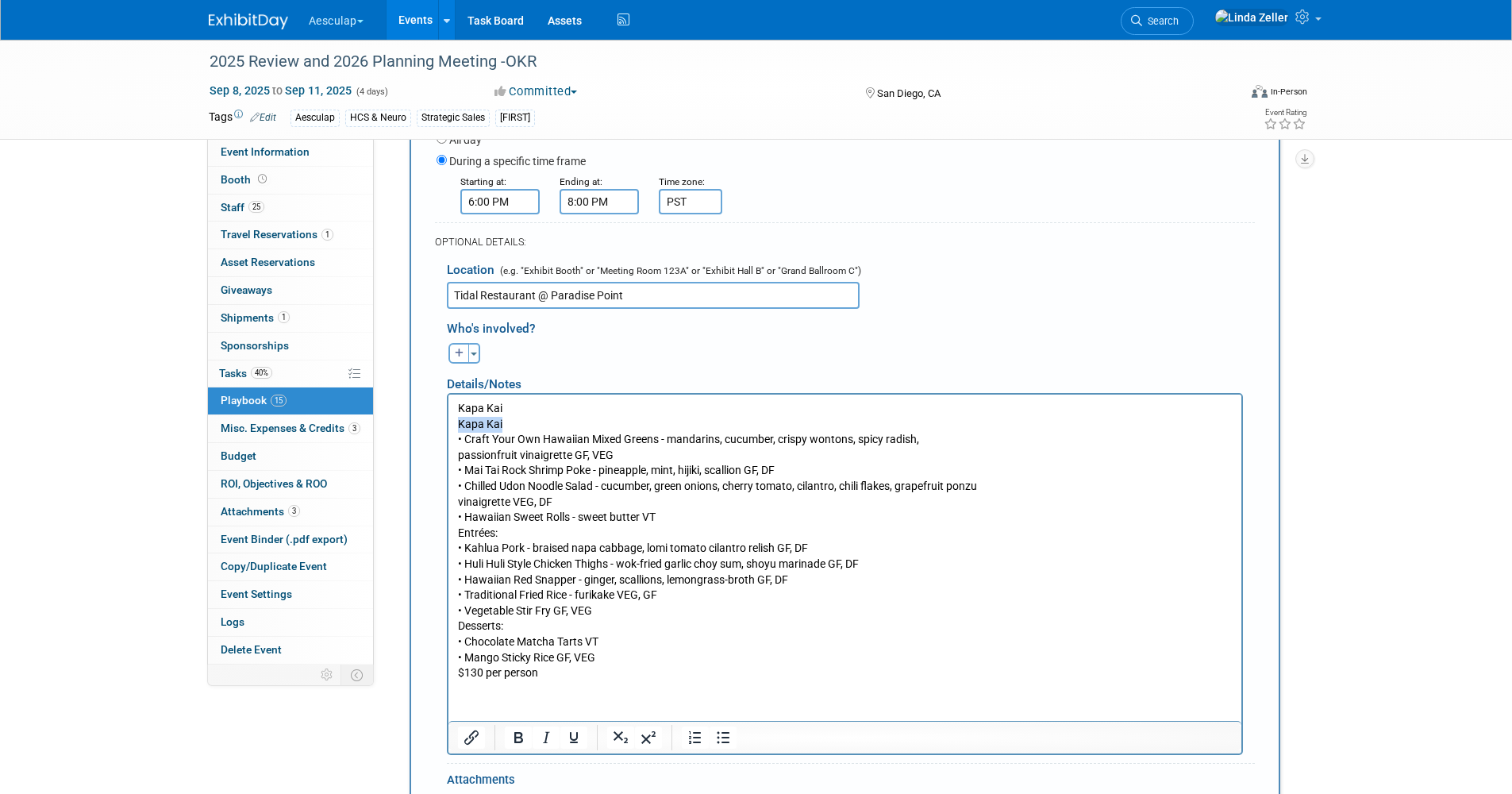 drag, startPoint x: 506, startPoint y: 425, endPoint x: 452, endPoint y: 425, distance: 54 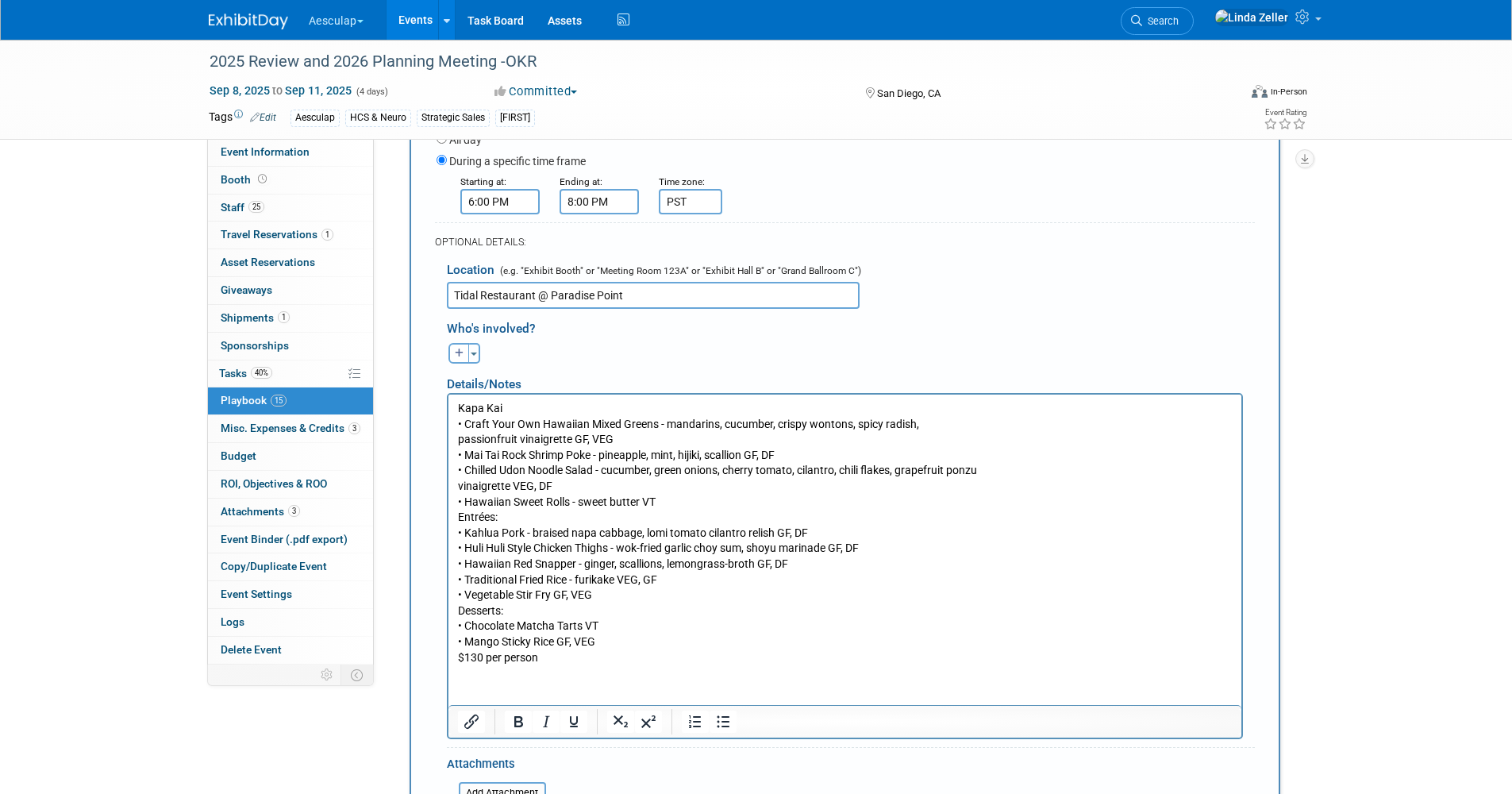 click on "Kapa Kai • Craft Your Own Hawaiian Mixed Greens - mandarins, cucumber, crispy wontons, spicy radish, passionfruit vinaigrette GF, VEG • Mai Tai Rock Shrimp Poke - pineapple, mint, hijiki, scallion GF, DF • Chilled Udon Noodle Salad - cucumber, green onions, cherry tomato, cilantro, chili flakes, grapefruit ponzu vinaigrette VEG, DF • Hawaiian Sweet Rolls - sweet butter VT Entrées: • Kahlua Pork - braised napa cabbage, lomi tomato cilantro relish GF, DF • Huli Huli Style Chicken Thighs - wok-fried garlic choy sum, shoyu marinade GF, DF • Hawaiian Red Snapper - ginger, scallions, lemongrass-broth GF, DF • Traditional Fried Rice - furikake VEG, GF • Vegetable Stir Fry GF, VEG Desserts: • Chocolate Matcha Tarts VT • Mango Sticky Rice GF, VEG $[PRICE] per person" at bounding box center (844, 542) 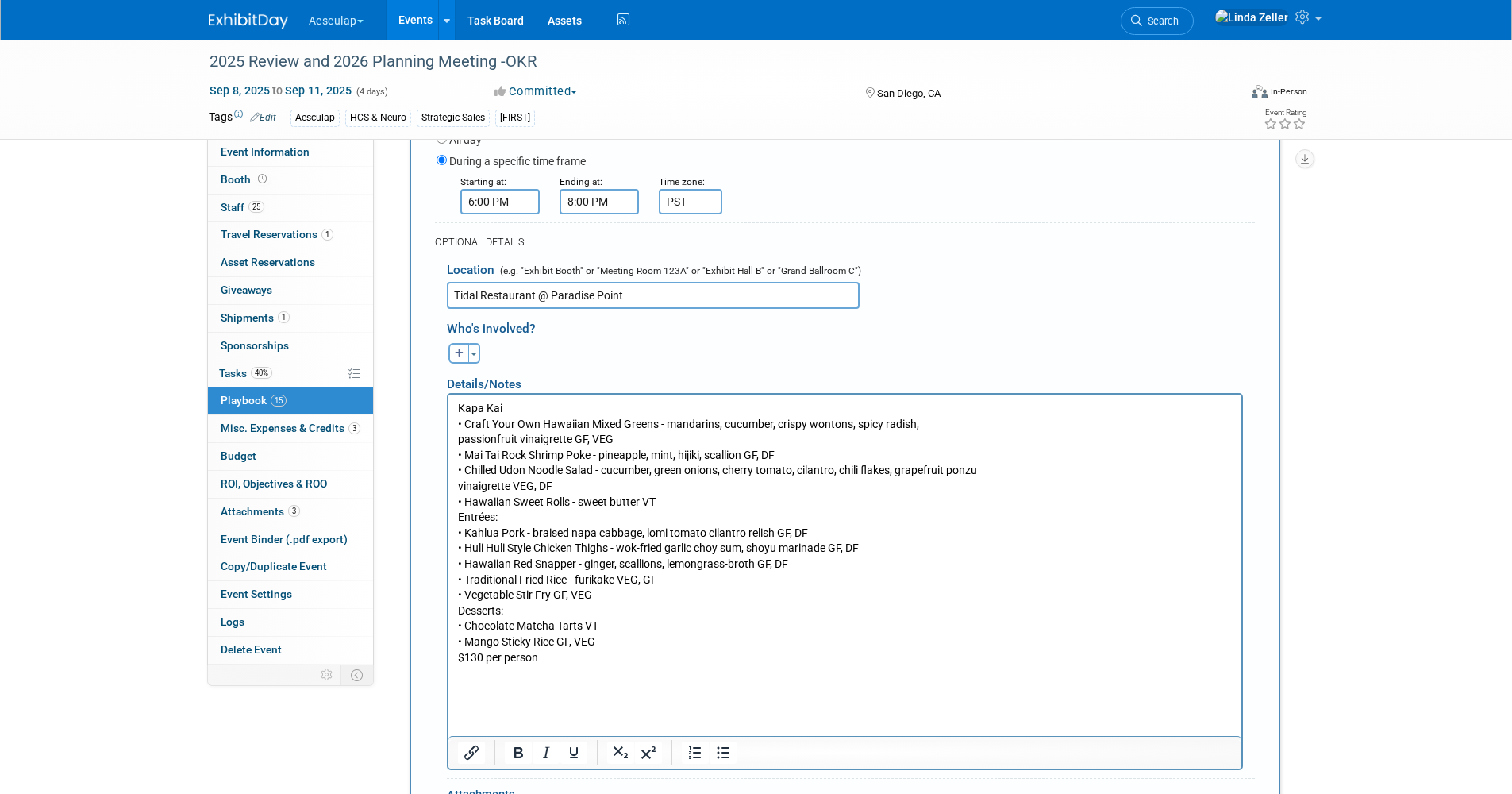 click on "Kapa Kai • Craft Your Own Hawaiian Mixed Greens - mandarins, cucumber, crispy wontons, spicy radish, passionfruit vinaigrette GF, VEG • Mai Tai Rock Shrimp Poke - pineapple, mint, hijiki, scallion GF, DF • Chilled Udon Noodle Salad - cucumber, green onions, cherry tomato, cilantro, chili flakes, grapefruit ponzu vinaigrette VEG, DF • Hawaiian Sweet Rolls - sweet butter VT Entrées: • Kahlua Pork - braised napa cabbage, lomi tomato cilantro relish GF, DF • Huli Huli Style Chicken Thighs - wok-fried garlic choy sum, shoyu marinade GF, DF • Hawaiian Red Snapper - ginger, scallions, lemongrass-broth GF, DF • Traditional Fried Rice - furikake VEG, GF • Vegetable Stir Fry GF, VEG Desserts: • Chocolate Matcha Tarts VT • Mango Sticky Rice GF, VEG $[PRICE] per person" at bounding box center [844, 542] 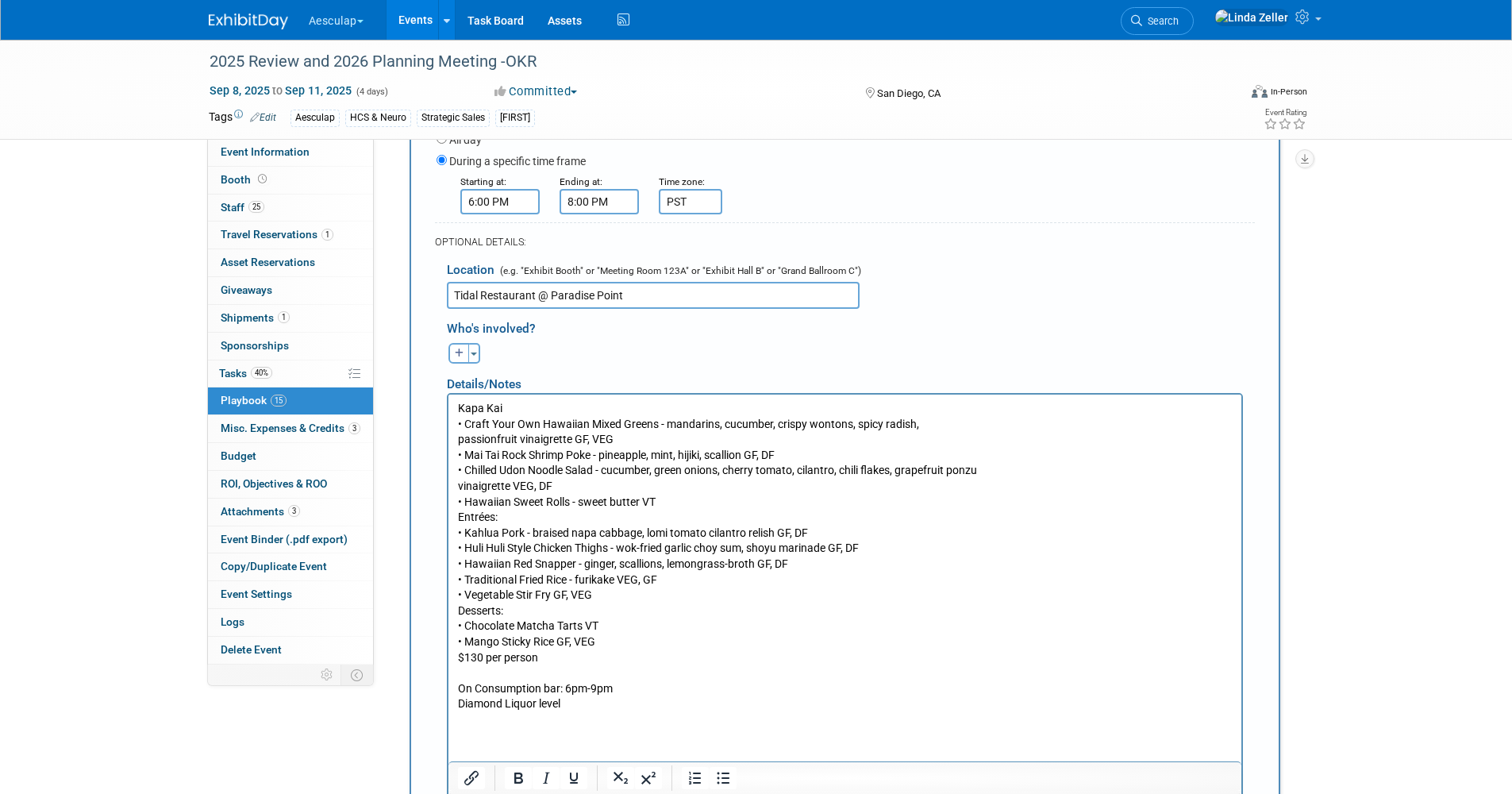 drag, startPoint x: 563, startPoint y: 705, endPoint x: 455, endPoint y: 689, distance: 109.17875 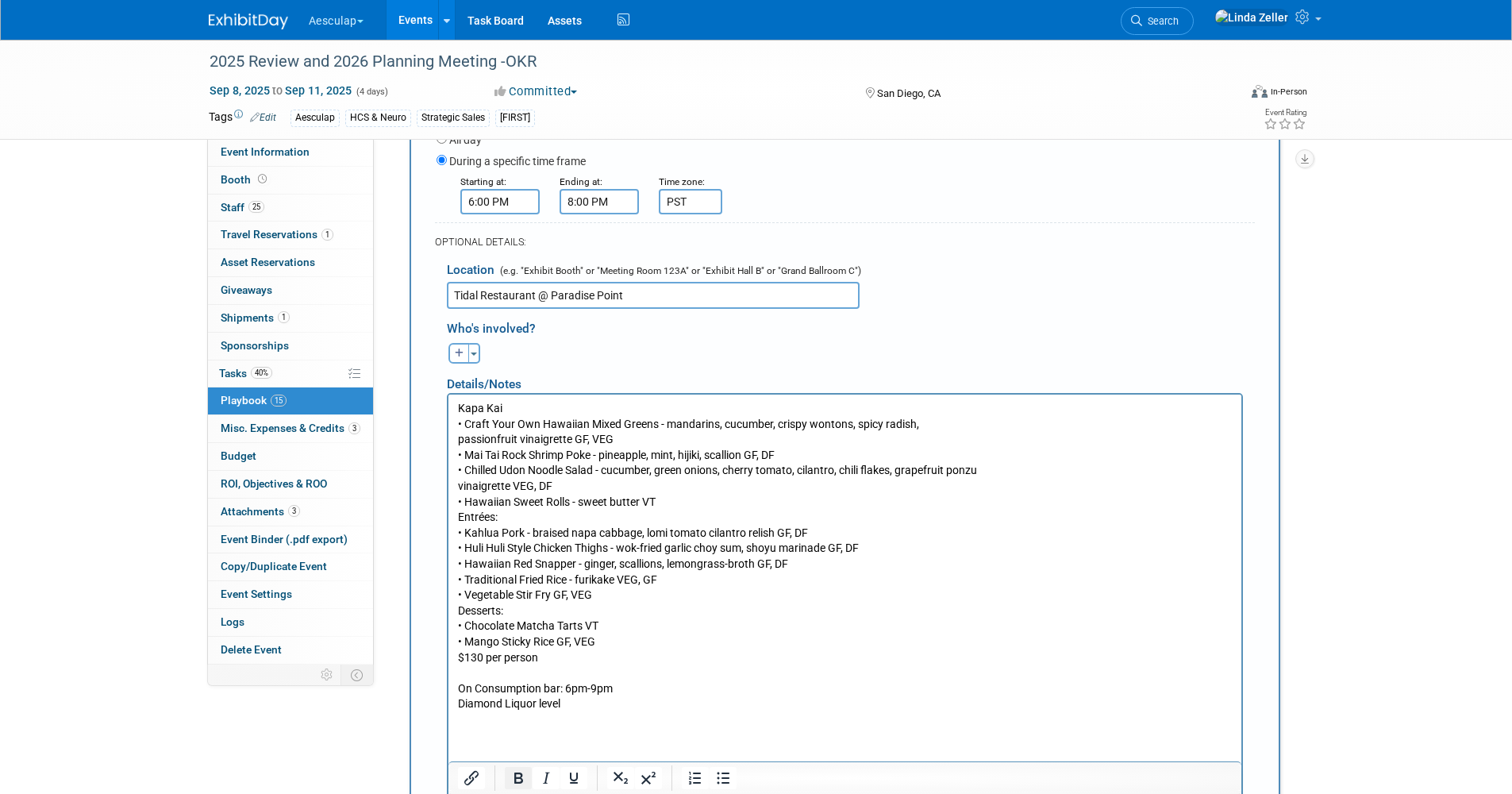 click 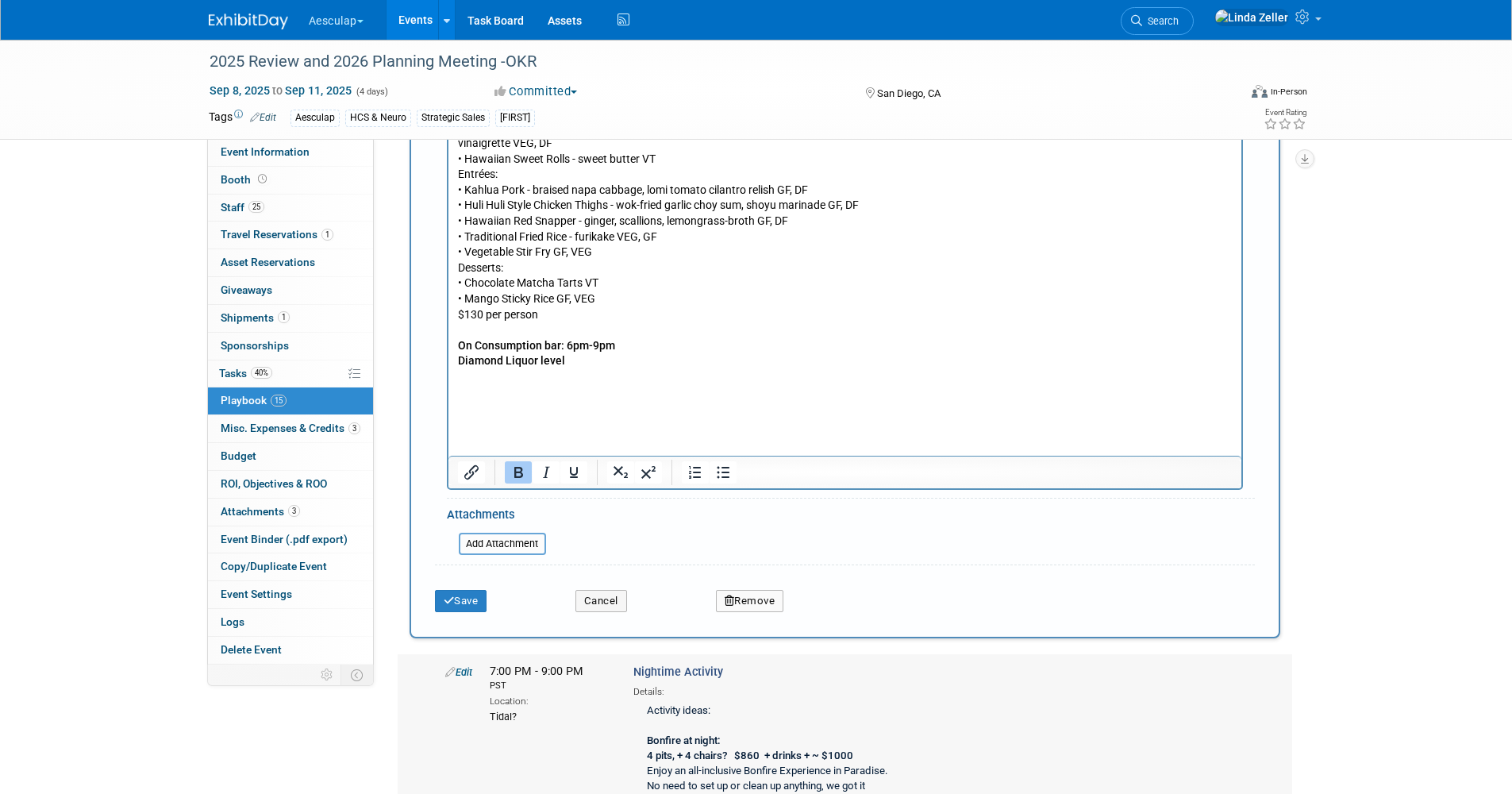 scroll, scrollTop: 1837, scrollLeft: 0, axis: vertical 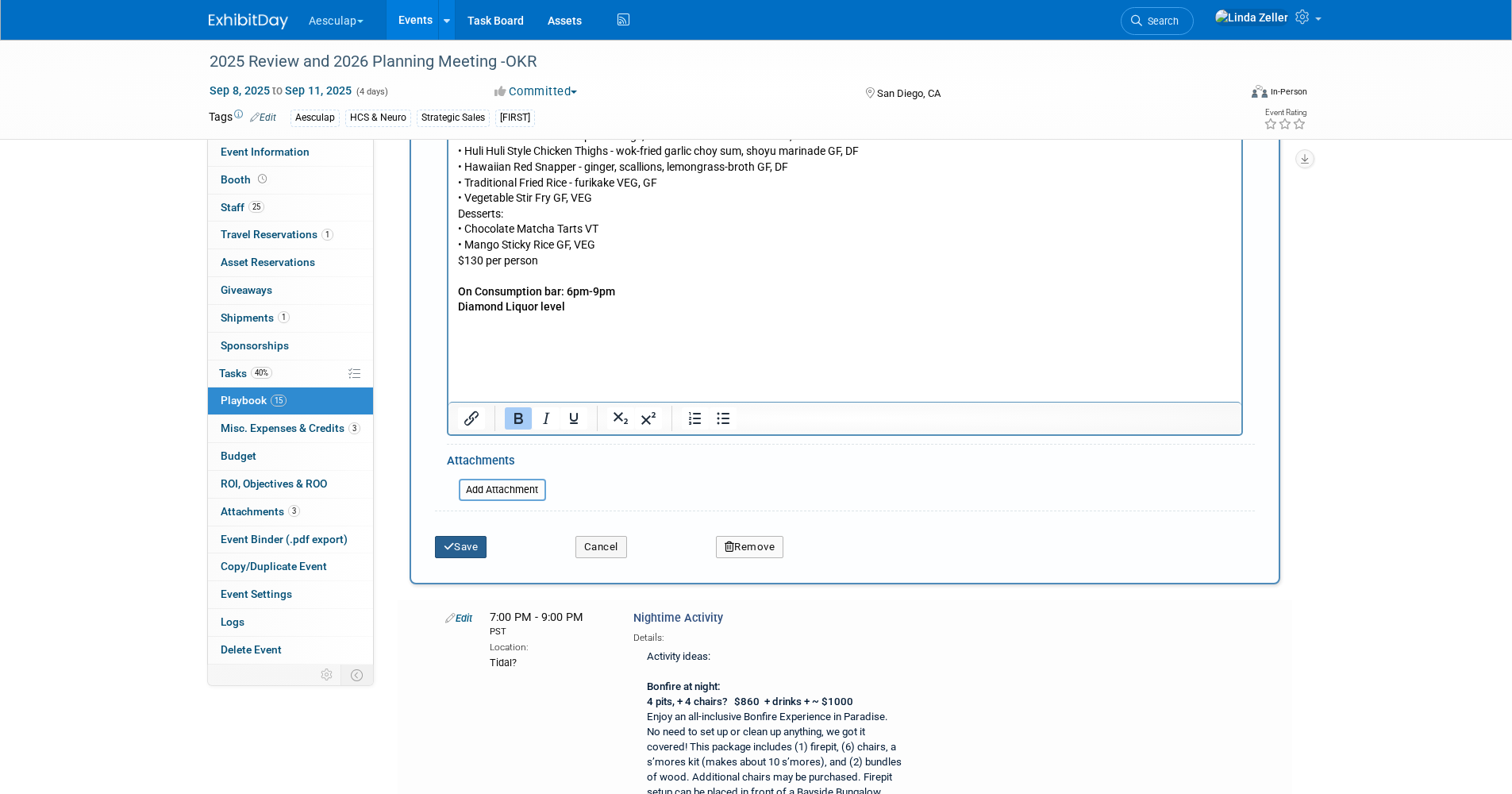 click on "Save" at bounding box center (461, 547) 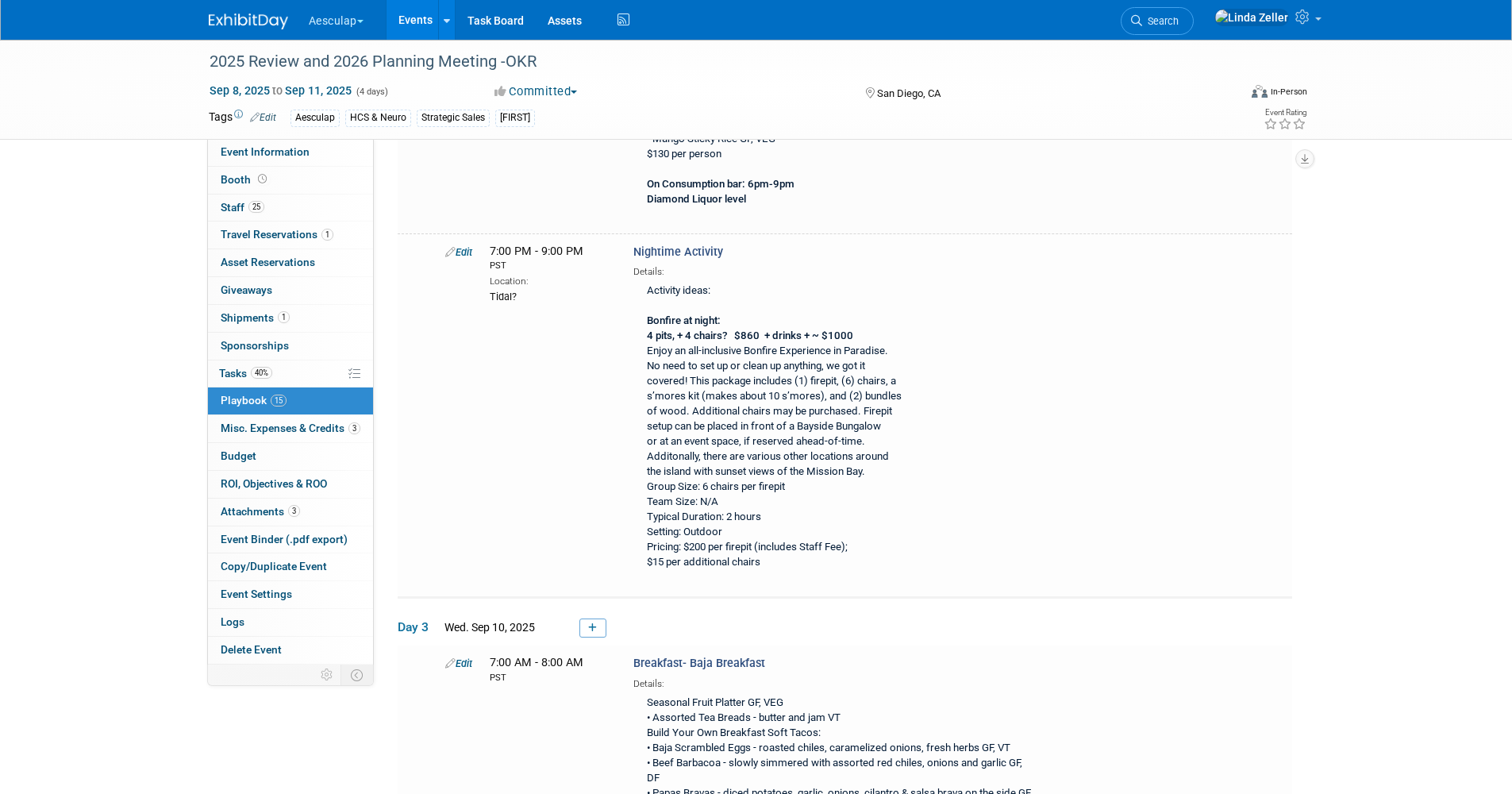 scroll, scrollTop: 1588, scrollLeft: 0, axis: vertical 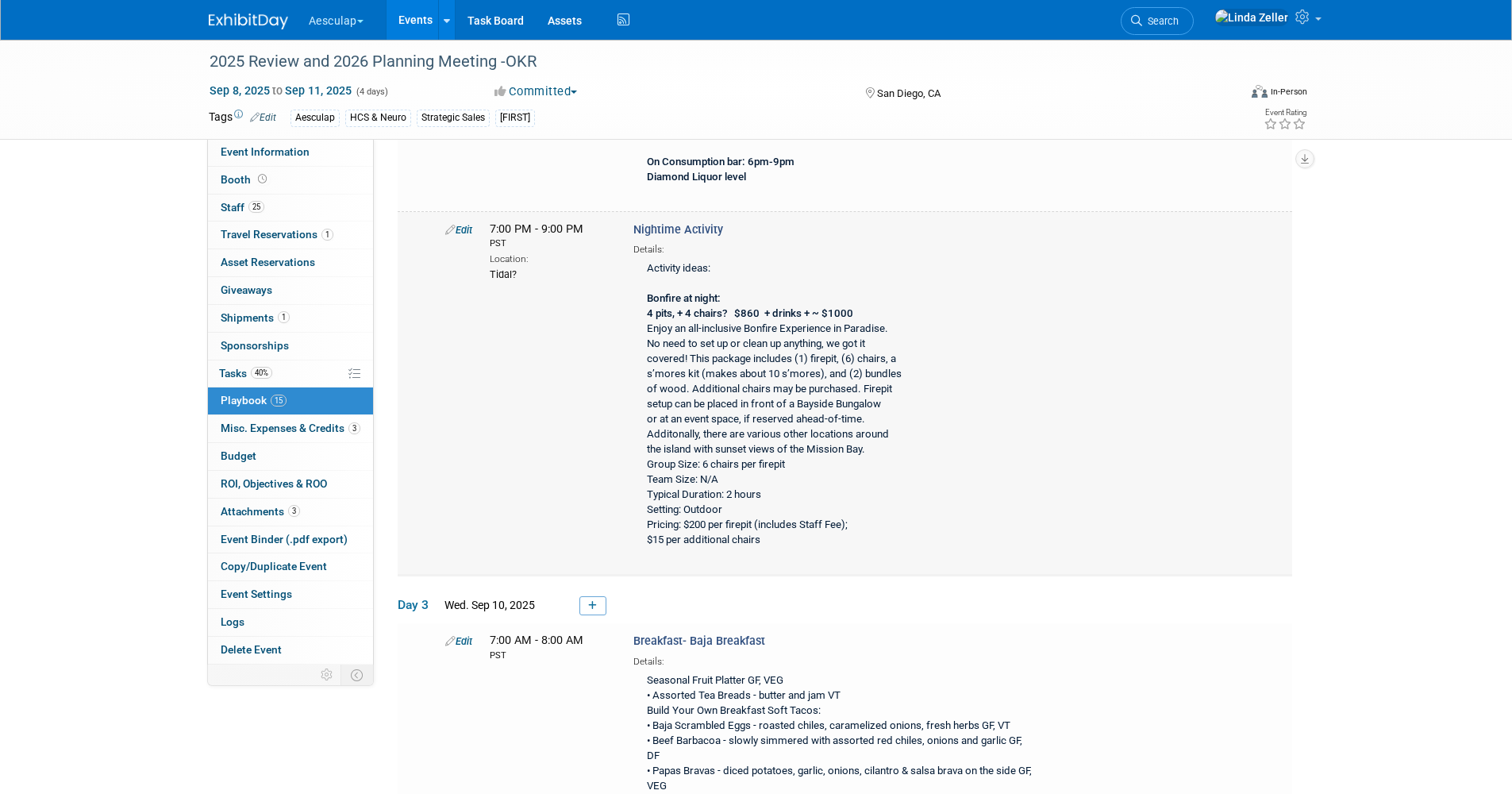 click on "Edit" at bounding box center [459, 229] 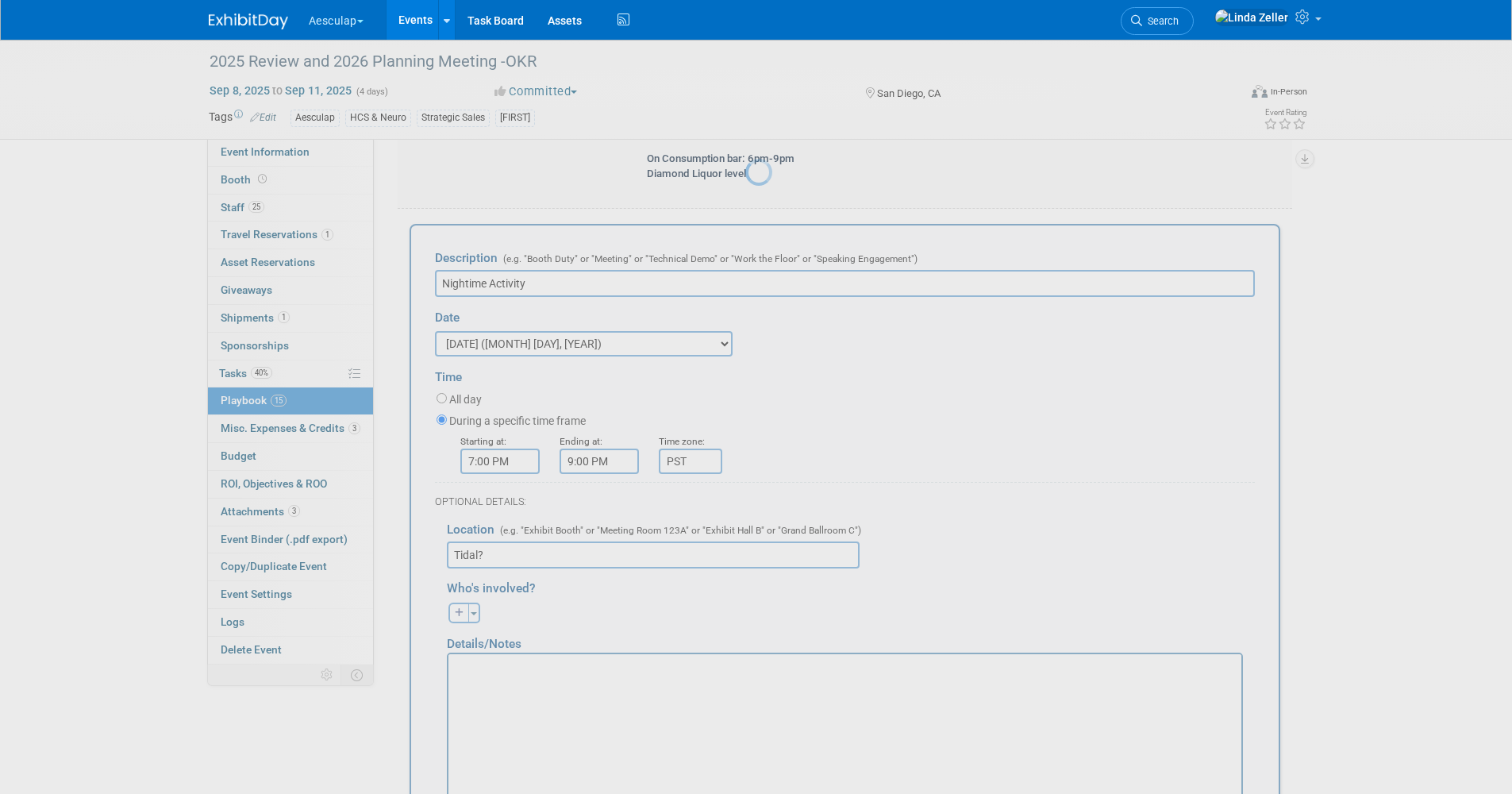 scroll, scrollTop: 1617, scrollLeft: 0, axis: vertical 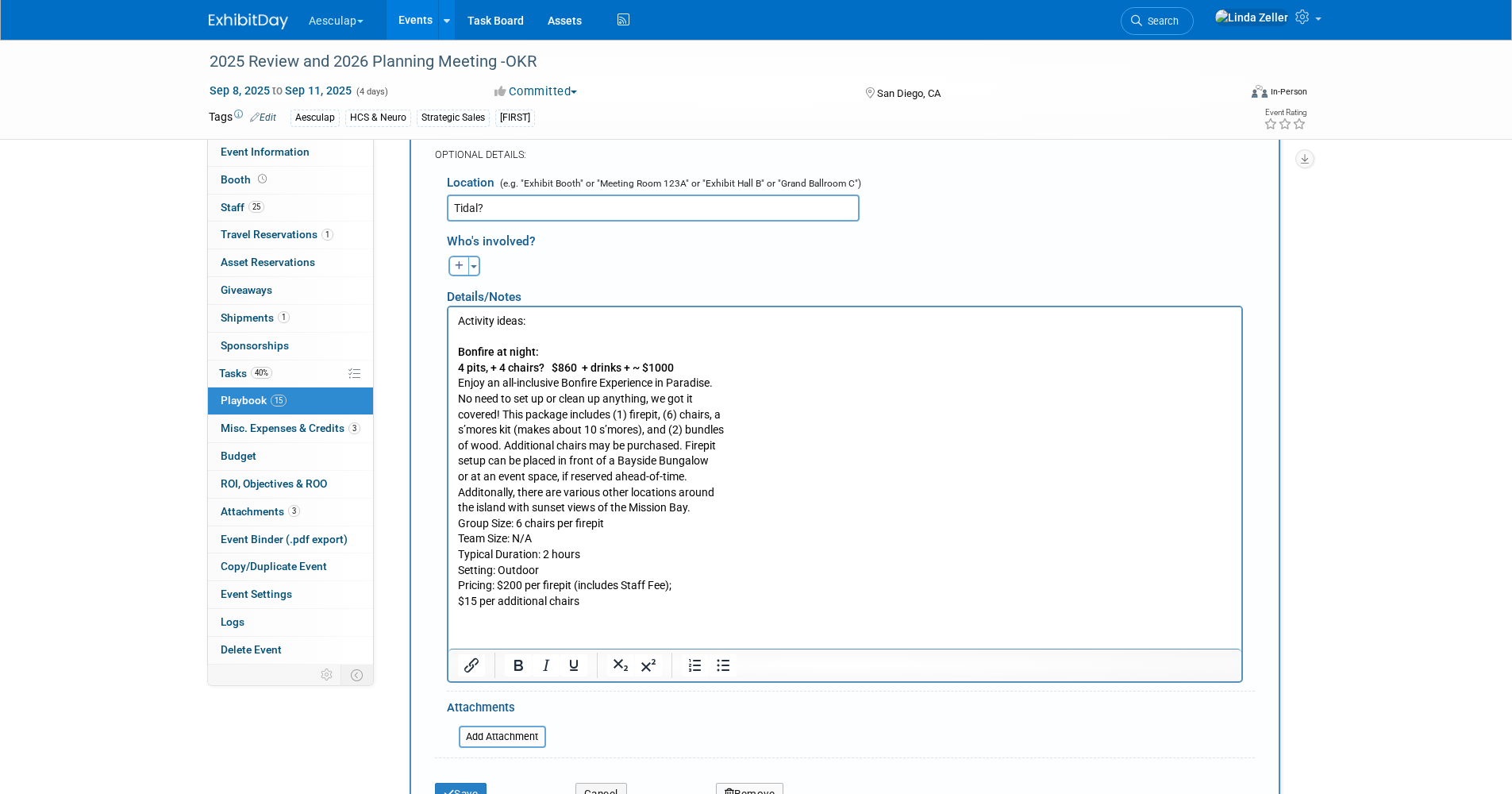 click on "Activity ideas: Bonfire at night: 4 pits, + 4 chairs? $860 + drinks + ~ $1000 Enjoy an all-inclusive Bonfire Experience in Paradise. No need to set up or clean up anything, we got it covered! This package includes (1) firepit, (6) chairs, a s’mores kit (makes about 10 s’mores), and (2) bundles of wood. Additional chairs may be purchased. Firepit setup can be placed in front of a Bayside Bungalow or at an event space, if reserved ahead-of-time. Additonally, there are various other locations around the island with sunset views of the Mission Bay. Group Size: 6 chairs per firepit Team Size: N/A Typical Duration: 2 hours Setting: Outdoor Pricing: $200 per firepit (includes Staff Fee); $15 per additional chairs" at bounding box center [844, 458] 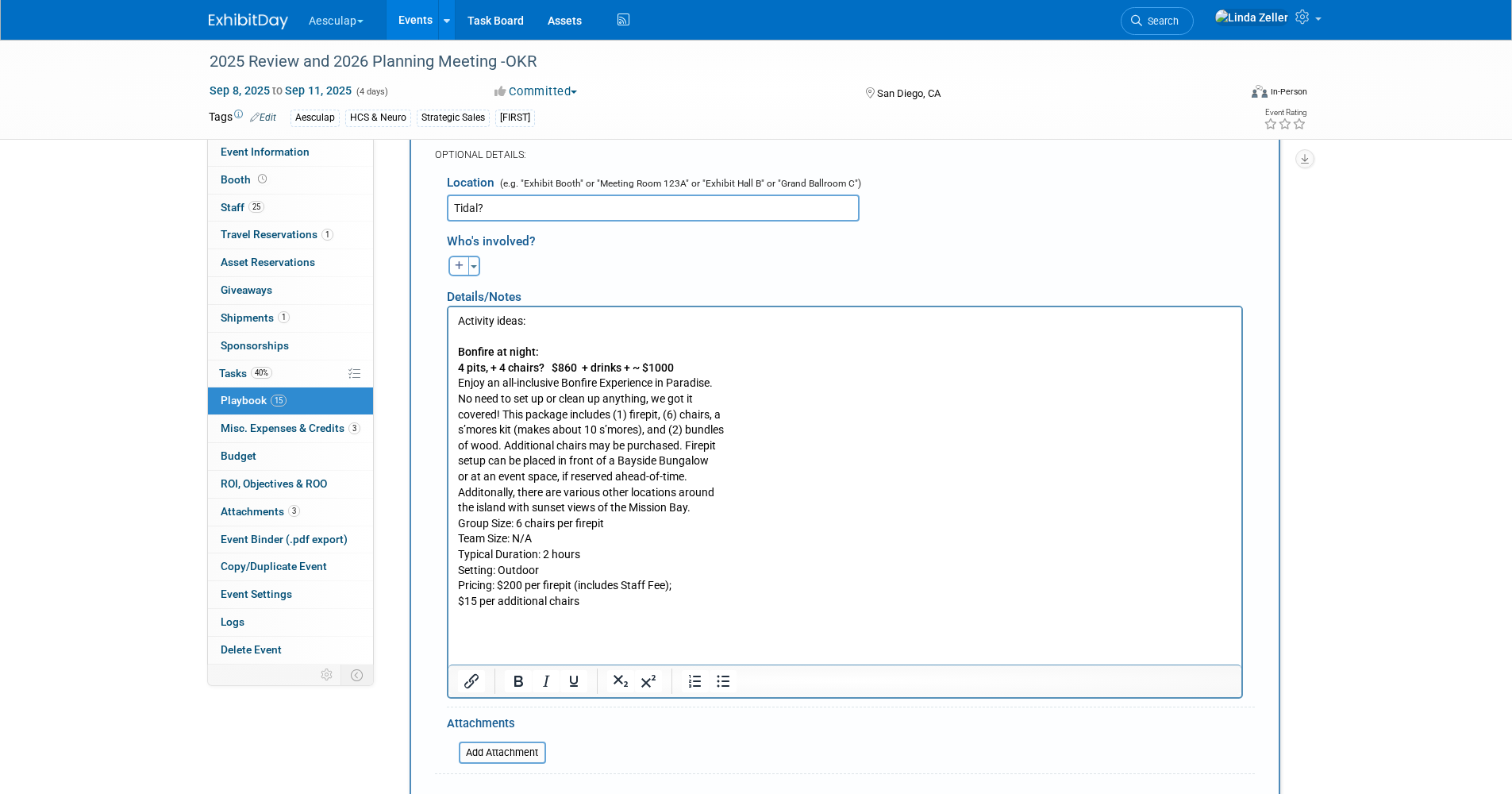 type 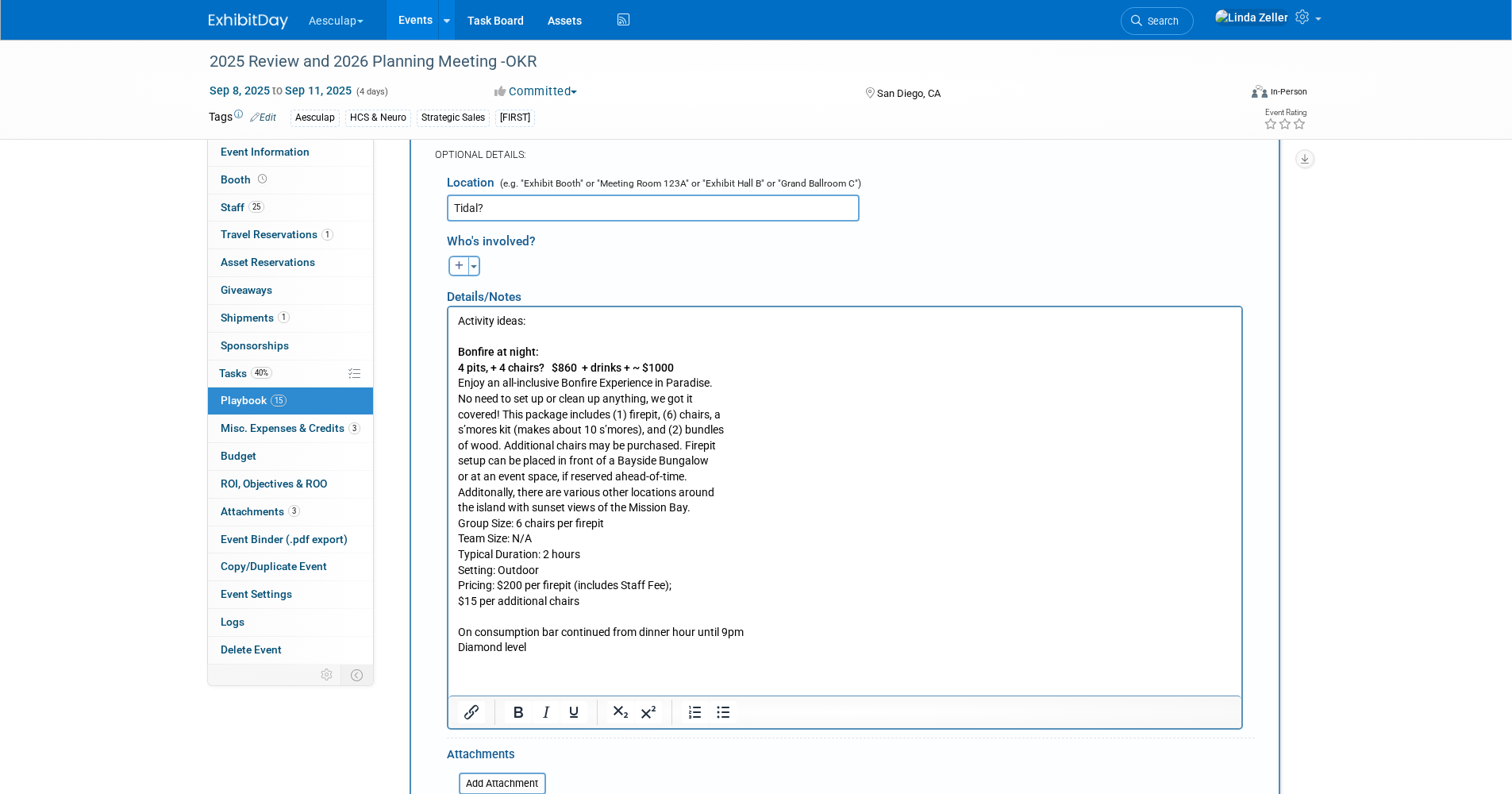 drag, startPoint x: 537, startPoint y: 643, endPoint x: 449, endPoint y: 631, distance: 88.81441 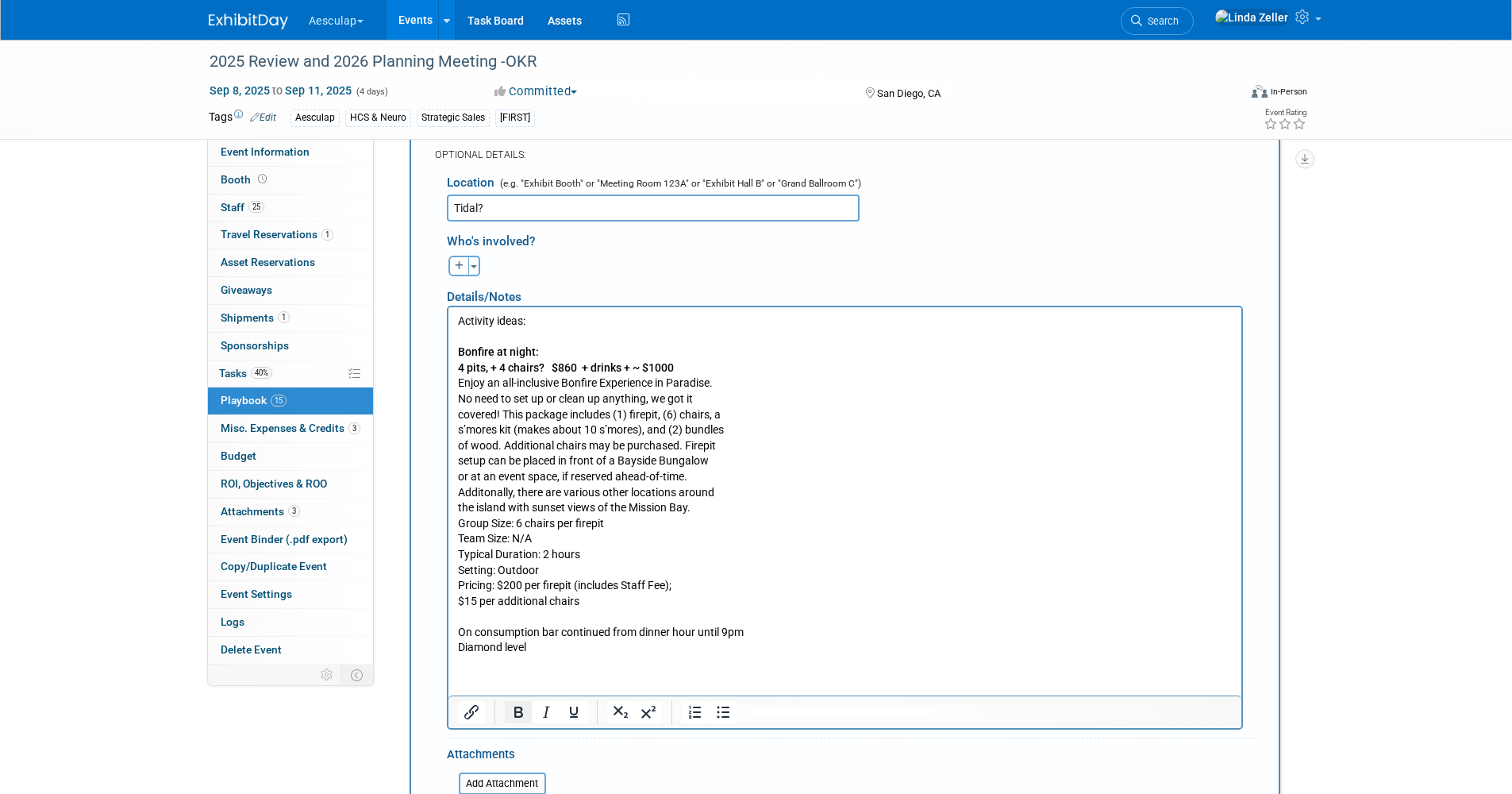 click 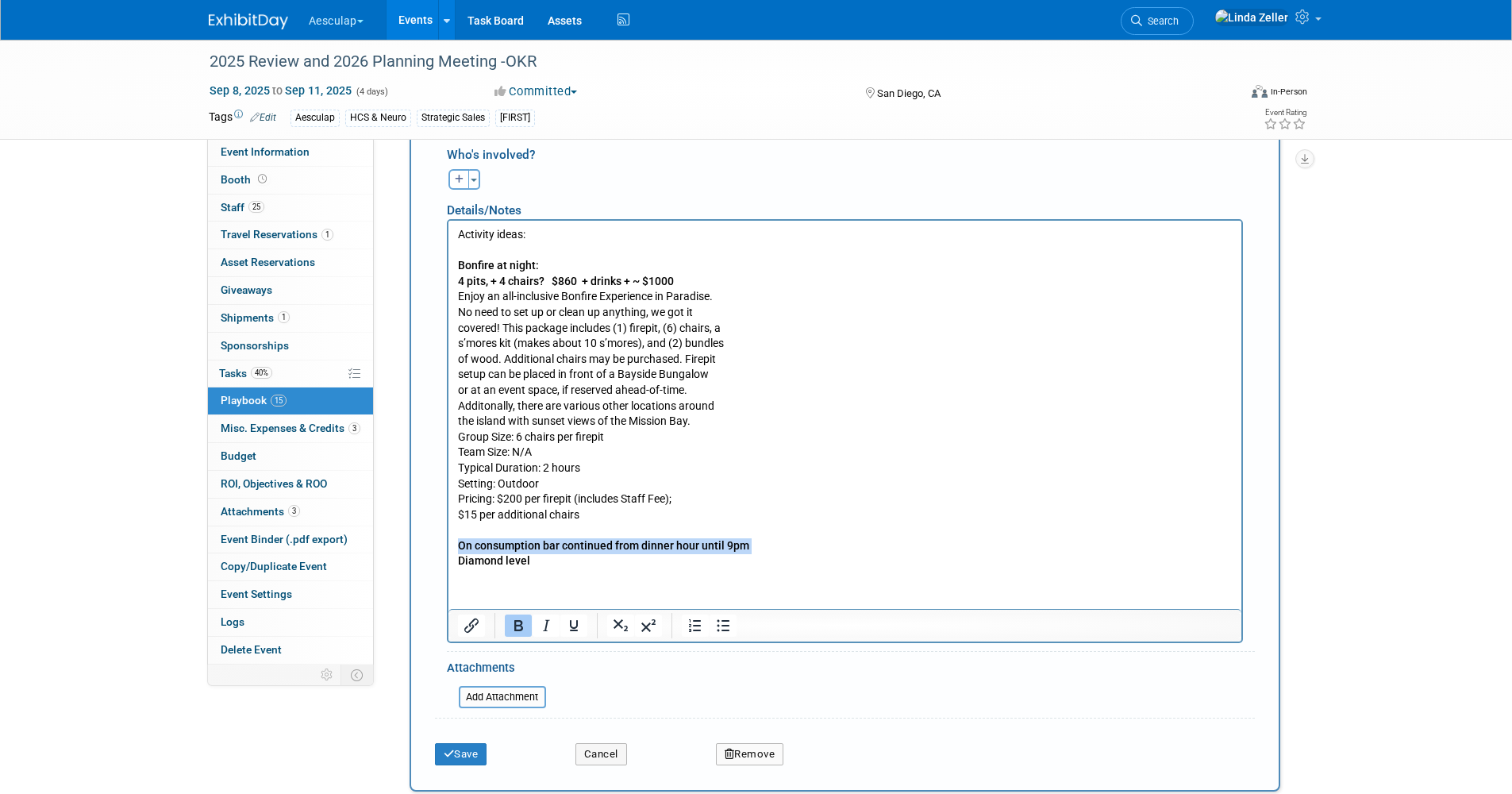 scroll, scrollTop: 2253, scrollLeft: 0, axis: vertical 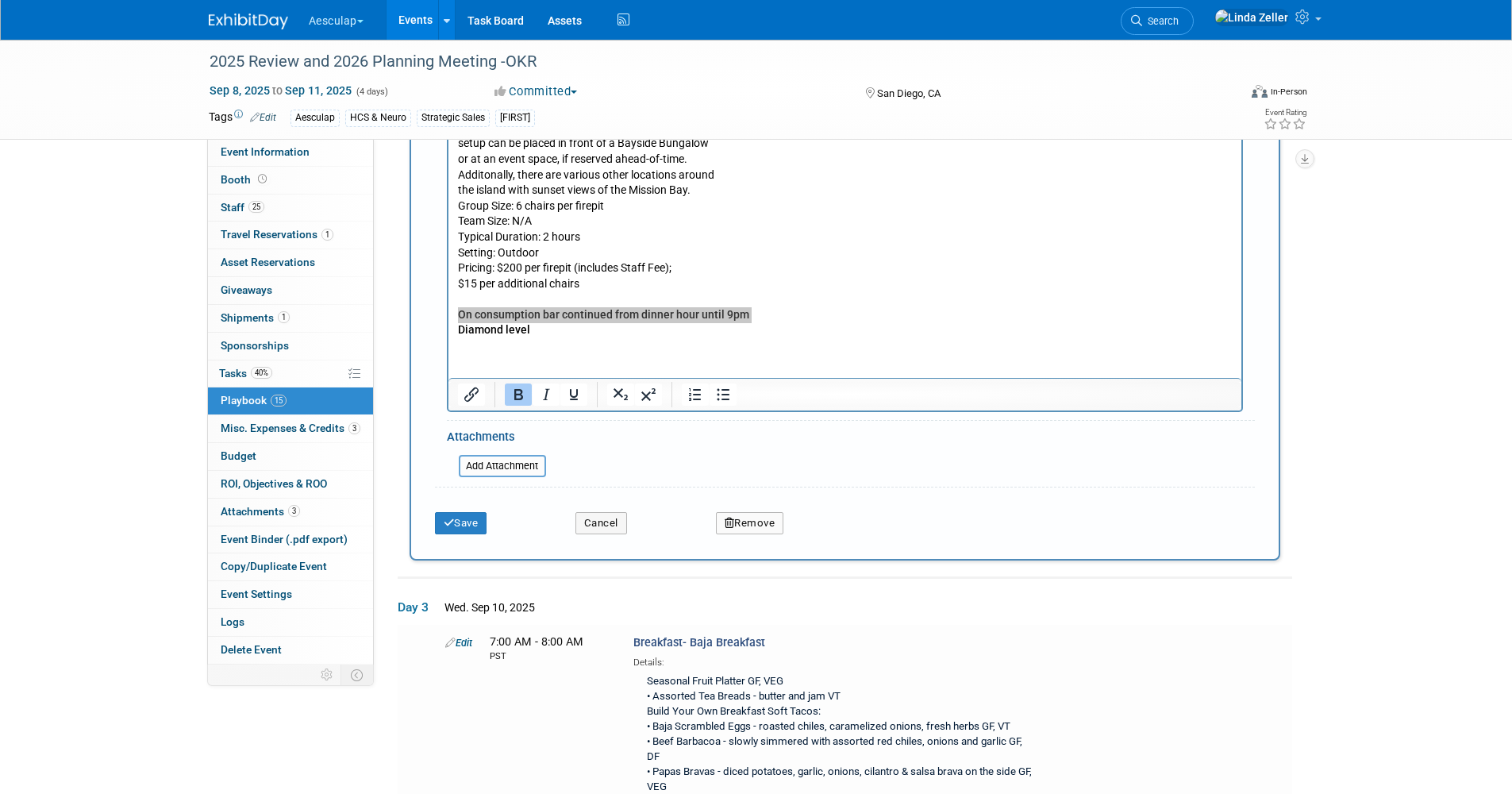 click on "Save" at bounding box center (461, 523) 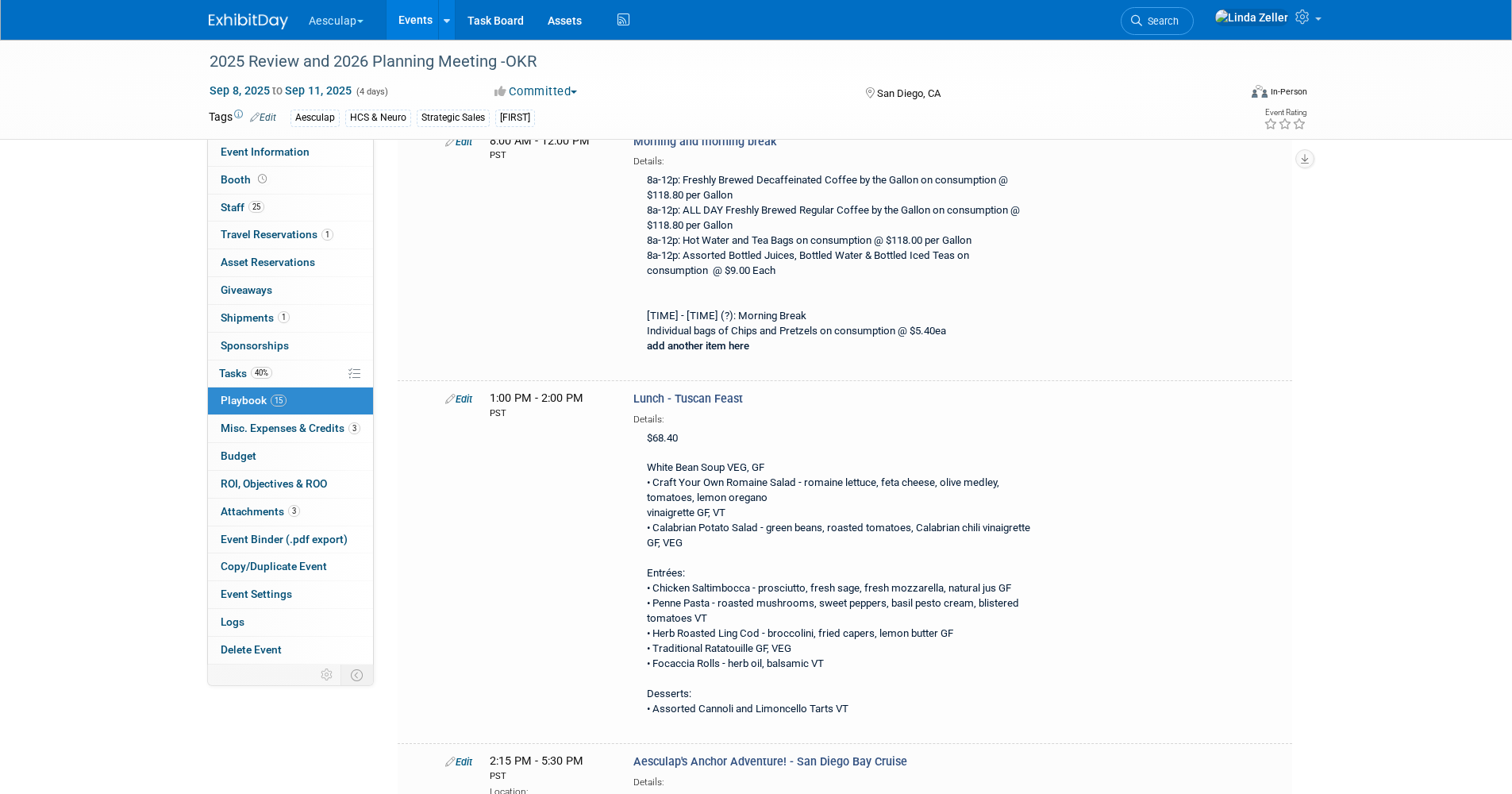 scroll, scrollTop: 2473, scrollLeft: 0, axis: vertical 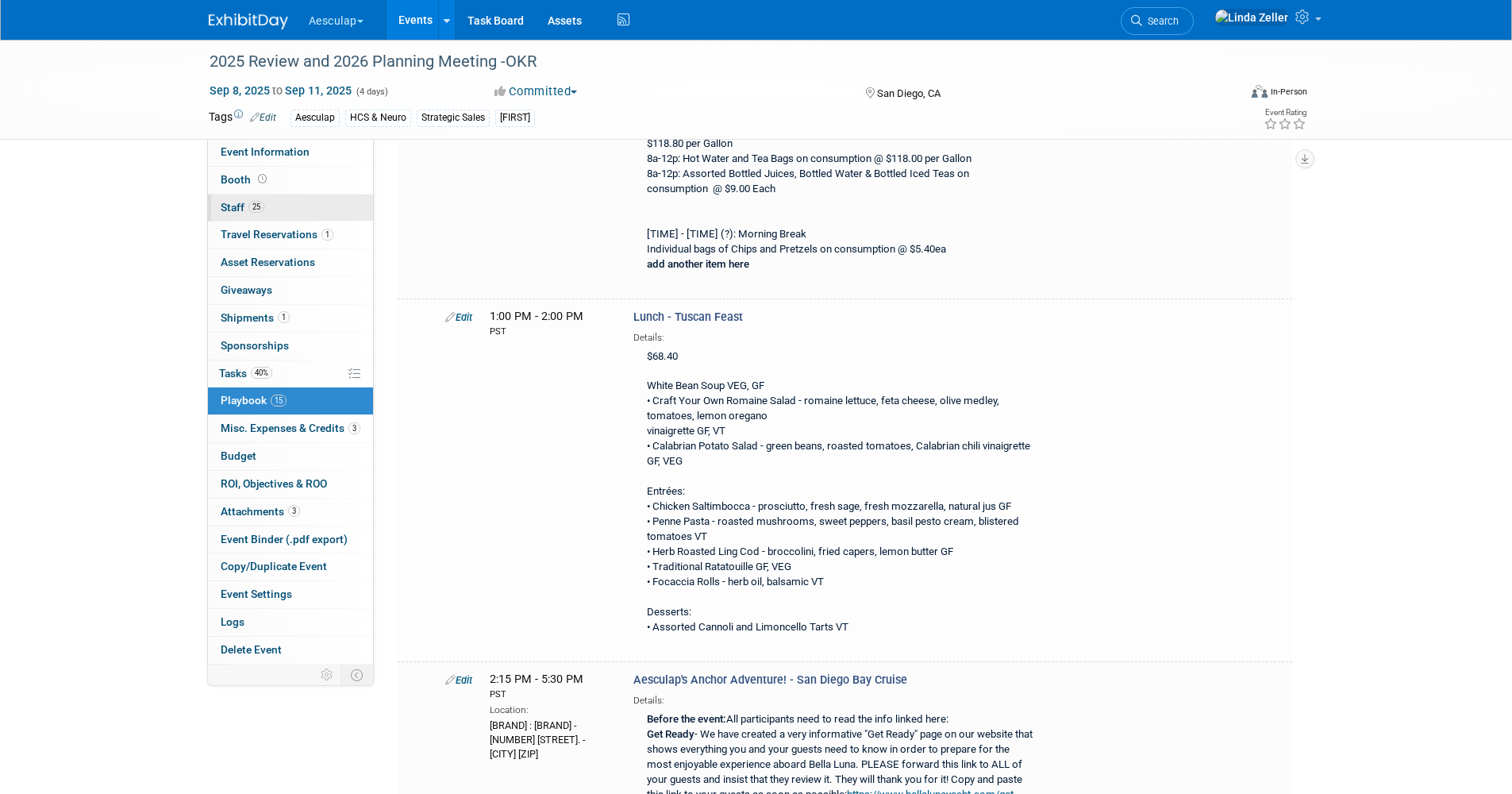 click on "Staff 25" at bounding box center [242, 207] 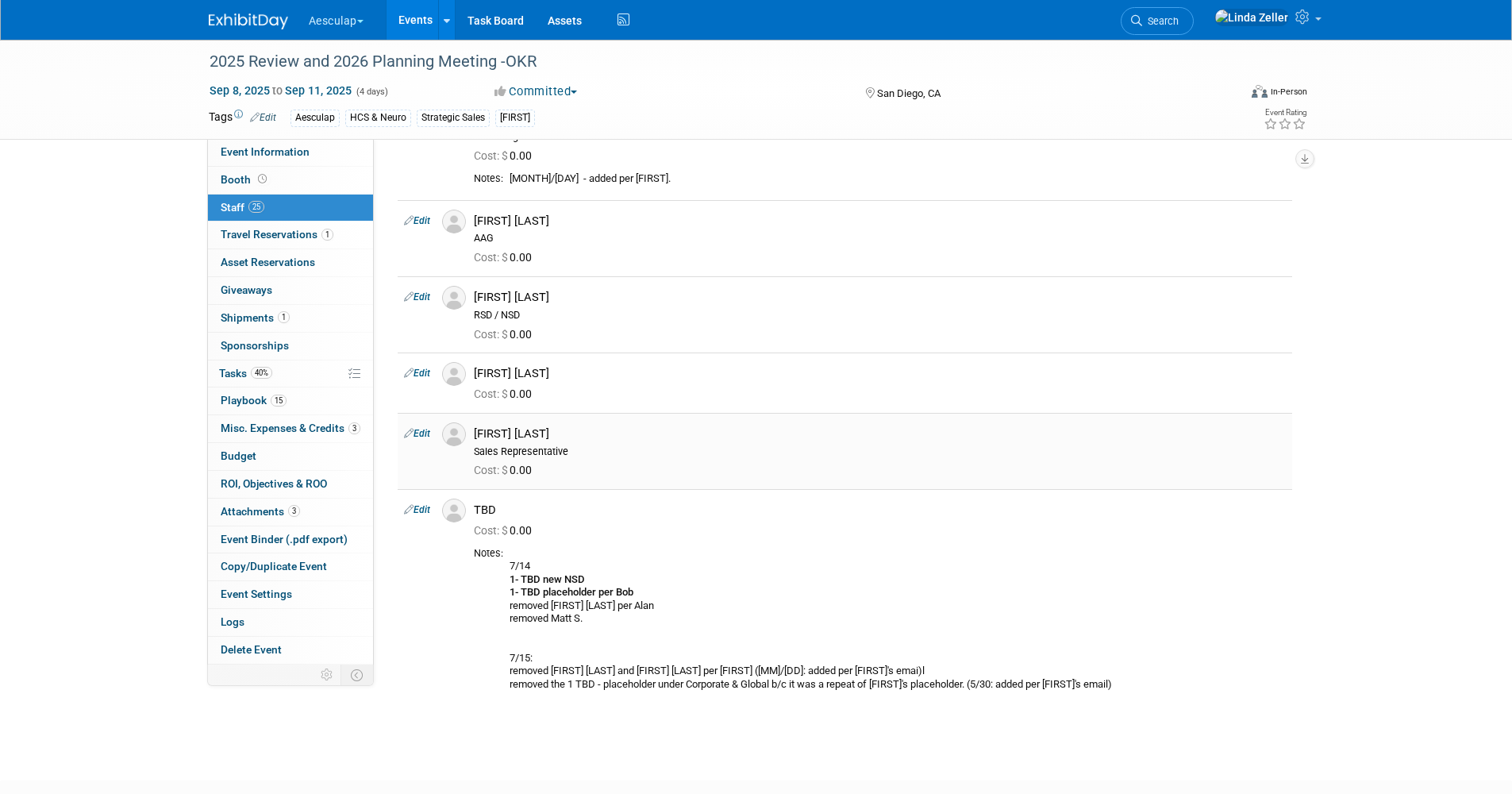 scroll, scrollTop: 1702, scrollLeft: 0, axis: vertical 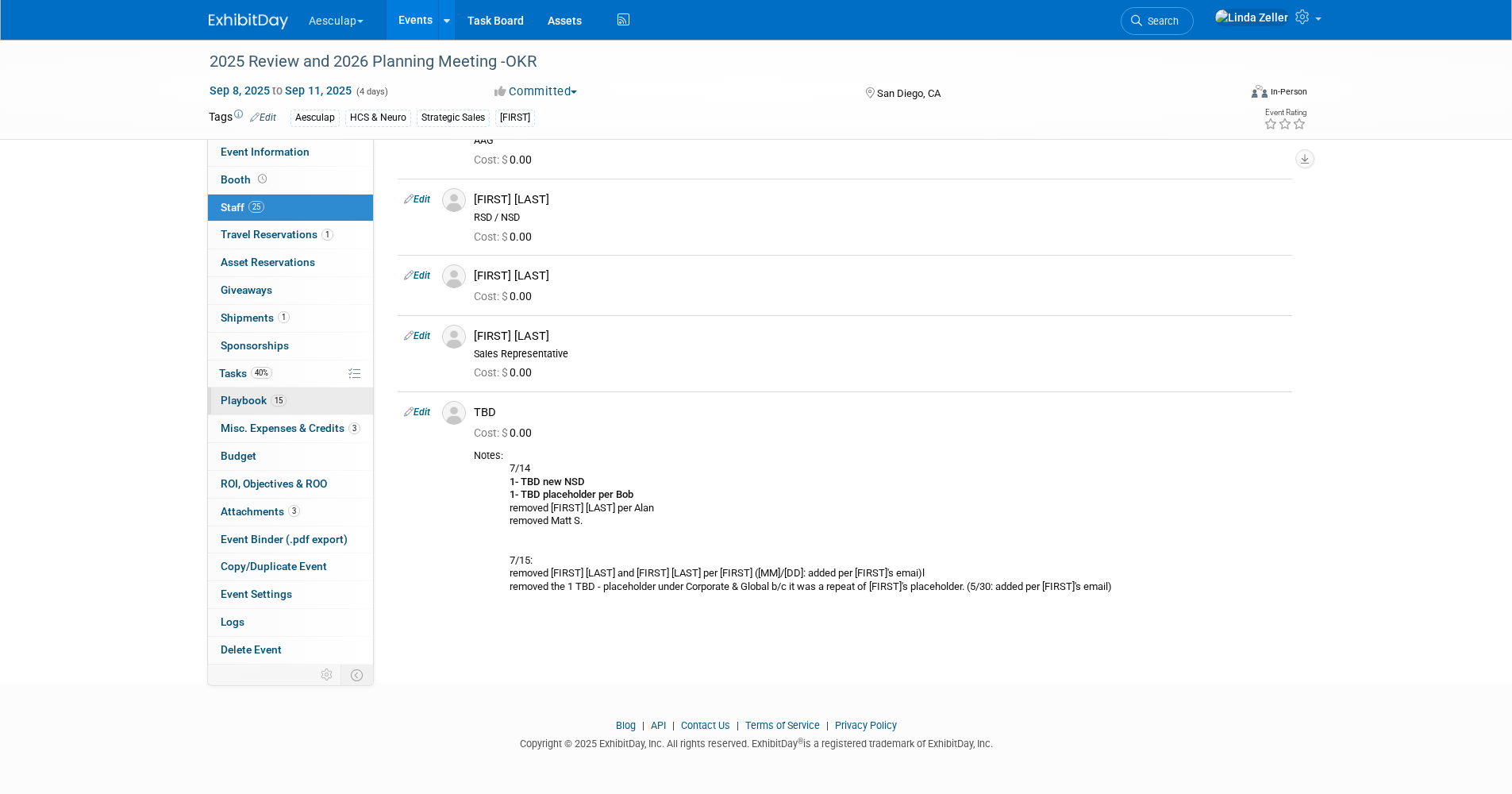 click on "Playbook 15" at bounding box center [253, 400] 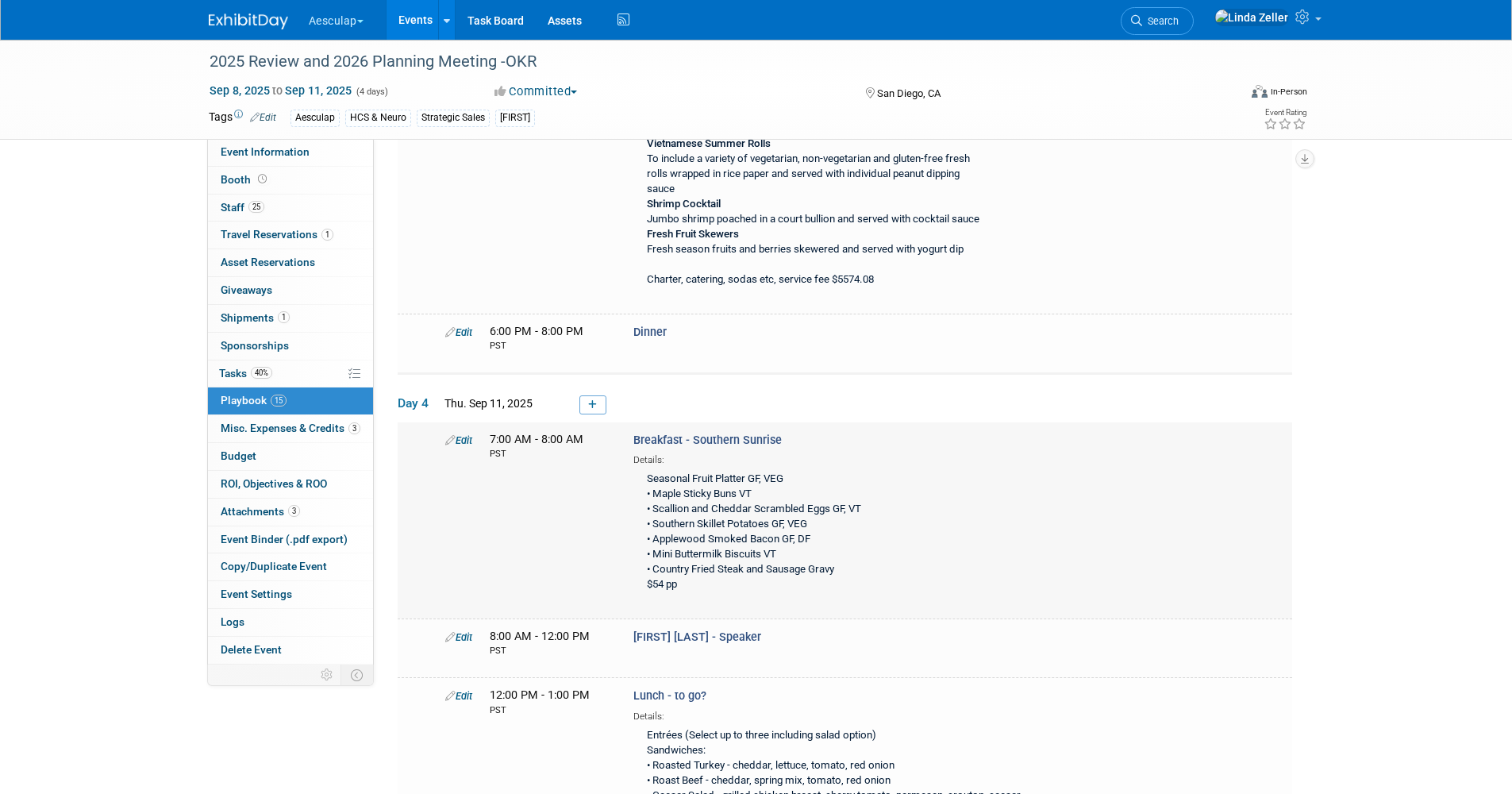 scroll, scrollTop: 4764, scrollLeft: 0, axis: vertical 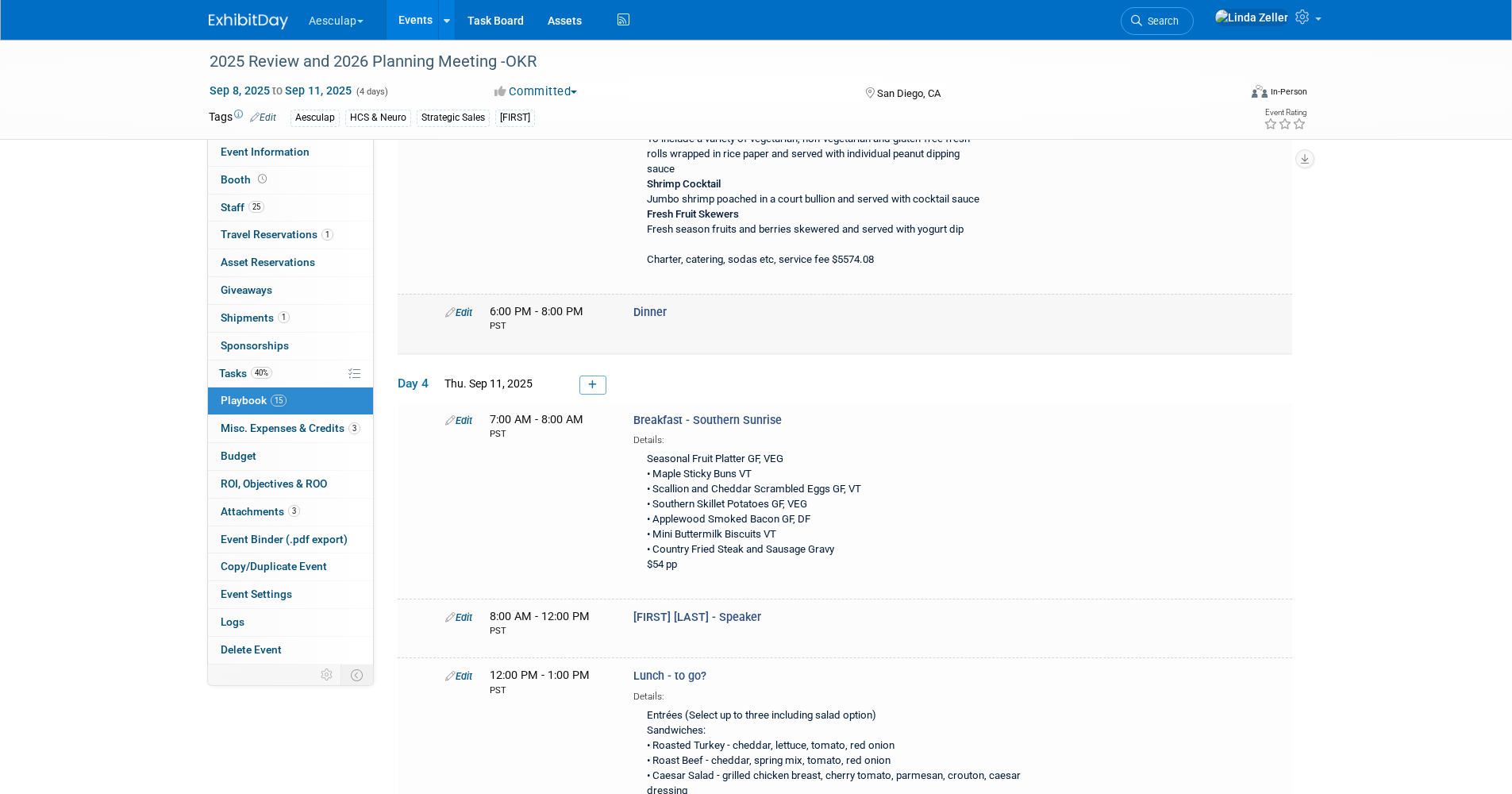 click on "Edit" at bounding box center [459, 312] 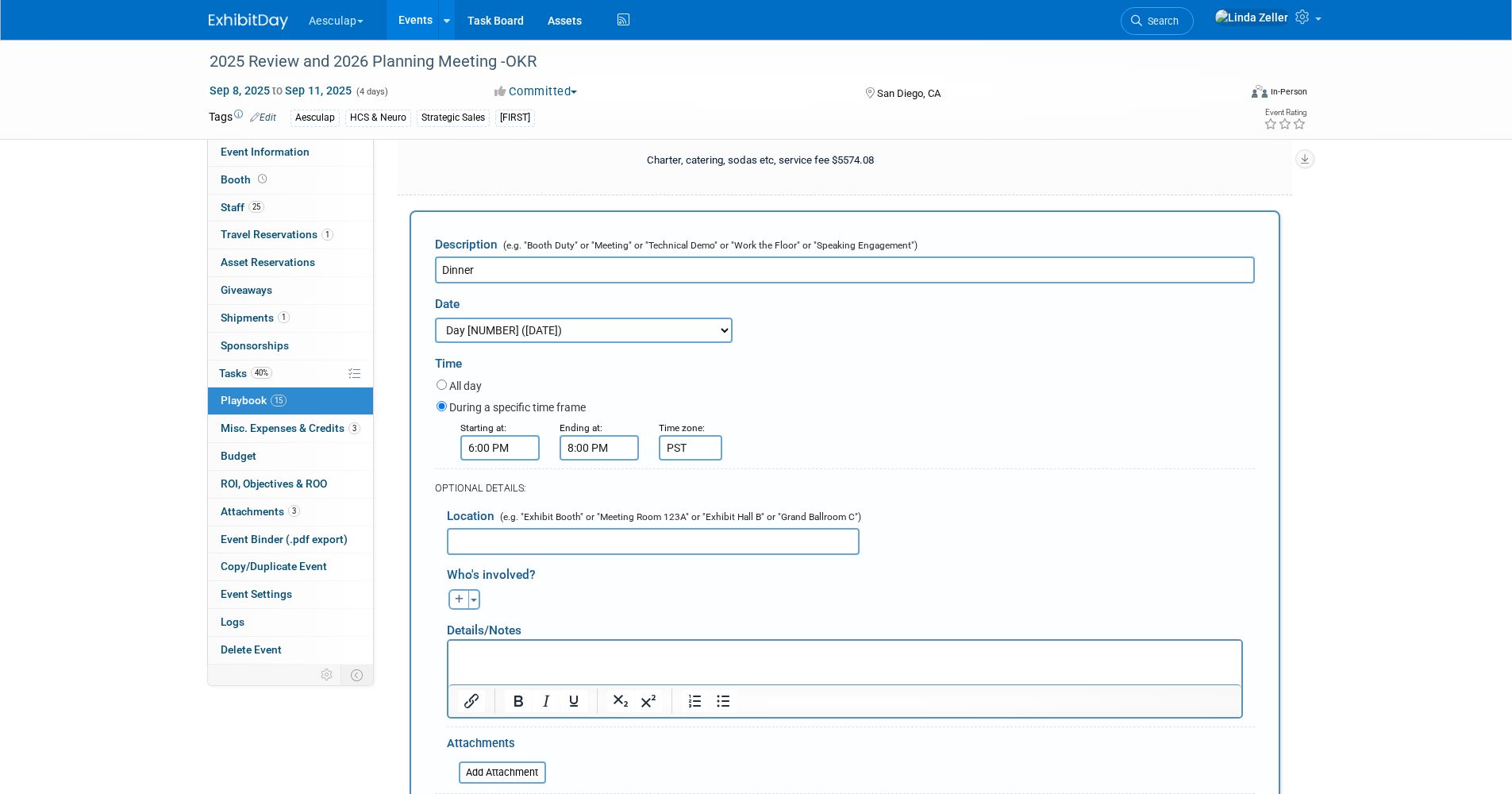scroll, scrollTop: 0, scrollLeft: 0, axis: both 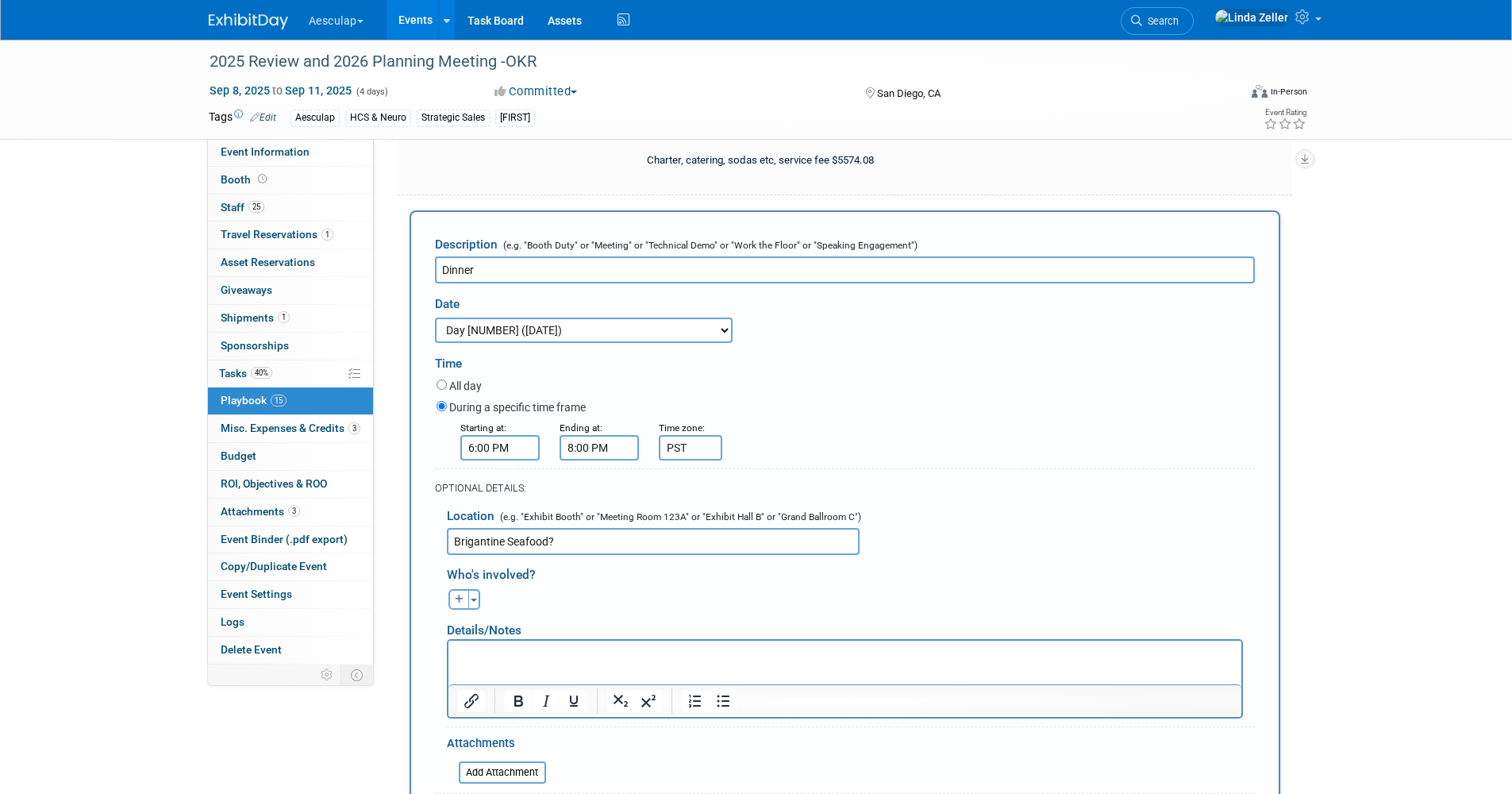 type on "Brigantine Seafood?" 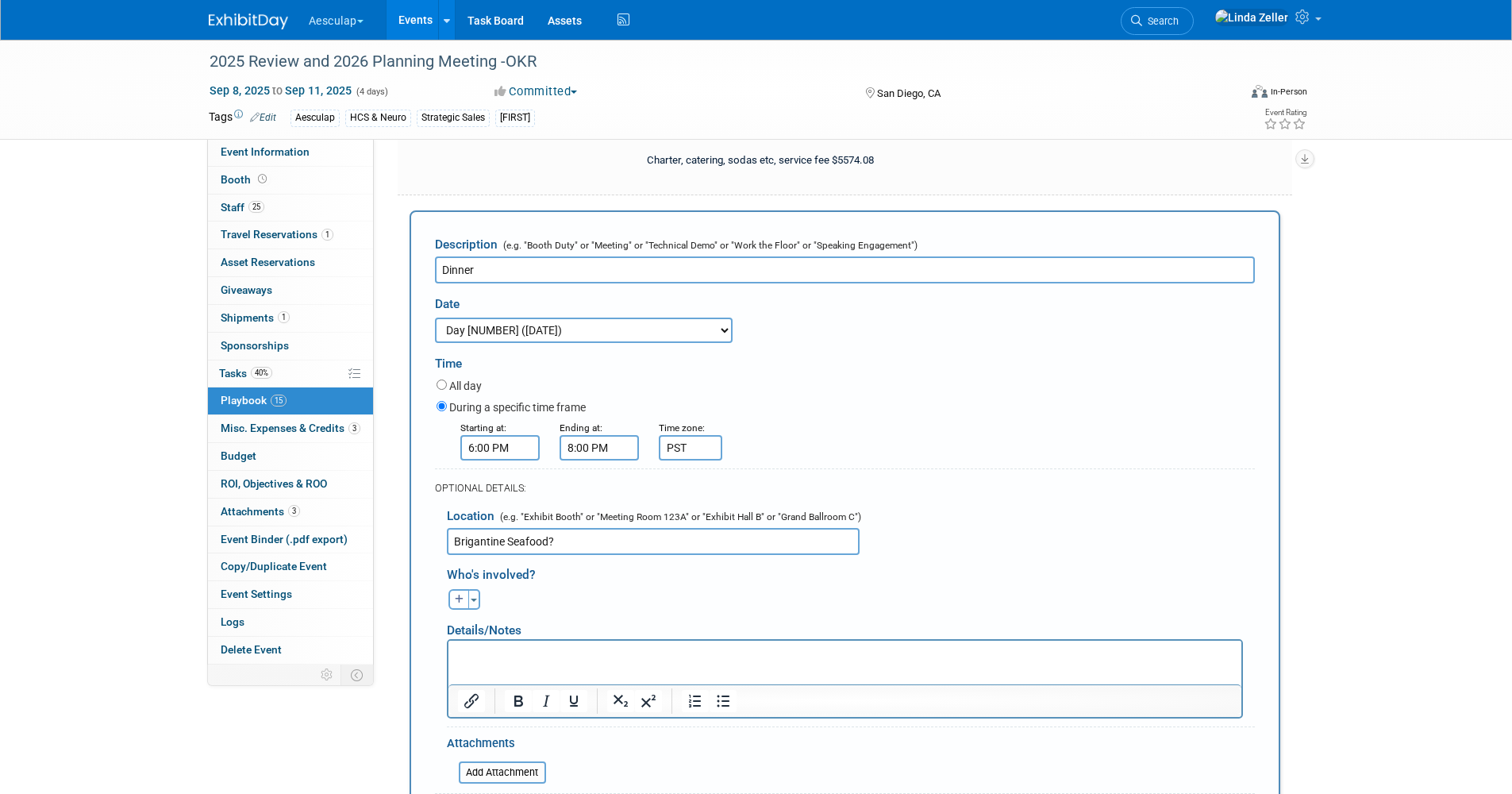 click at bounding box center [844, 652] 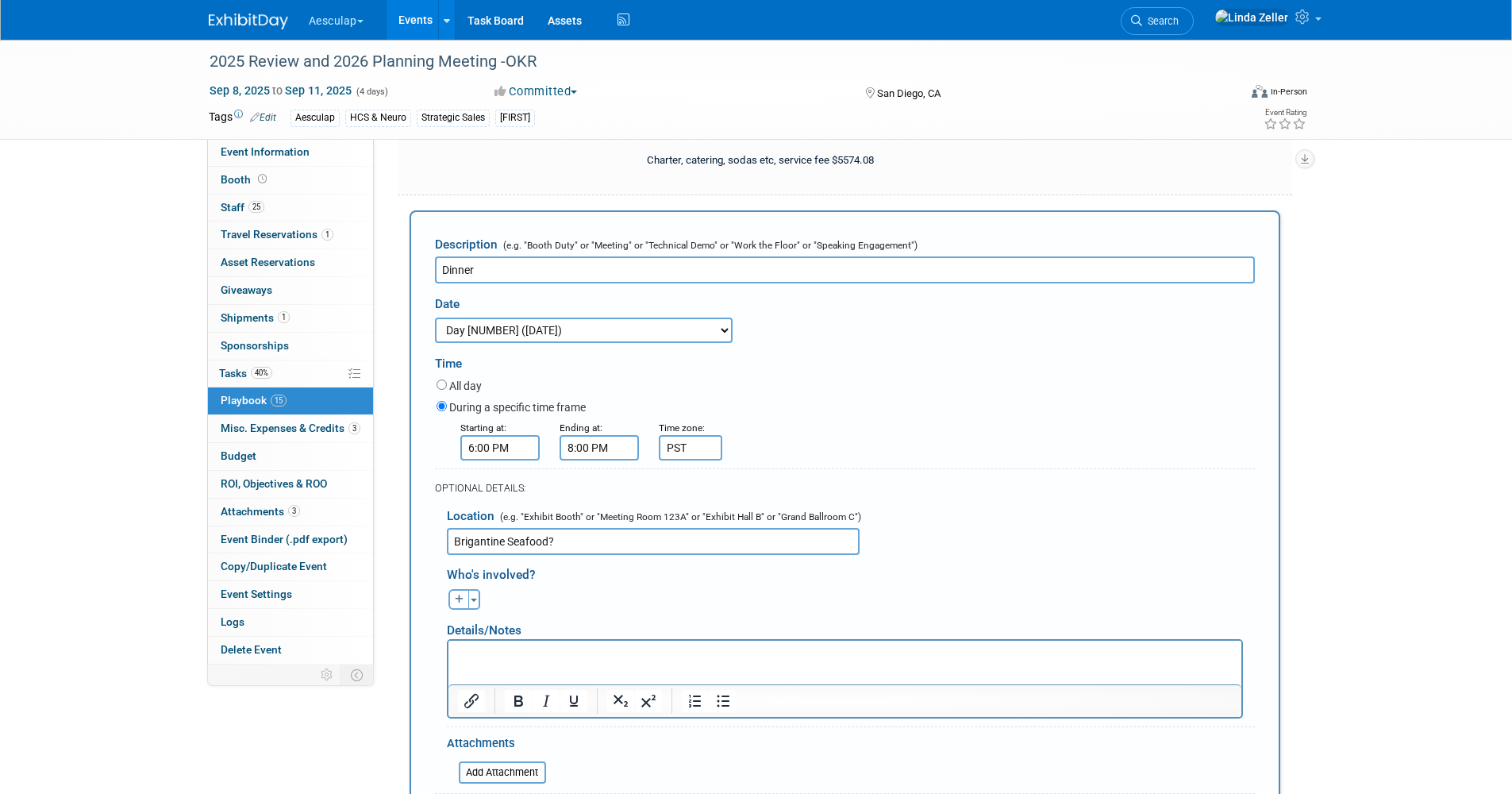 type 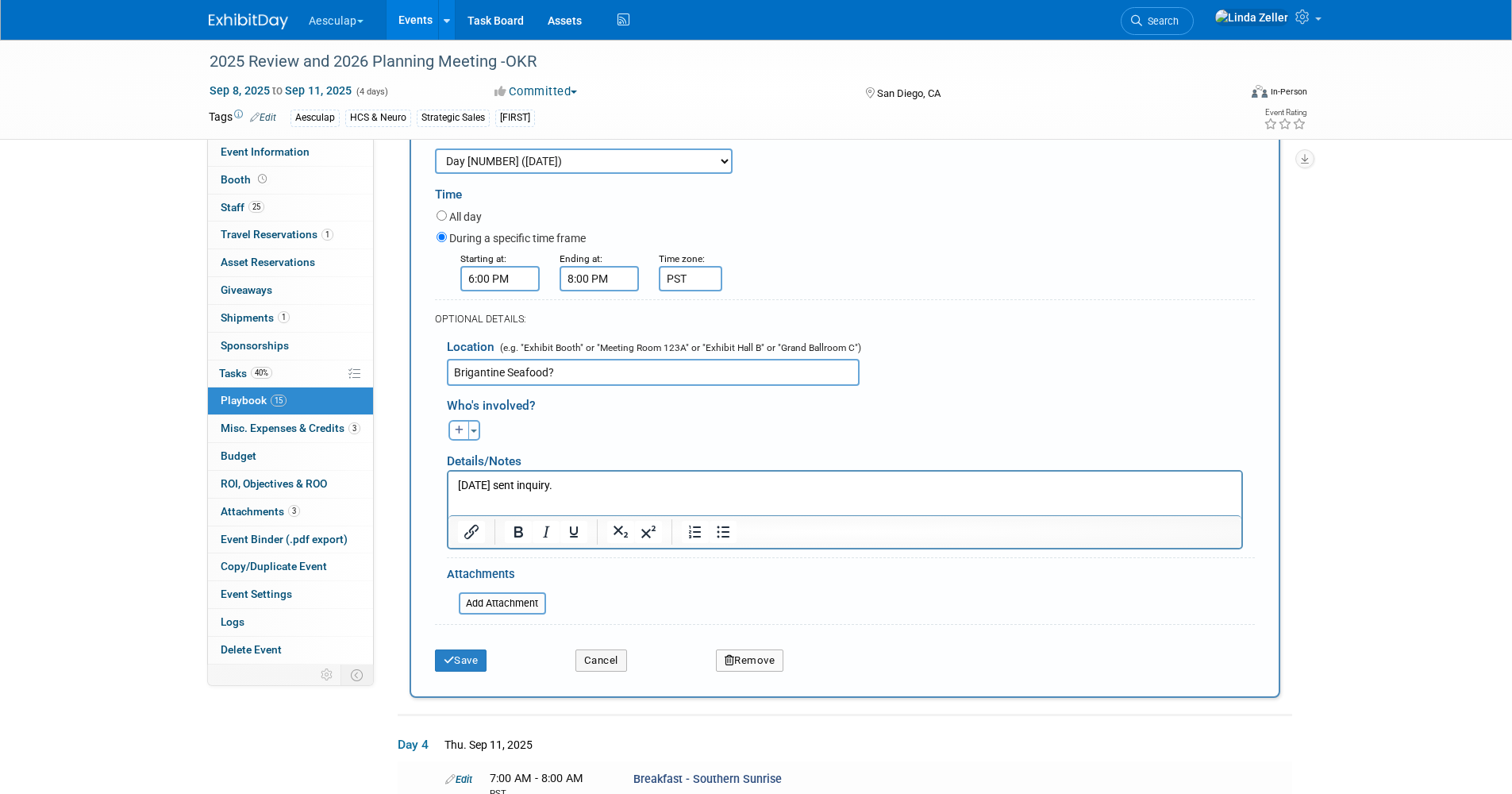 scroll, scrollTop: 5097, scrollLeft: 0, axis: vertical 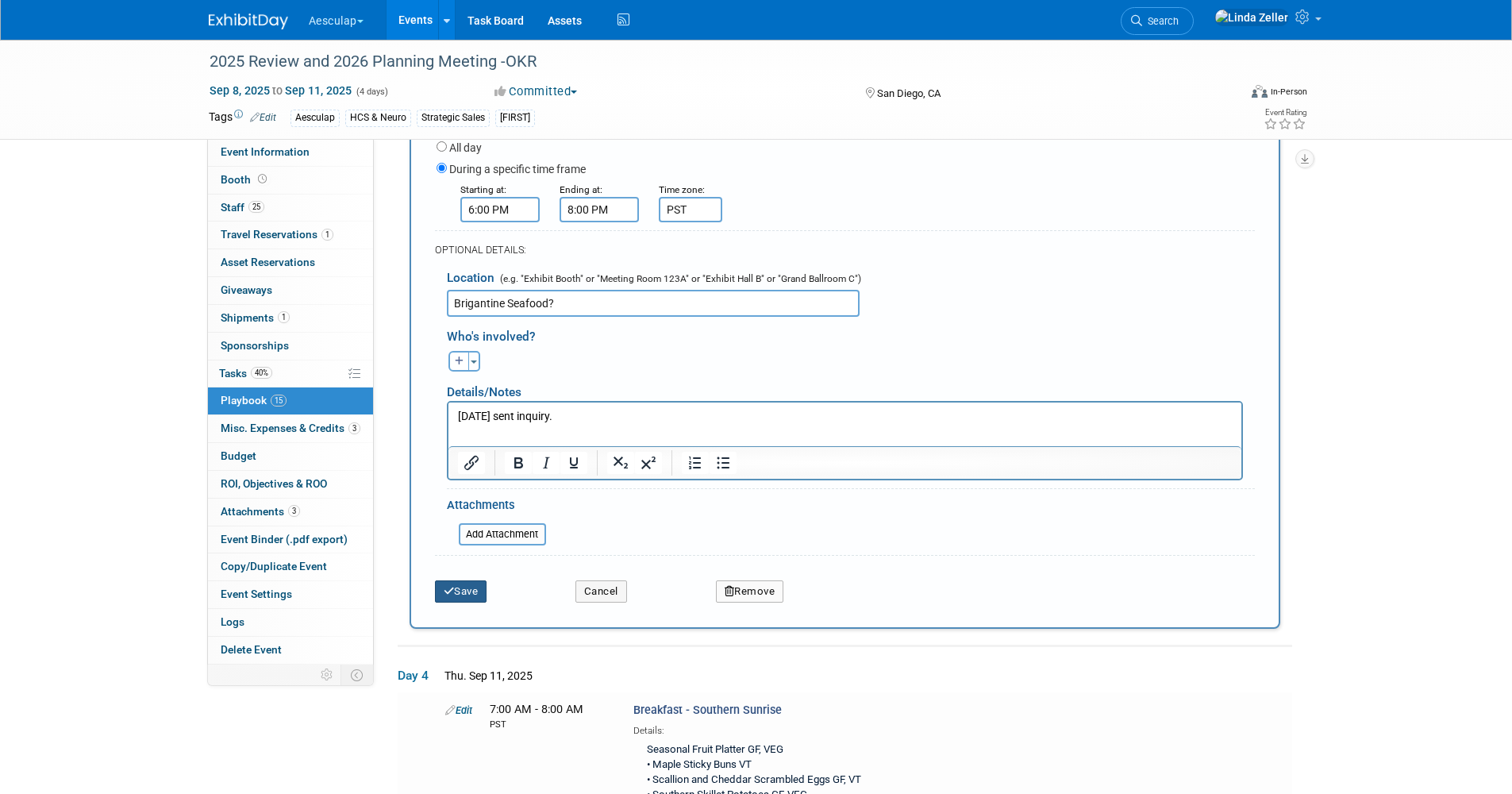 click on "Save" at bounding box center [461, 592] 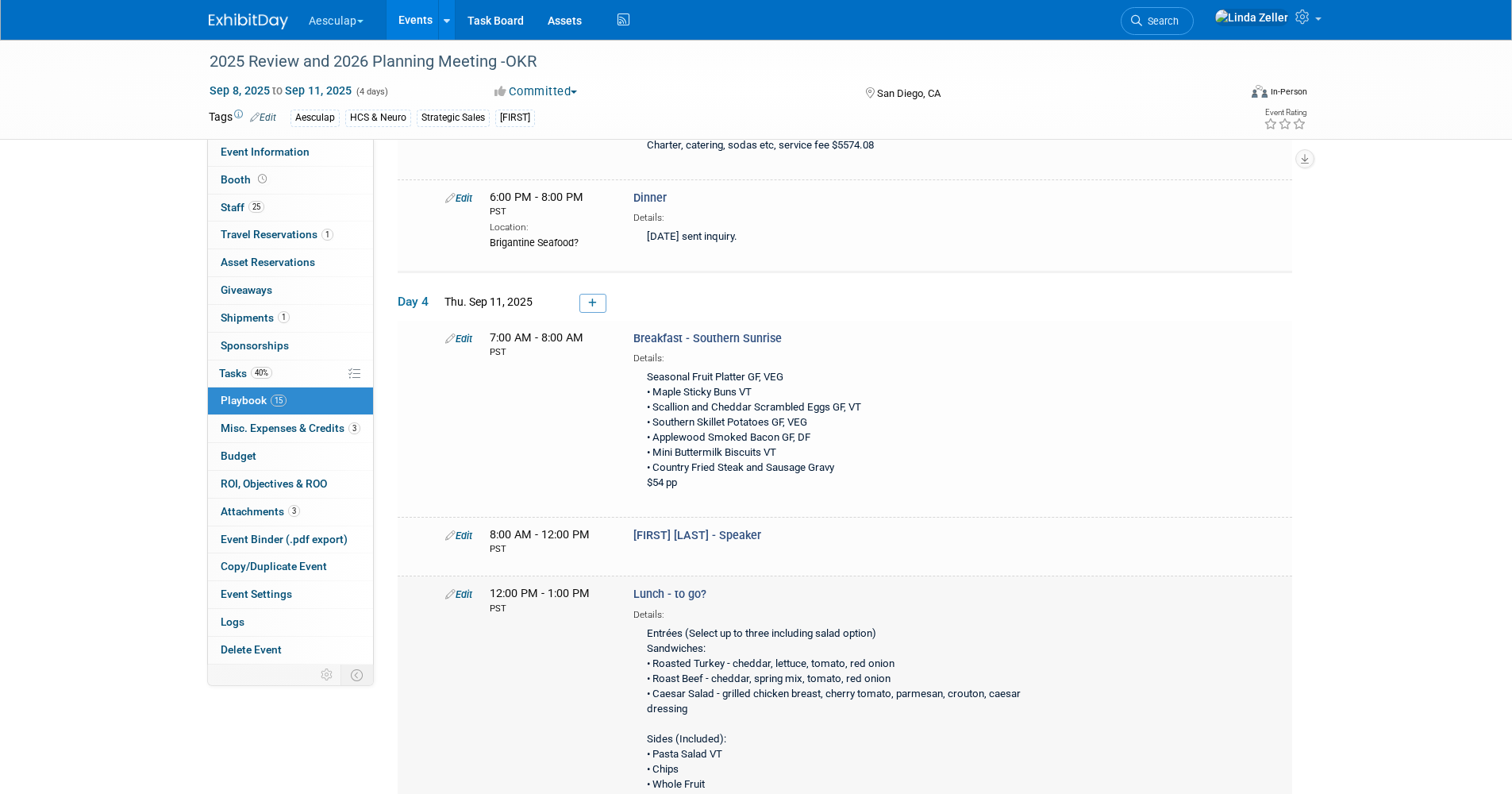 scroll, scrollTop: 4870, scrollLeft: 0, axis: vertical 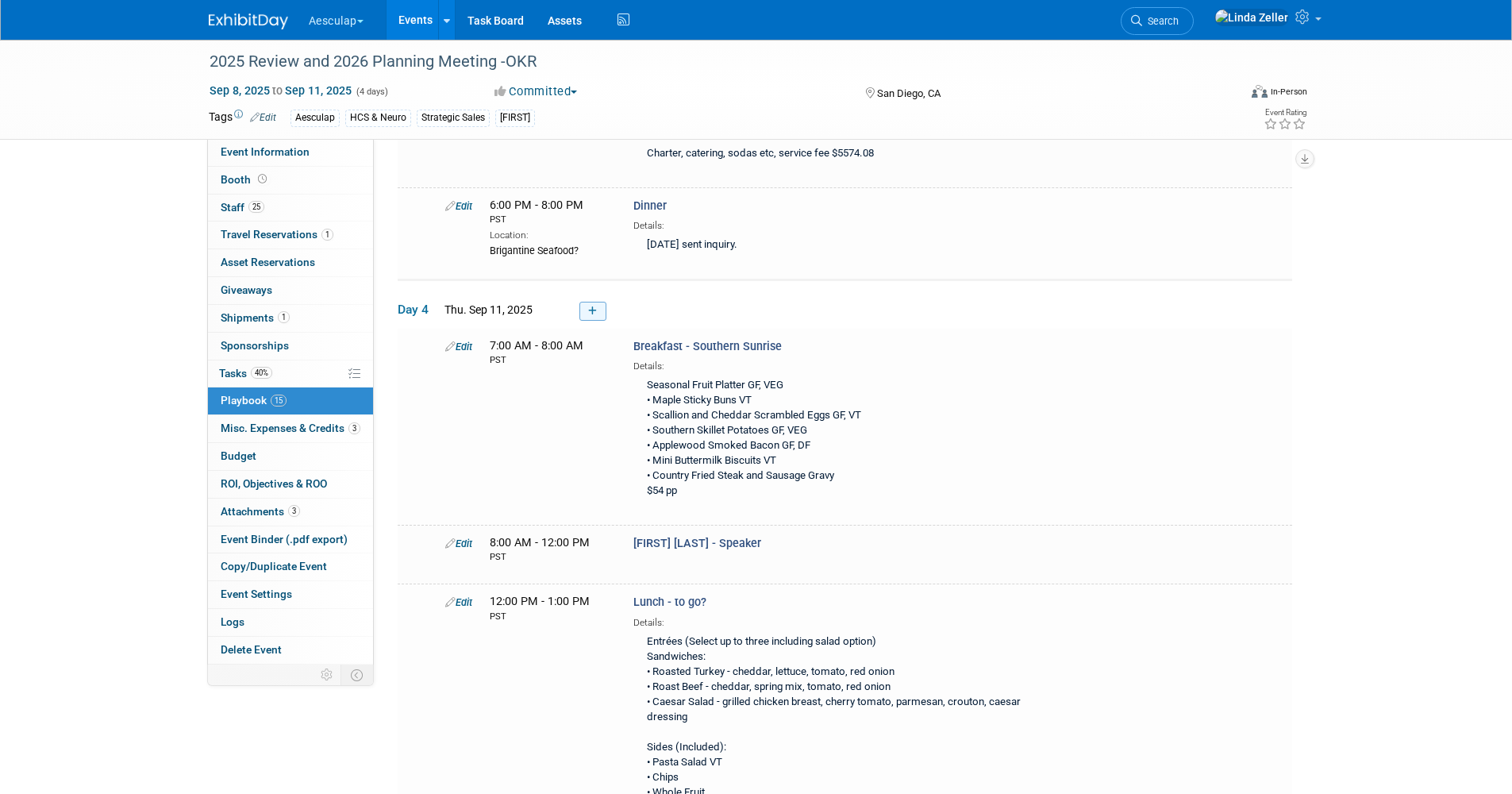 click at bounding box center [592, 311] 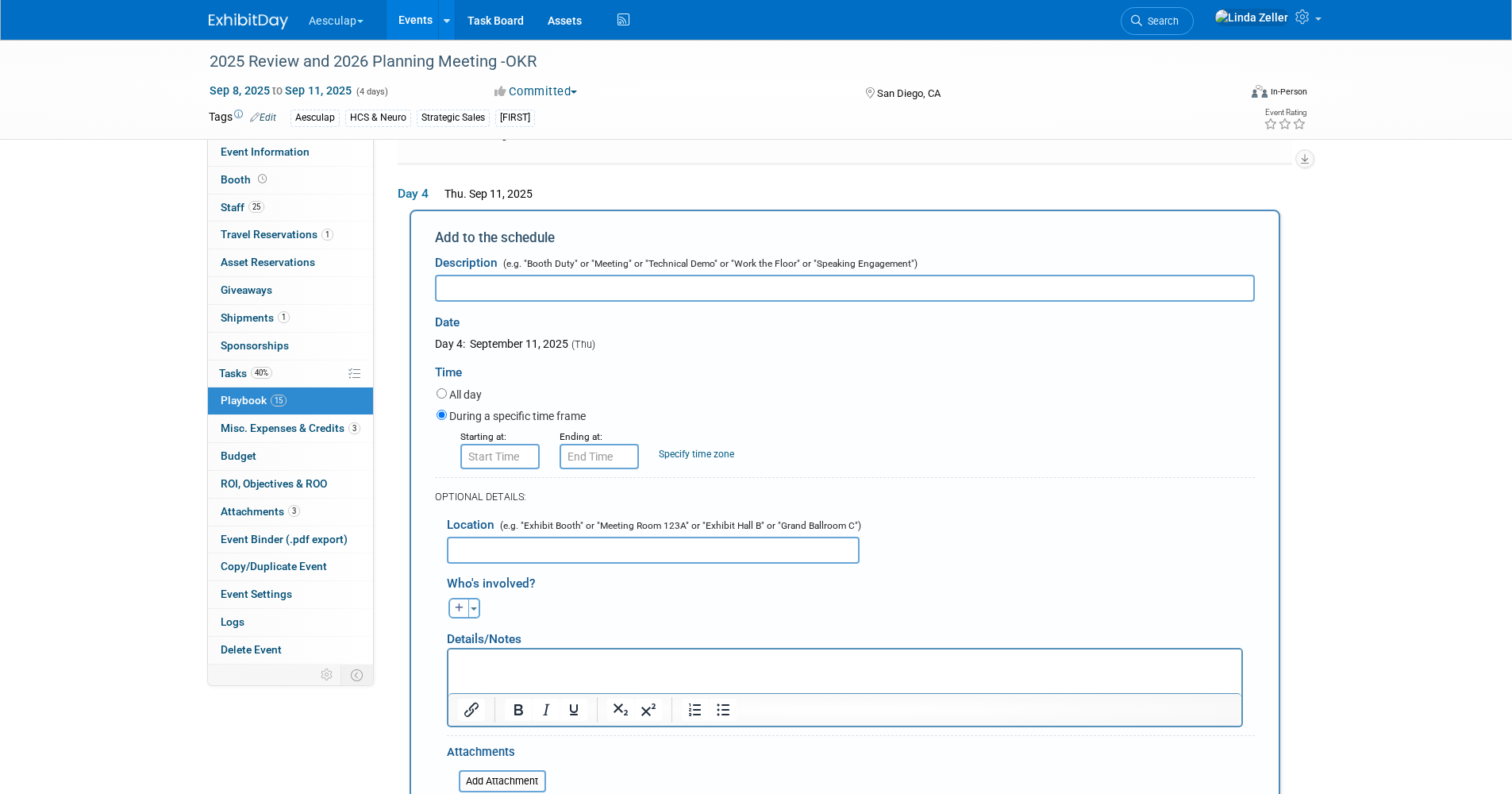 scroll, scrollTop: 0, scrollLeft: 0, axis: both 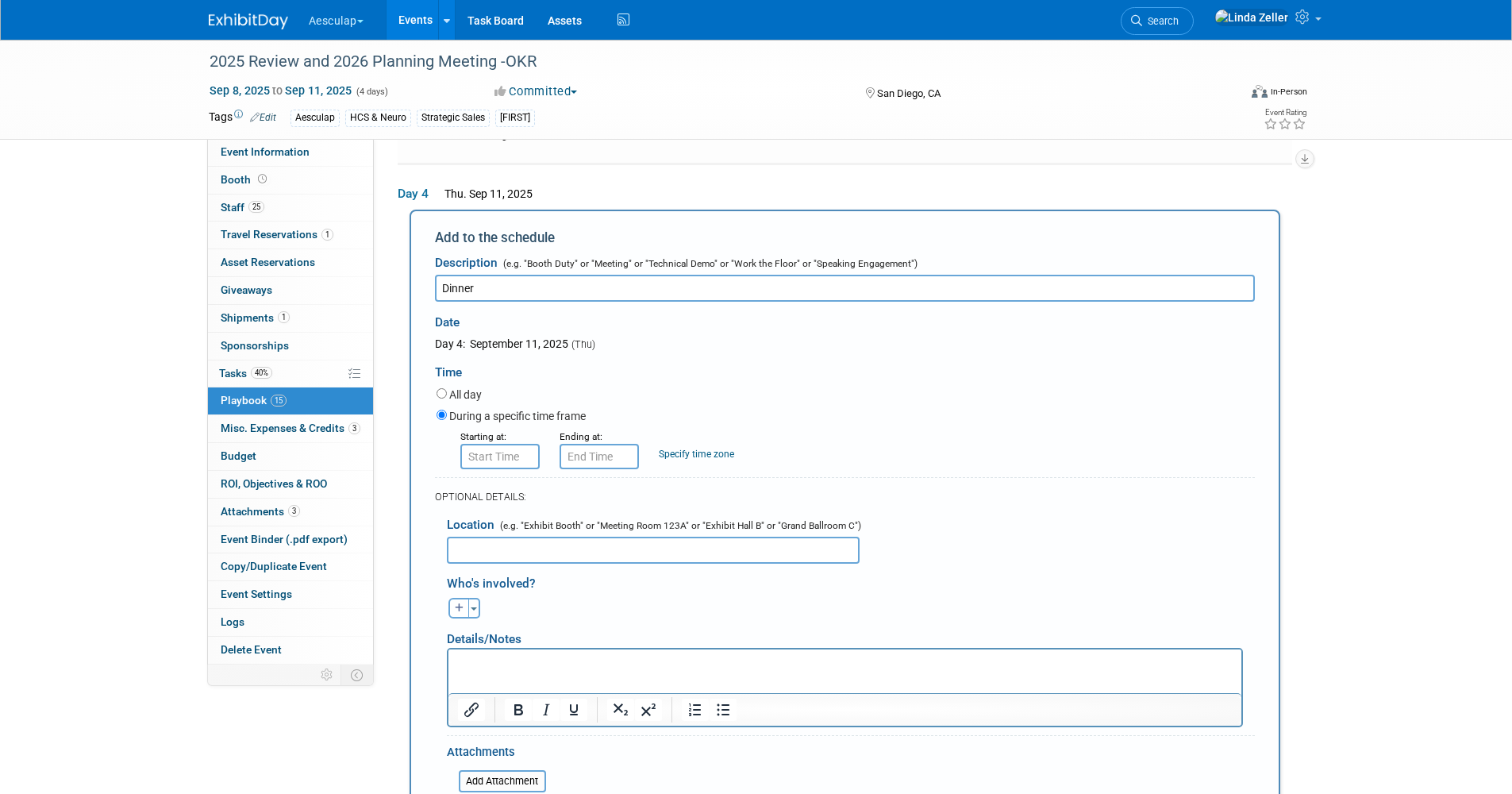 type on "Dinner" 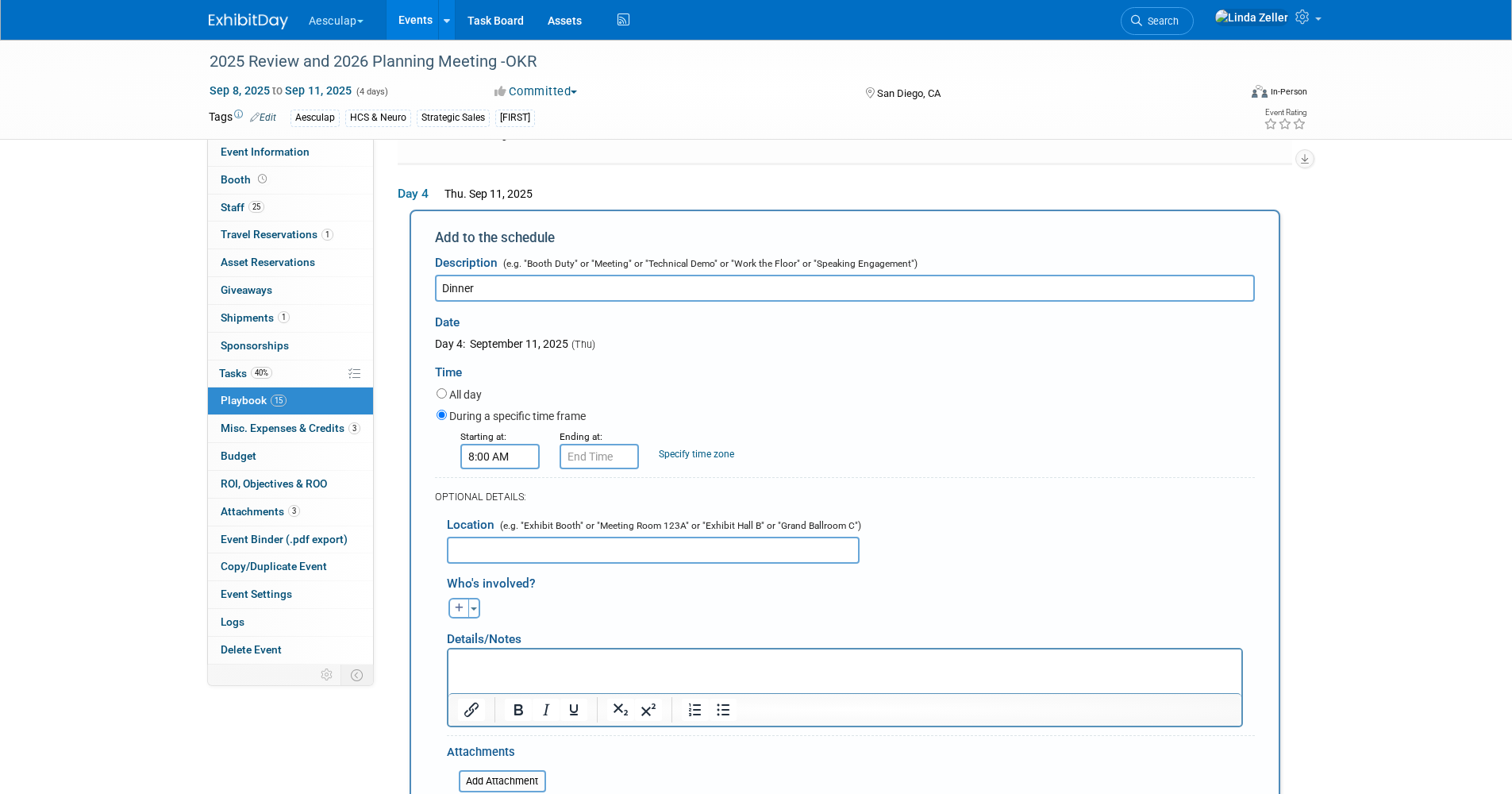 click on "8:00 AM" at bounding box center (500, 457) 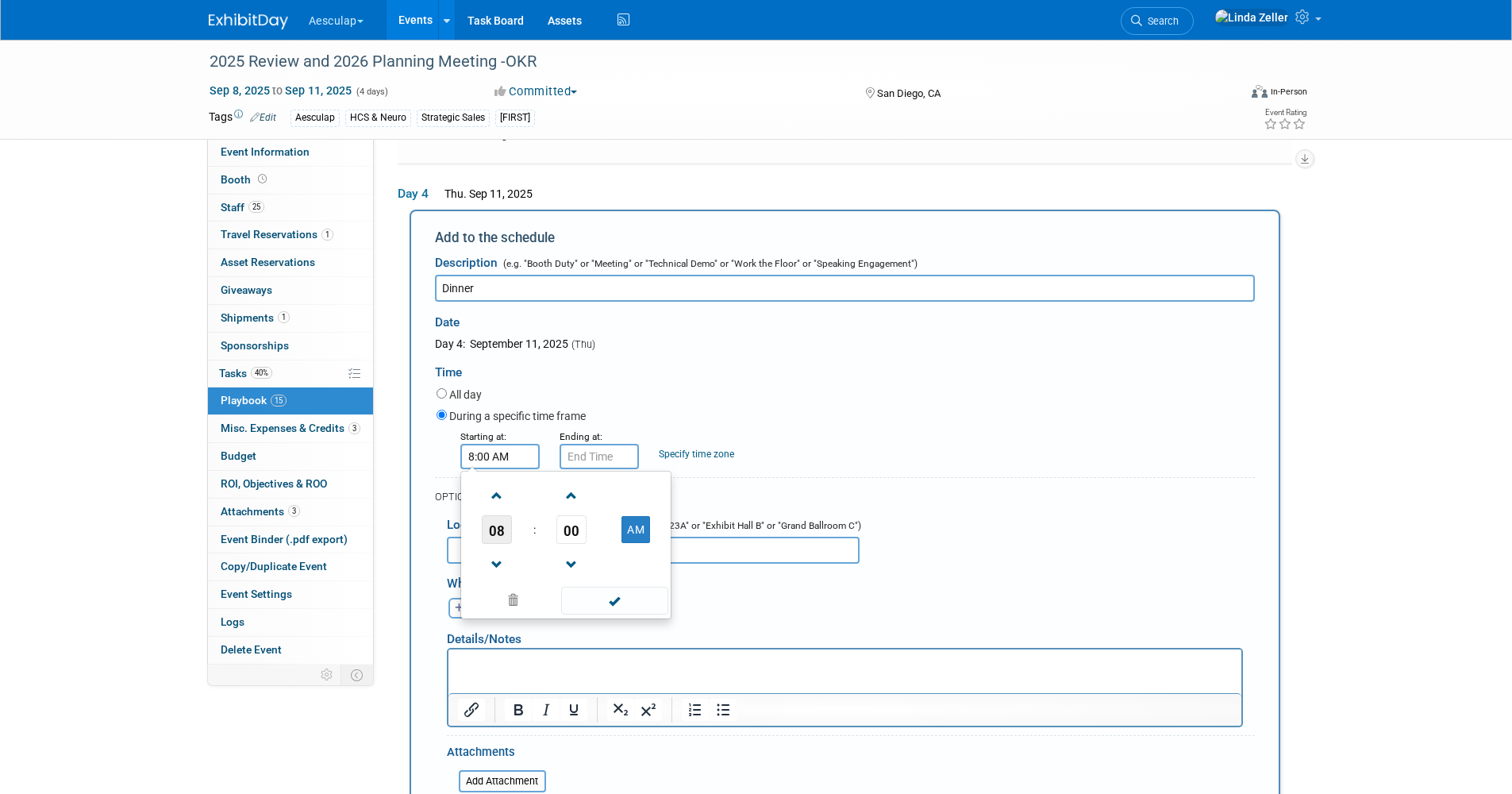 click on "08" at bounding box center [497, 530] 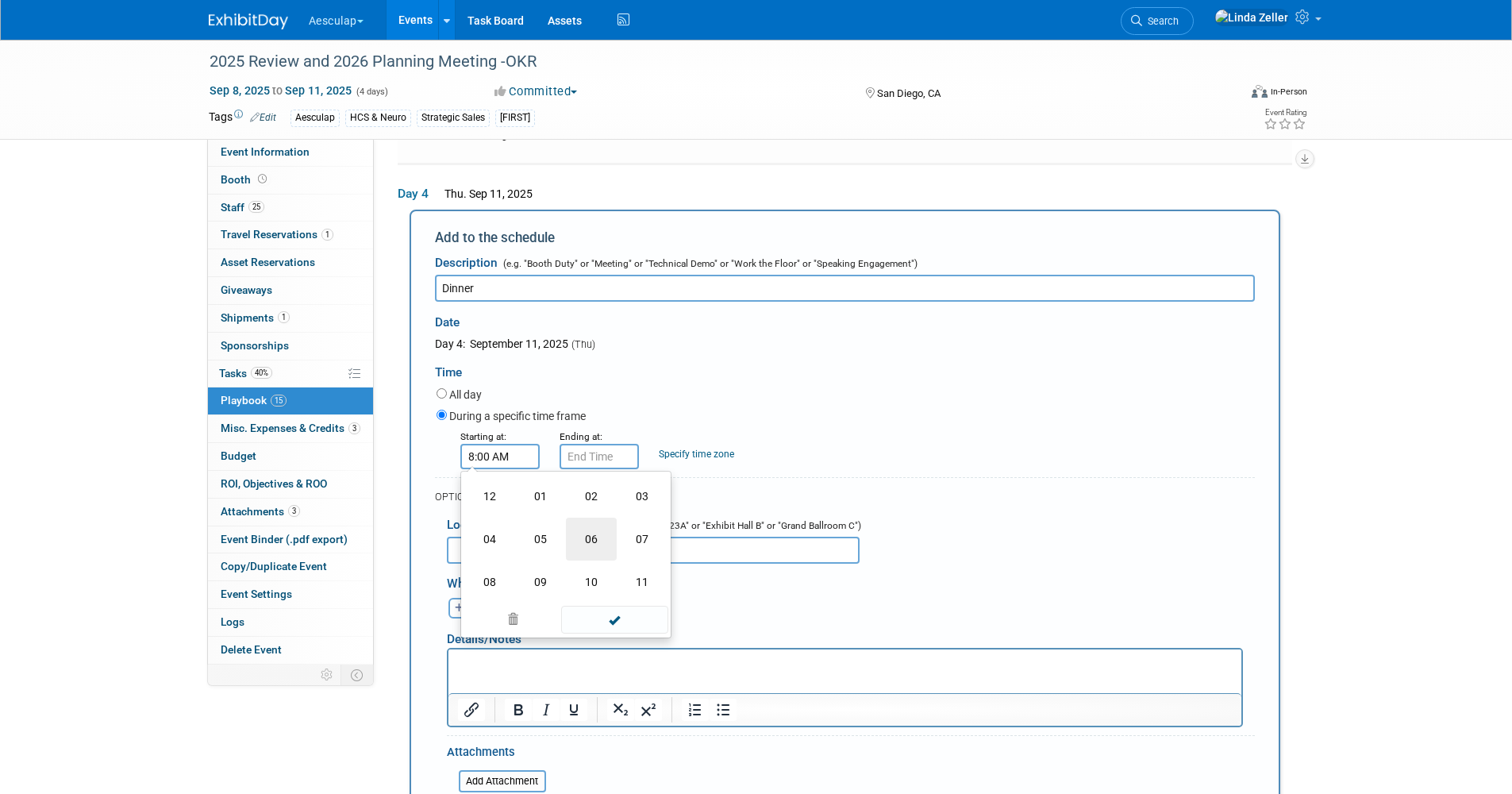 click on "06" at bounding box center (591, 539) 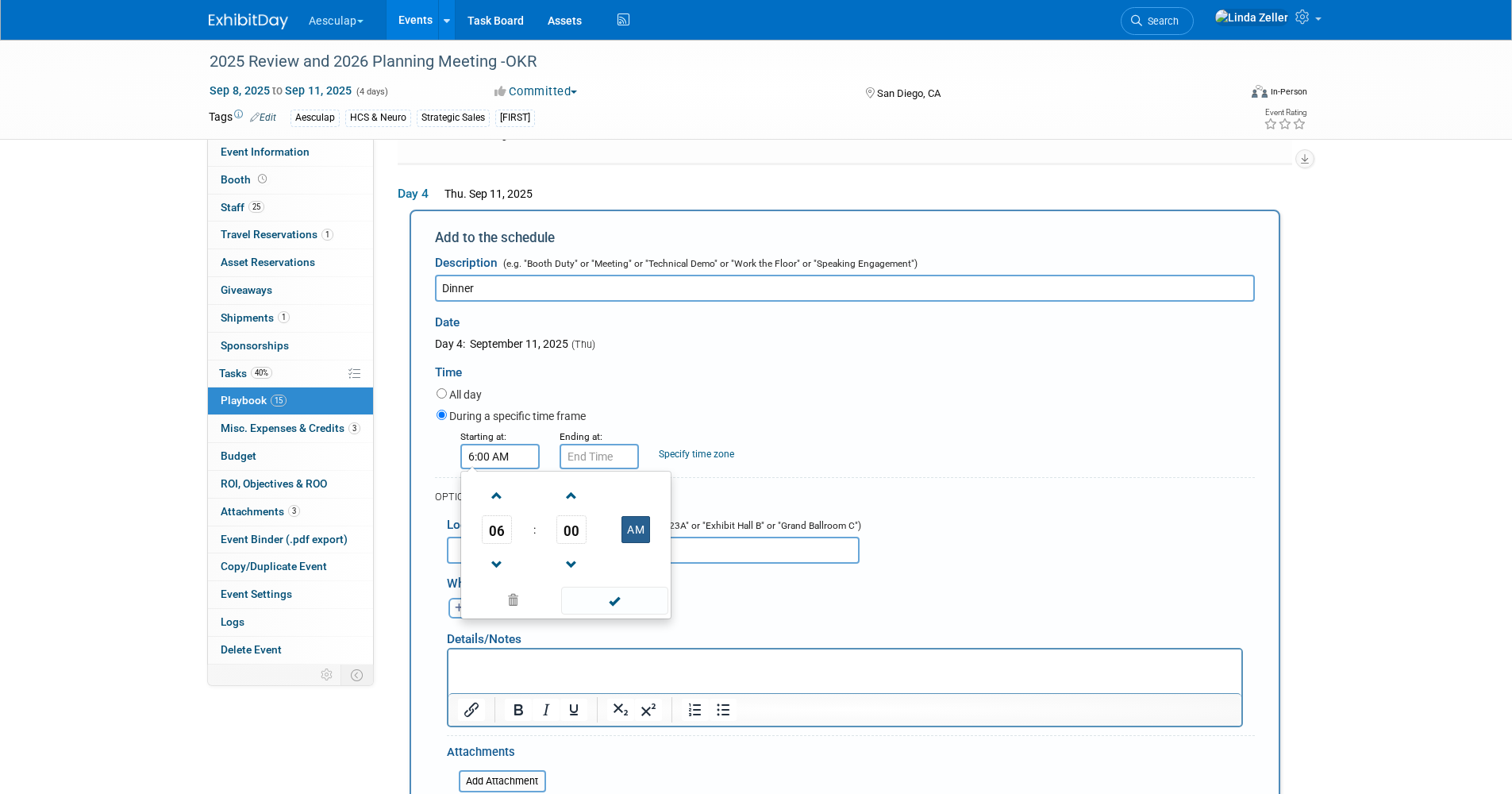 click on "AM" at bounding box center (636, 530) 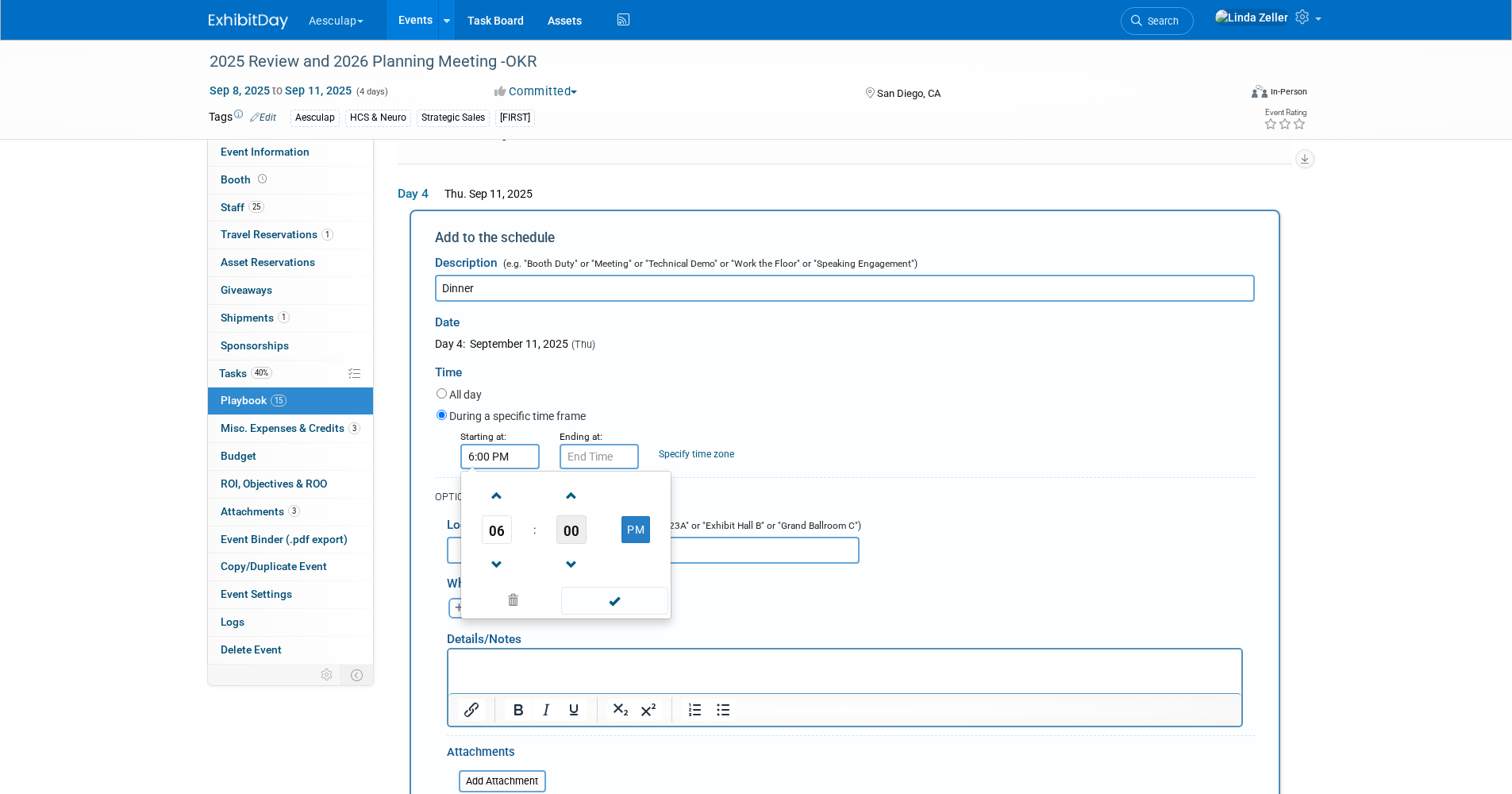 click on "00" at bounding box center (571, 530) 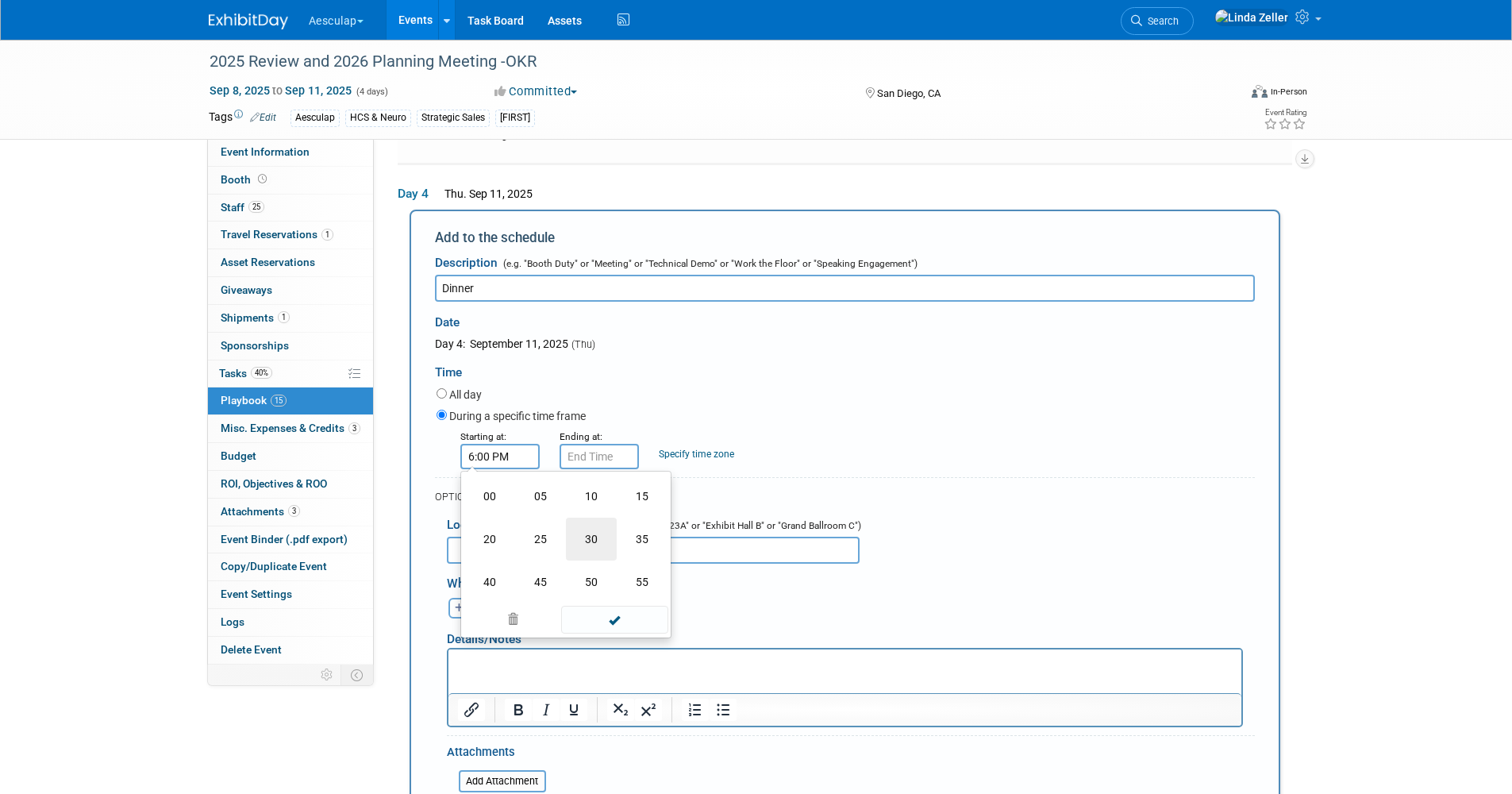 click on "30" at bounding box center [591, 539] 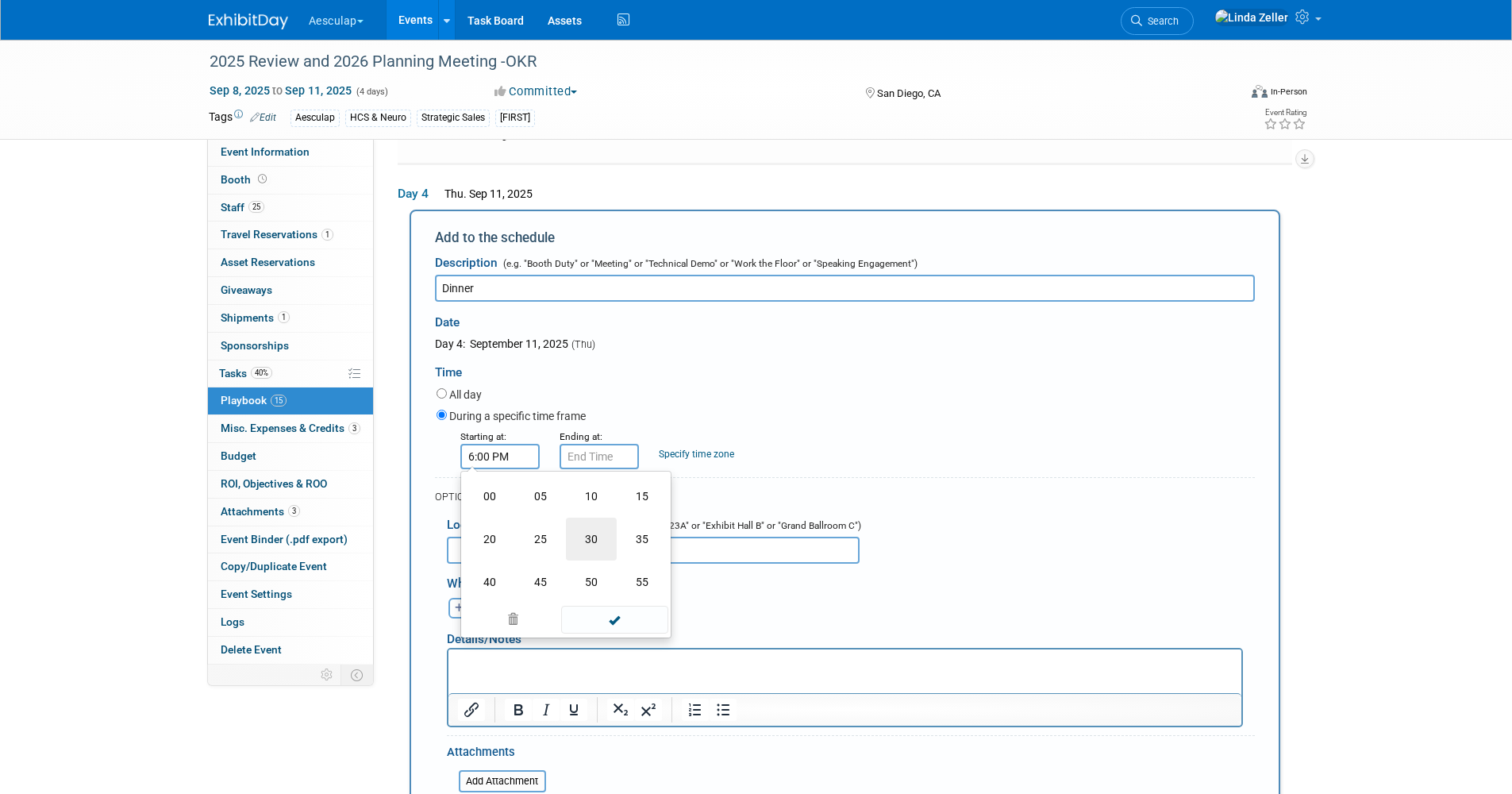 type on "6:30 PM" 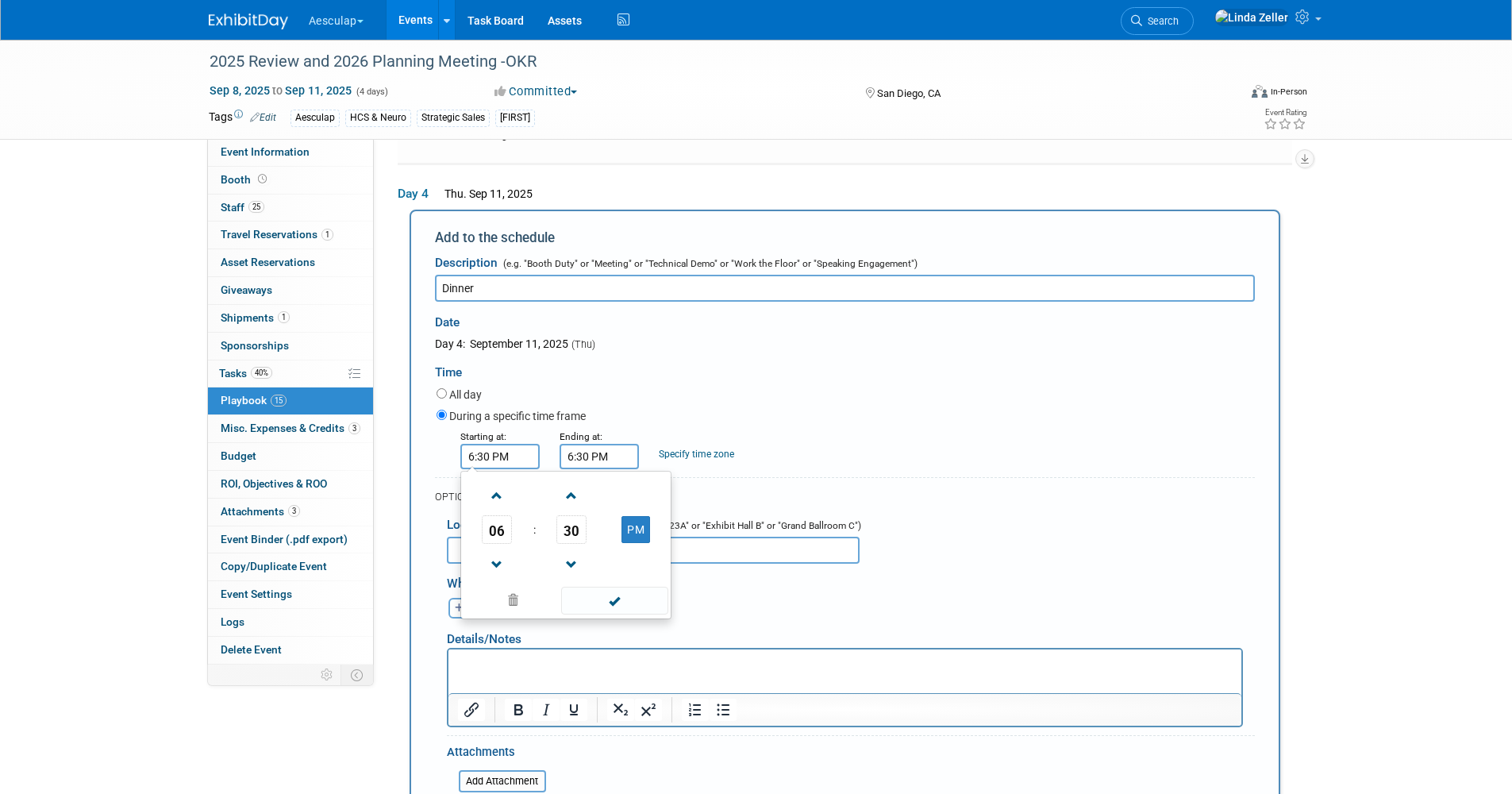 click on "6:30 PM" at bounding box center (599, 457) 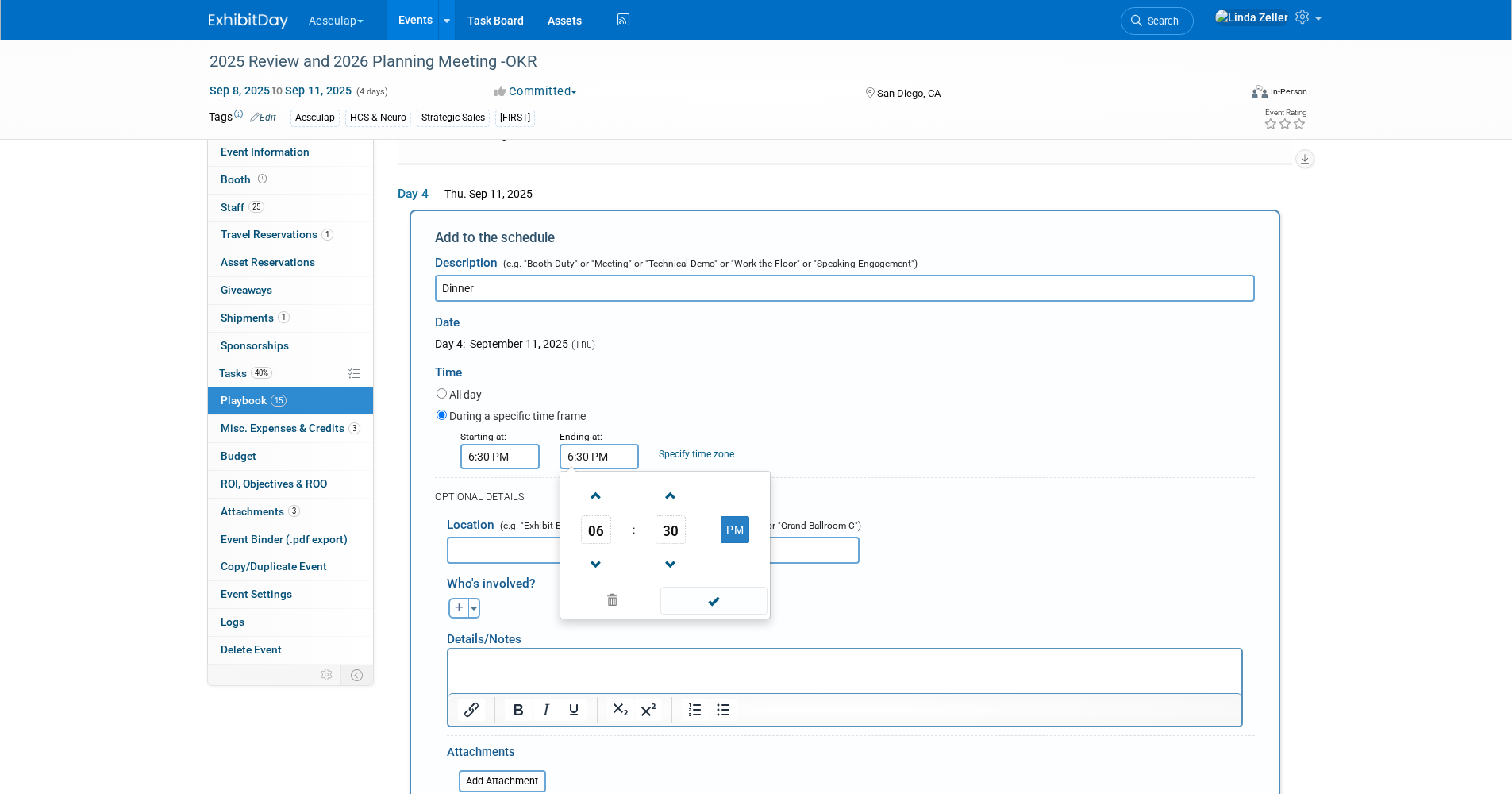 click on "6:30 PM" at bounding box center [599, 457] 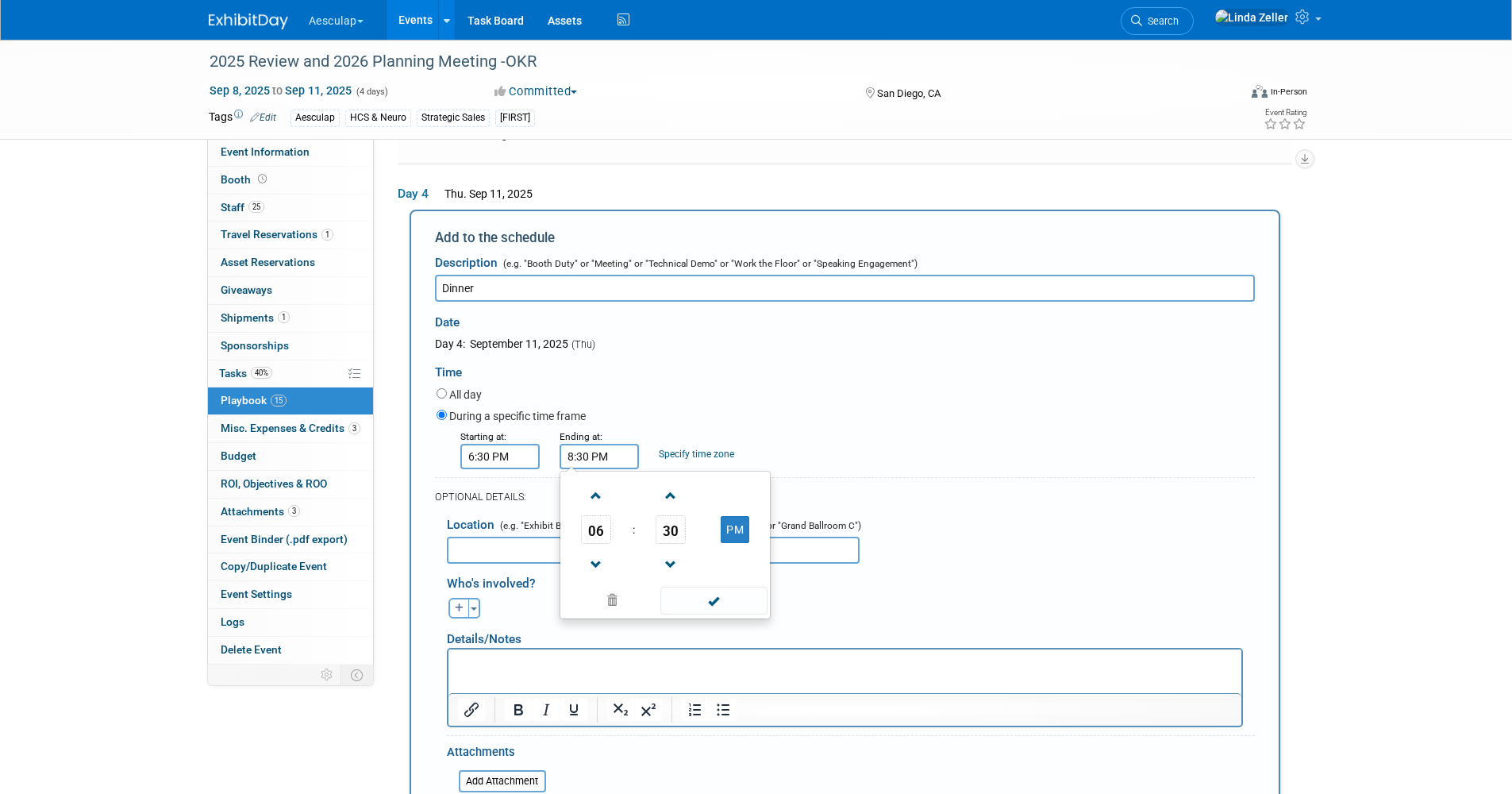 type on "8:30 PM" 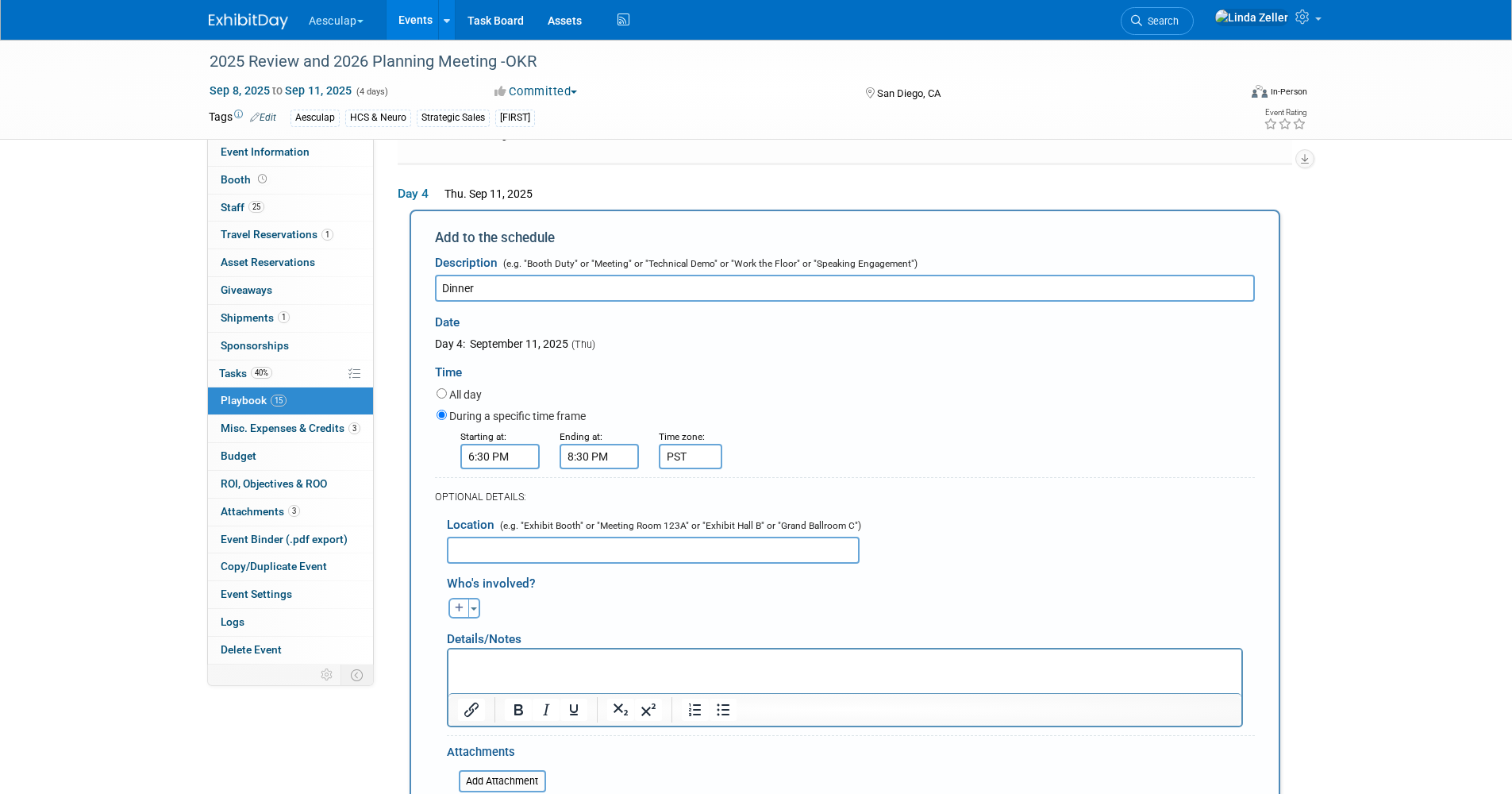 type on "PST" 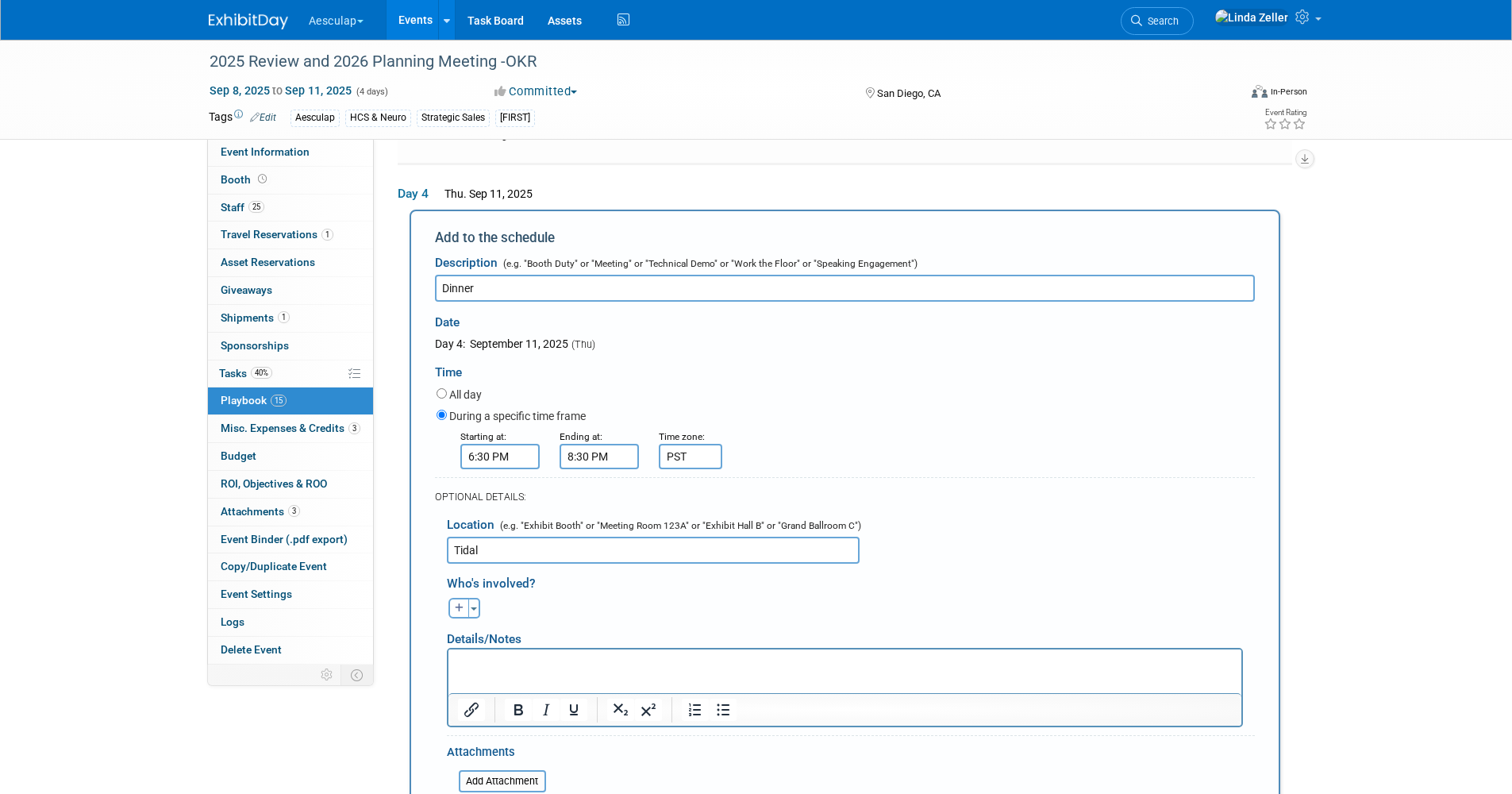 type on "Tidal" 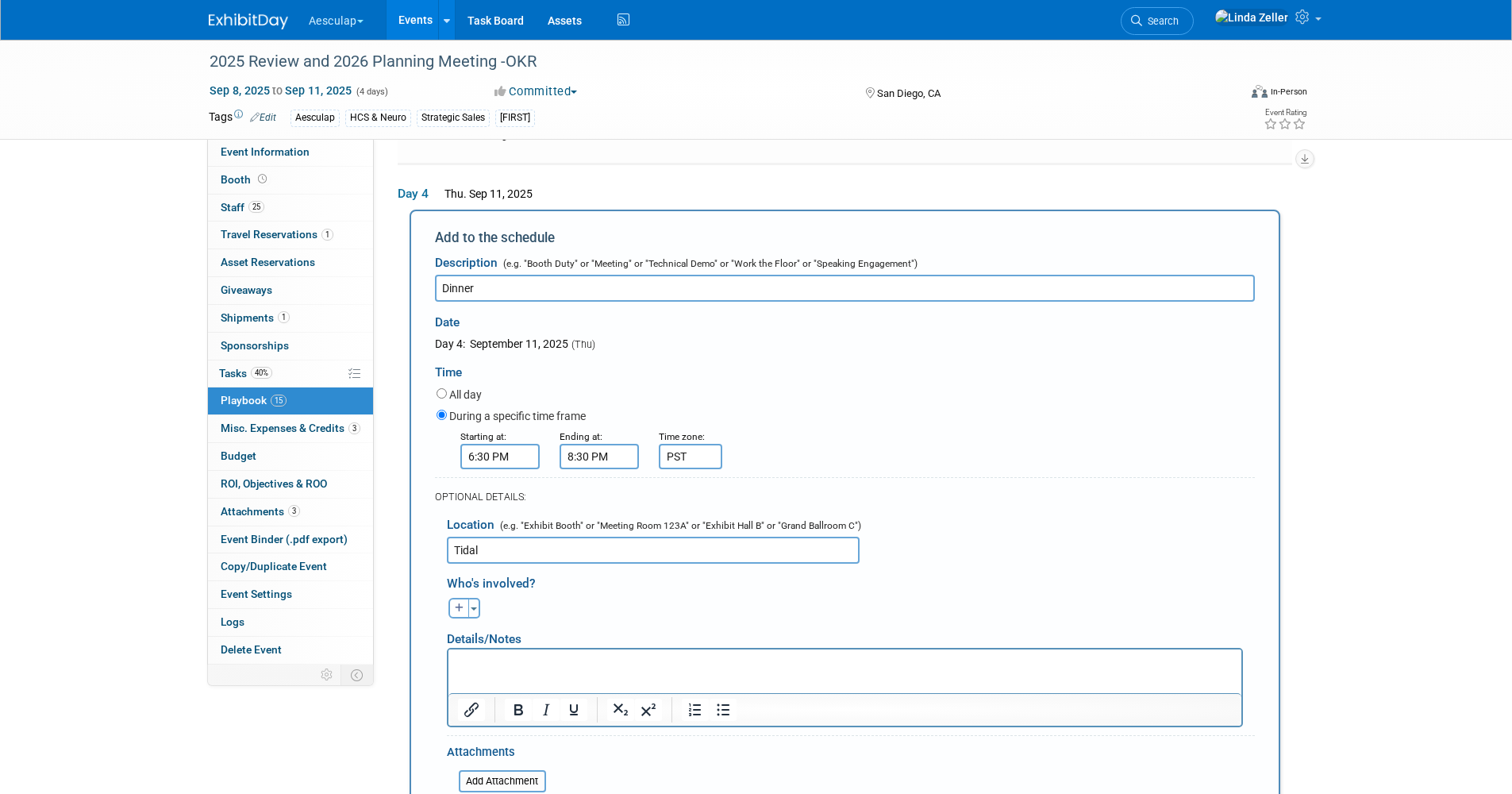 click at bounding box center [844, 664] 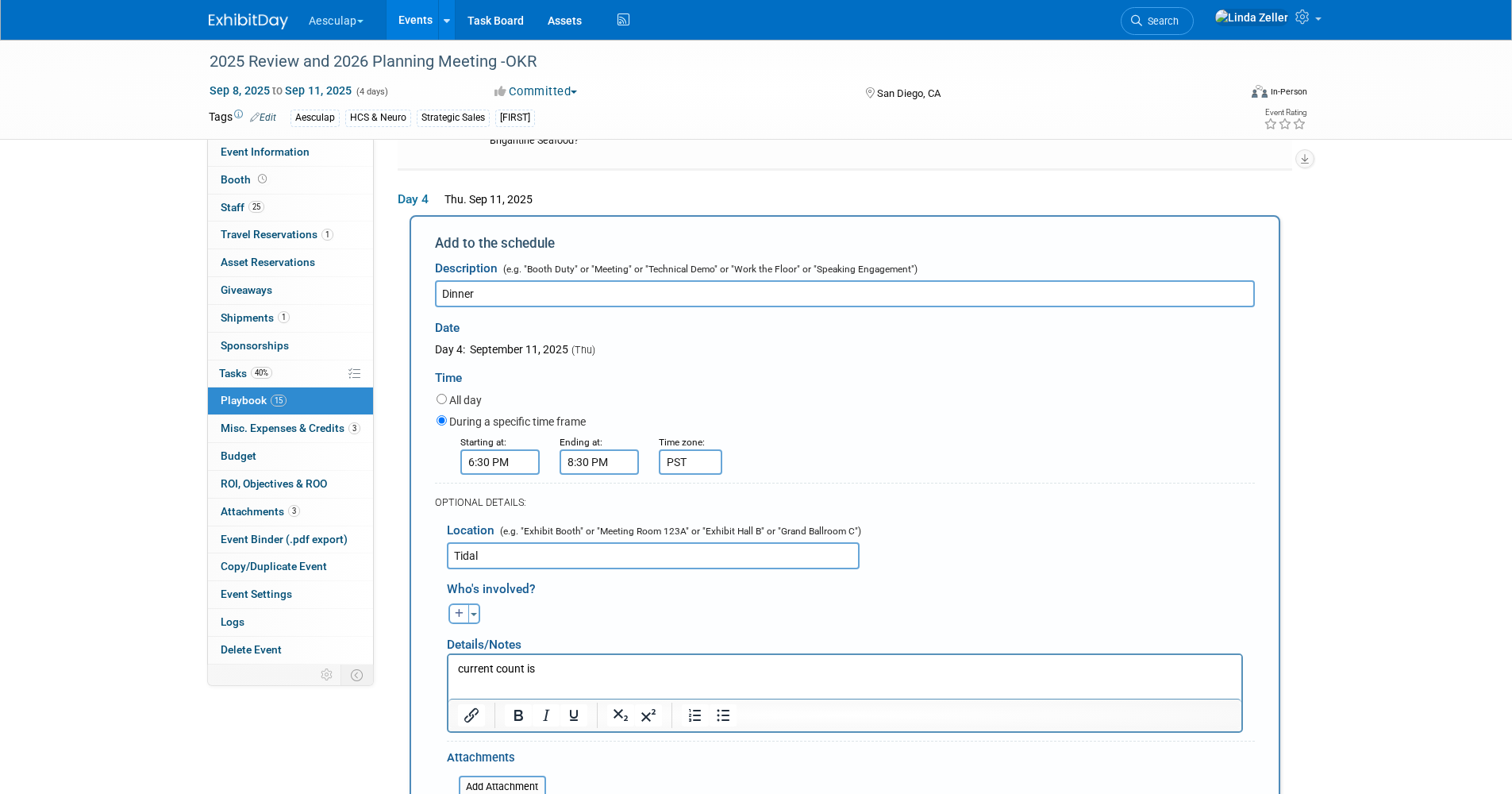 scroll, scrollTop: 4982, scrollLeft: 0, axis: vertical 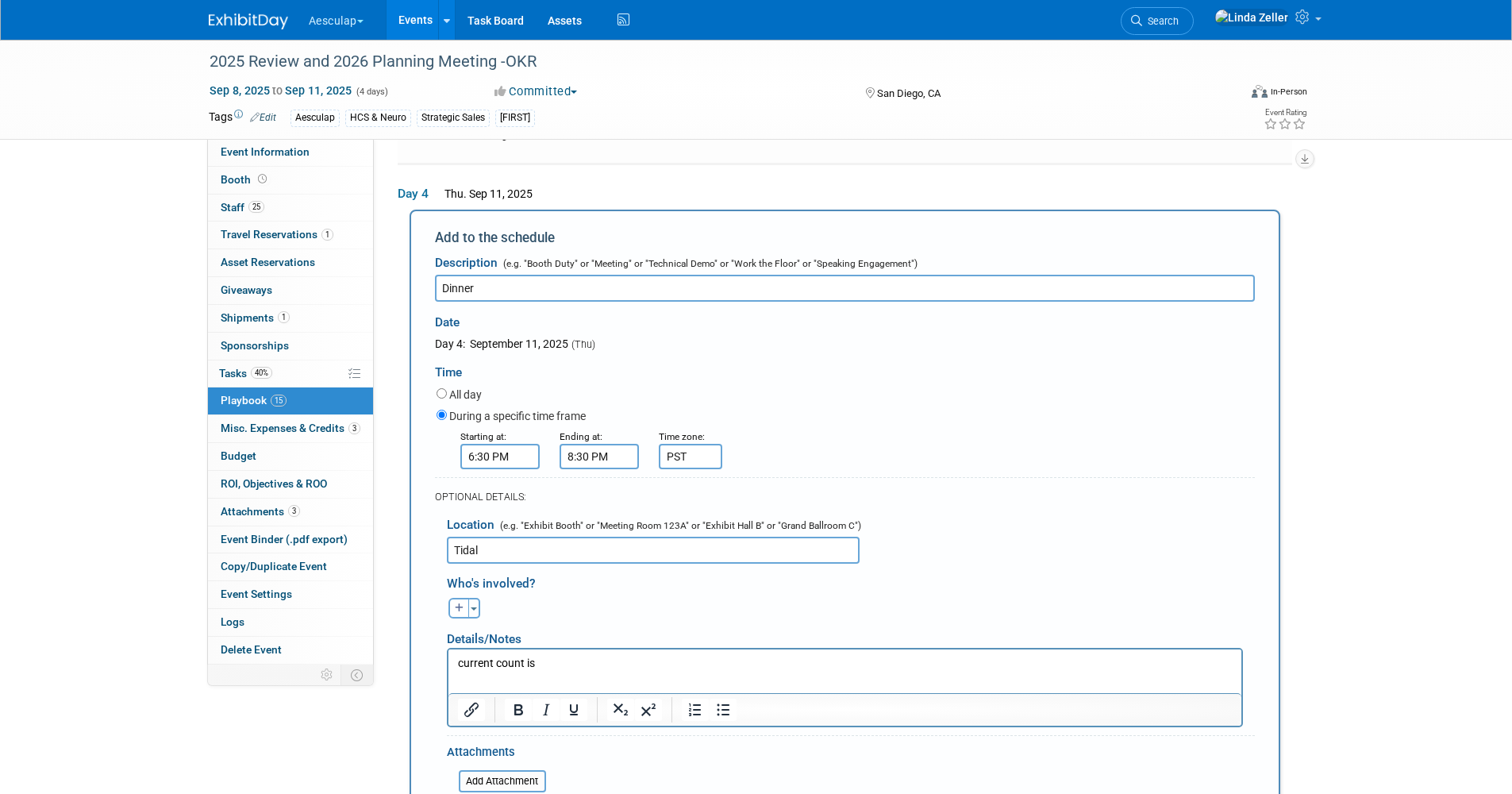 click on "current count is" at bounding box center [844, 664] 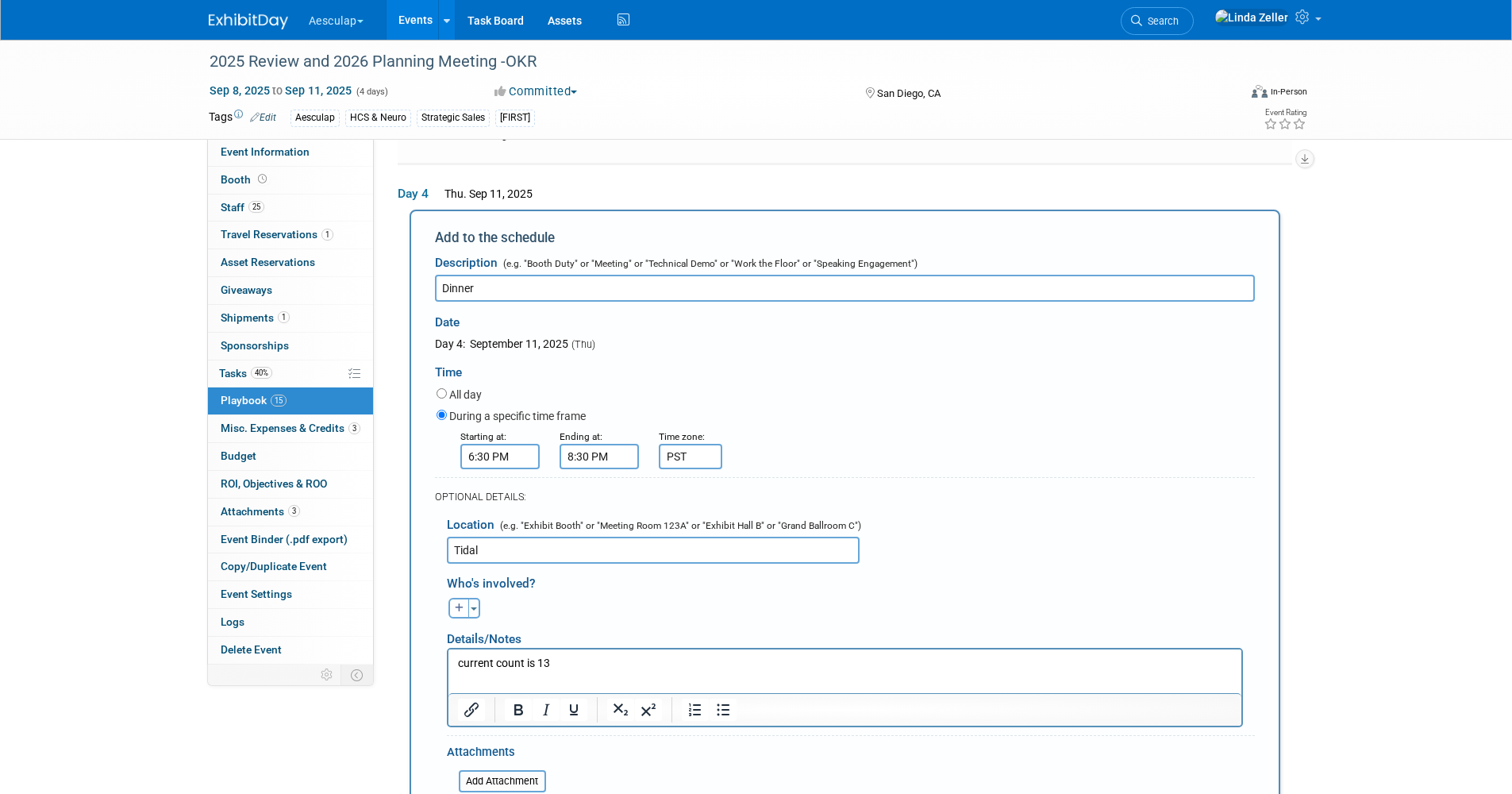 click on "current count is 13" at bounding box center [844, 664] 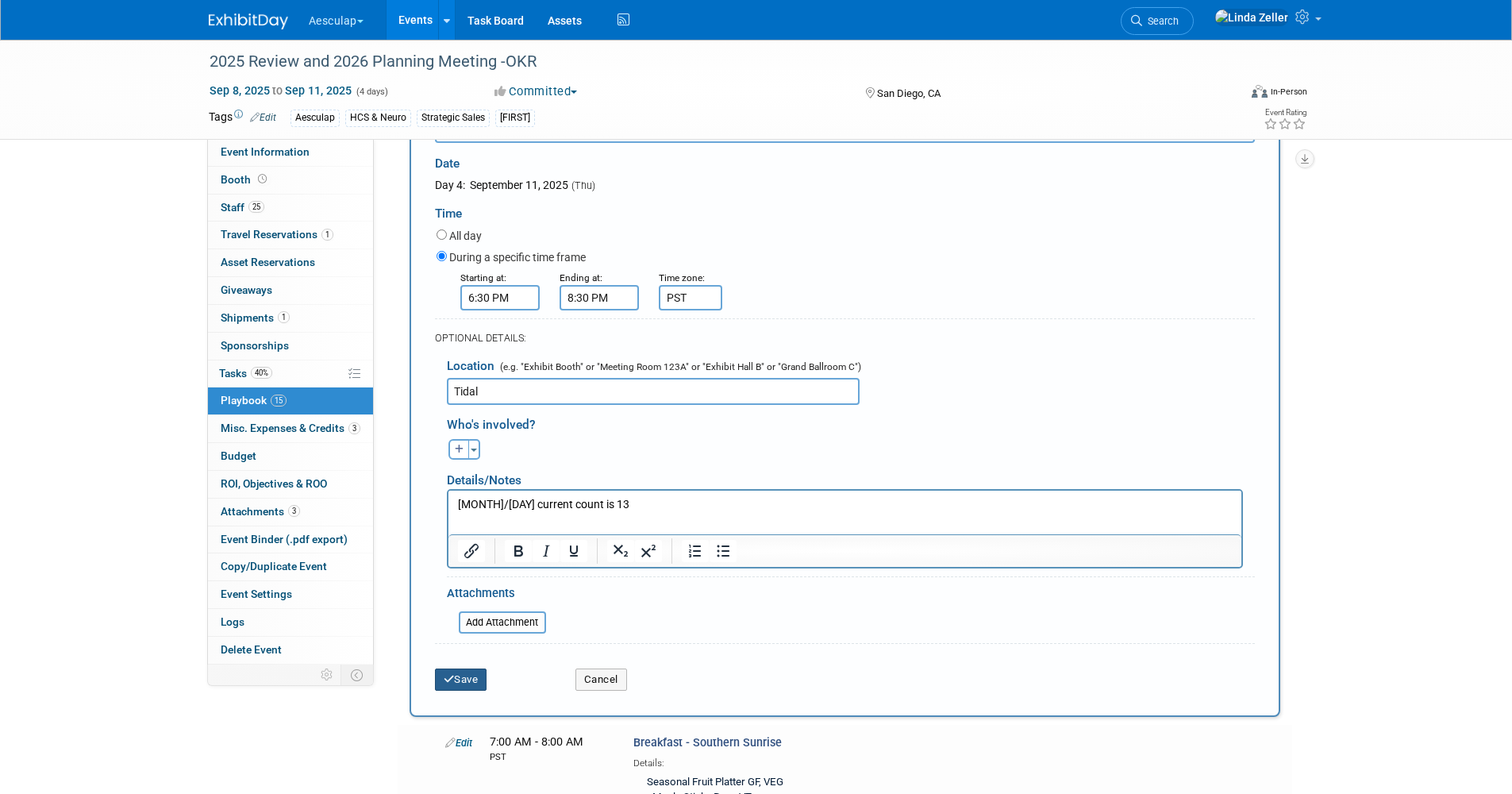 click on "Save" at bounding box center [461, 680] 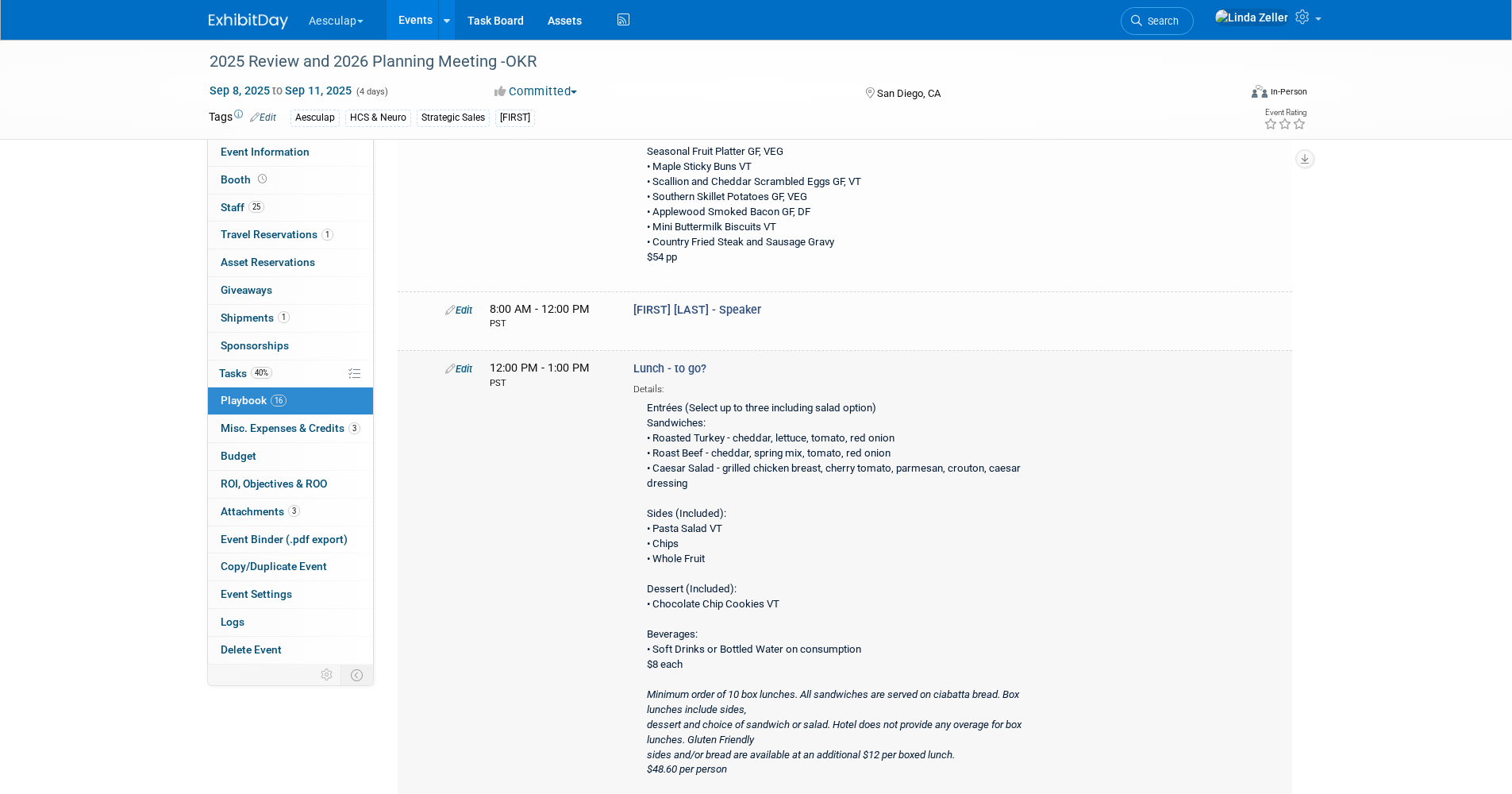 scroll, scrollTop: 5041, scrollLeft: 0, axis: vertical 